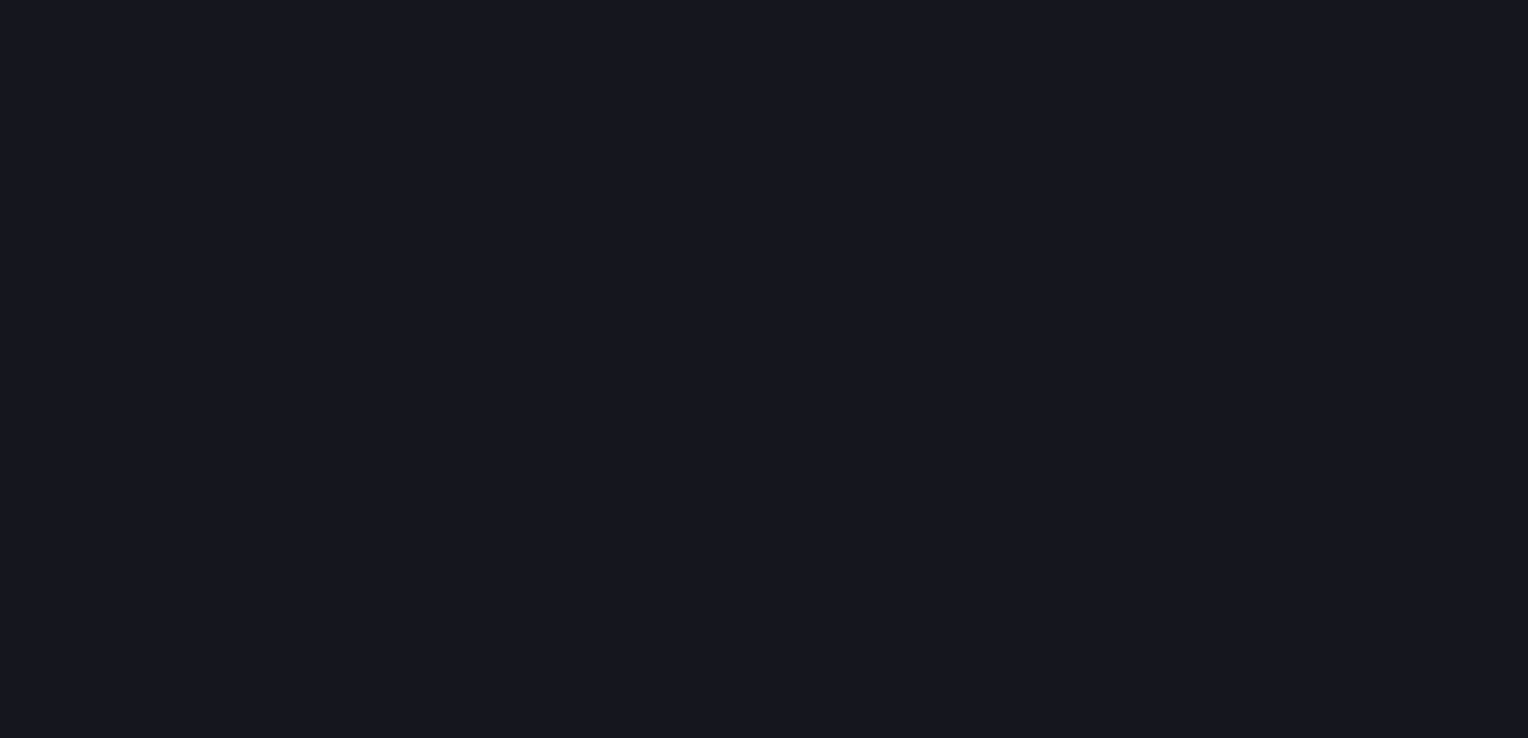 scroll, scrollTop: 0, scrollLeft: 0, axis: both 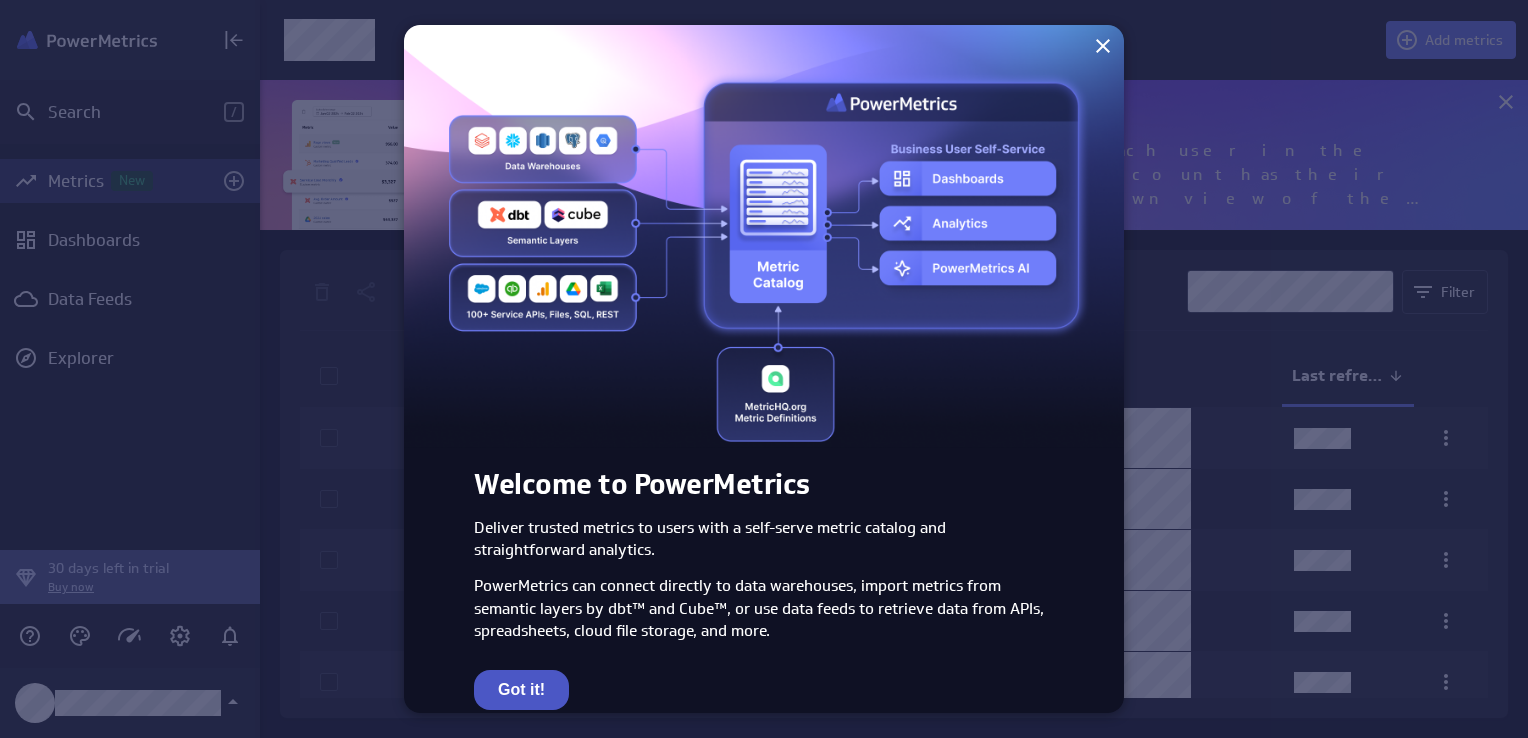 click on "Got it!" at bounding box center (521, 690) 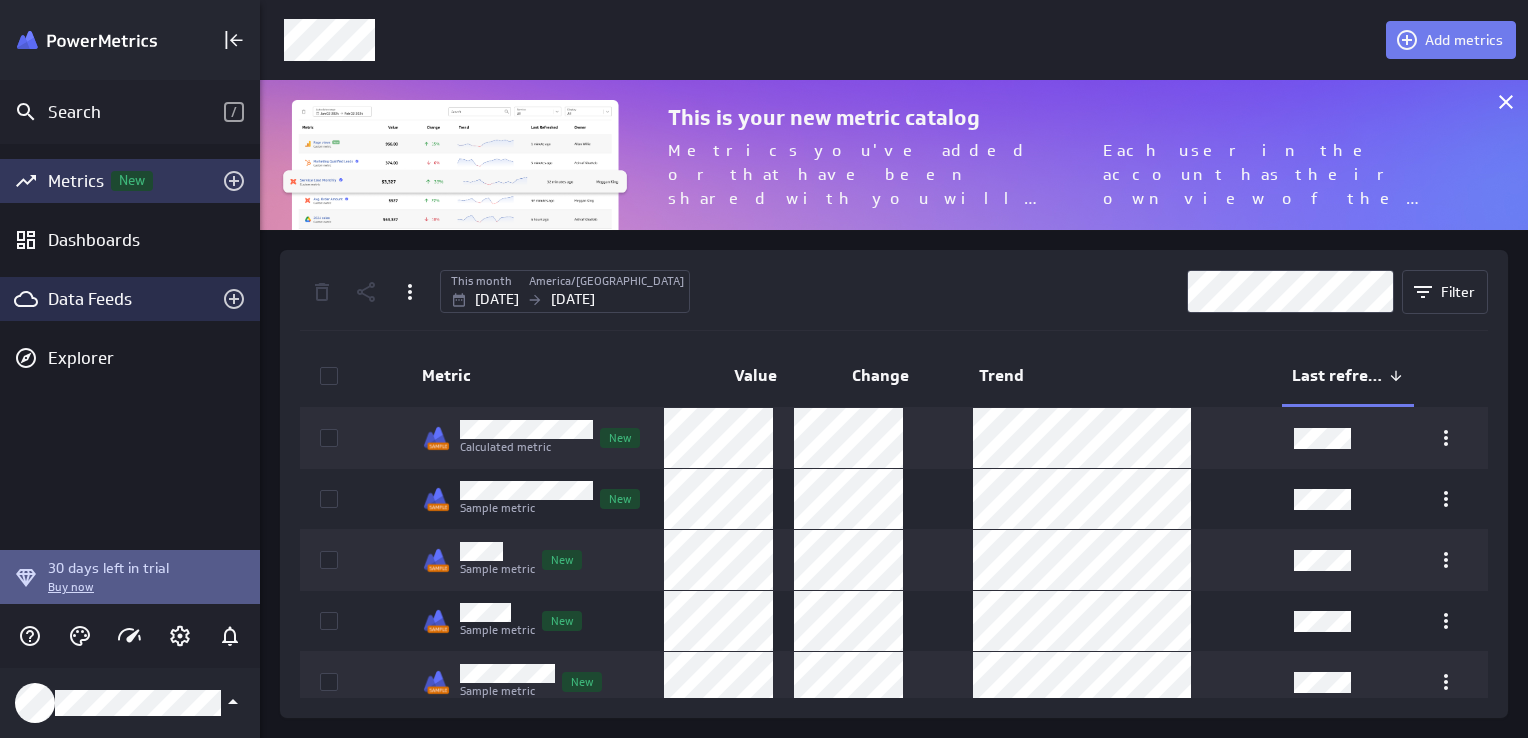 click on "Data Feeds" at bounding box center (130, 299) 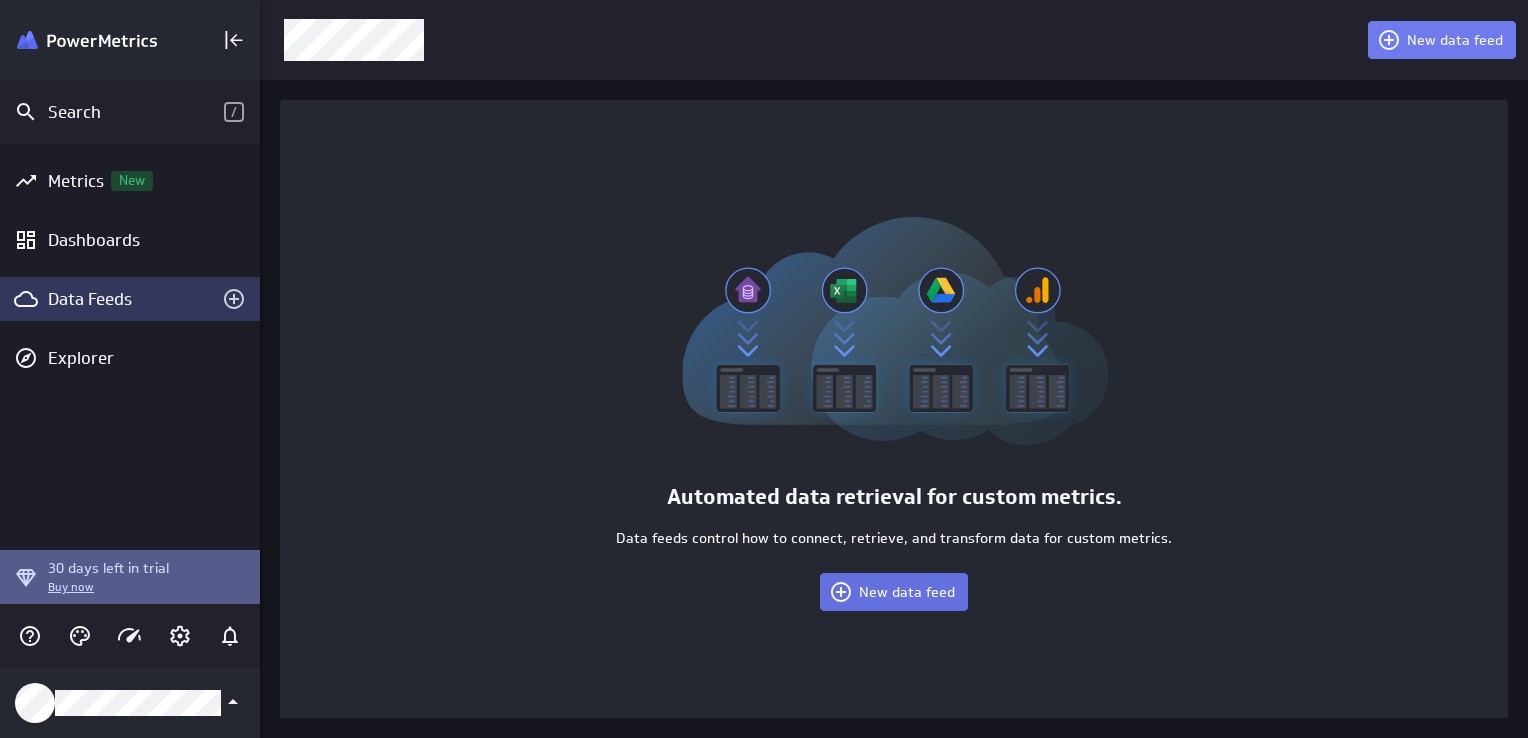 click on "New data feed" at bounding box center (907, 592) 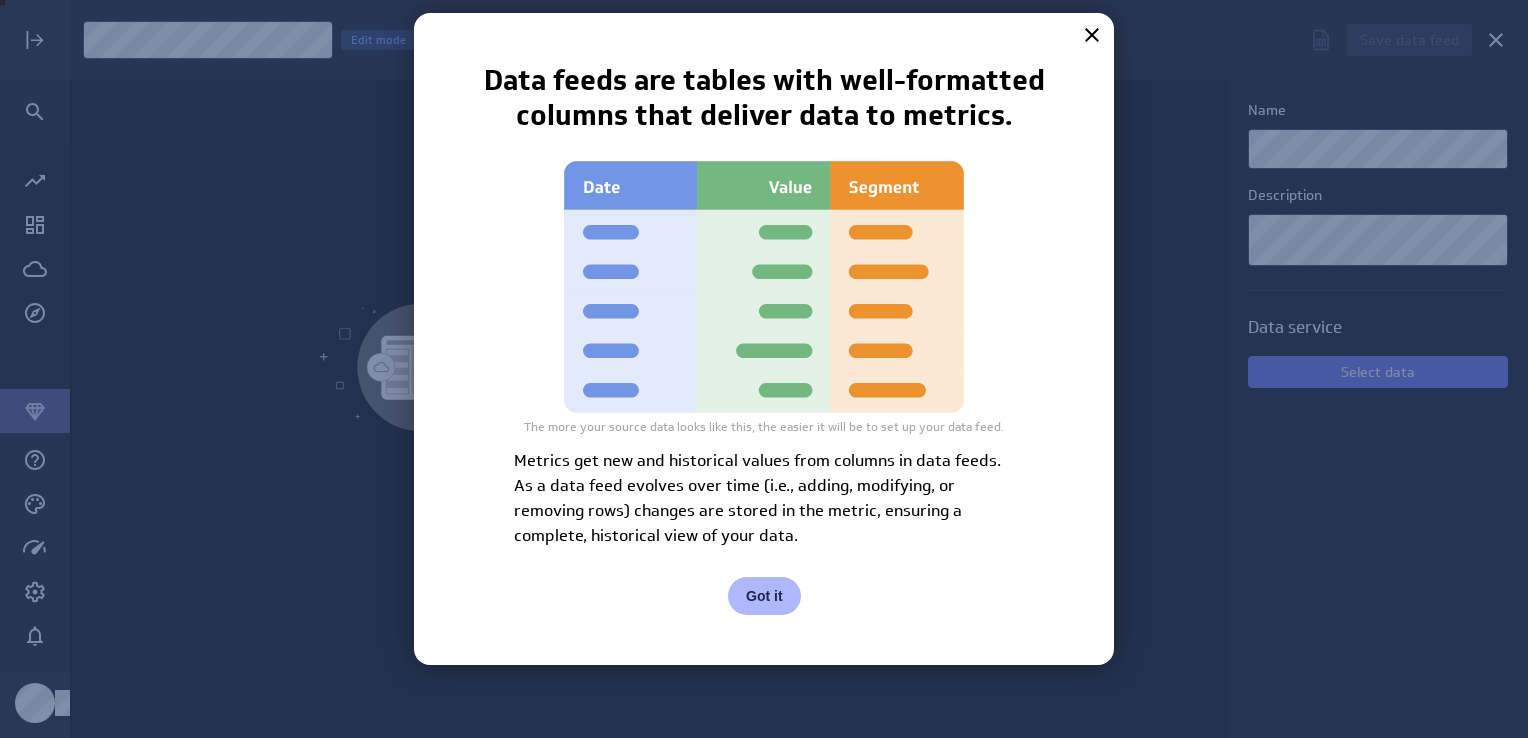 scroll, scrollTop: 9, scrollLeft: 10, axis: both 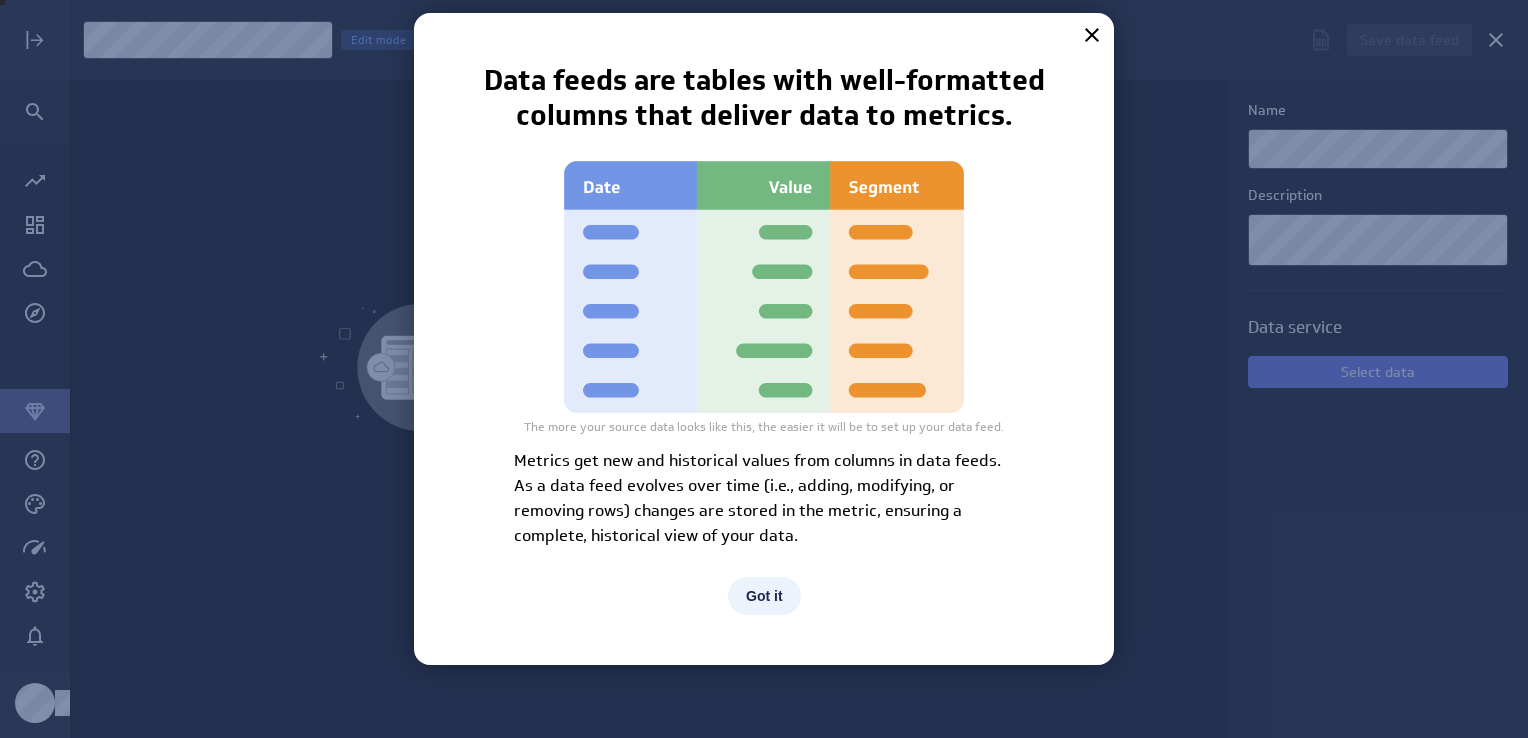 click on "Got it" at bounding box center [764, 596] 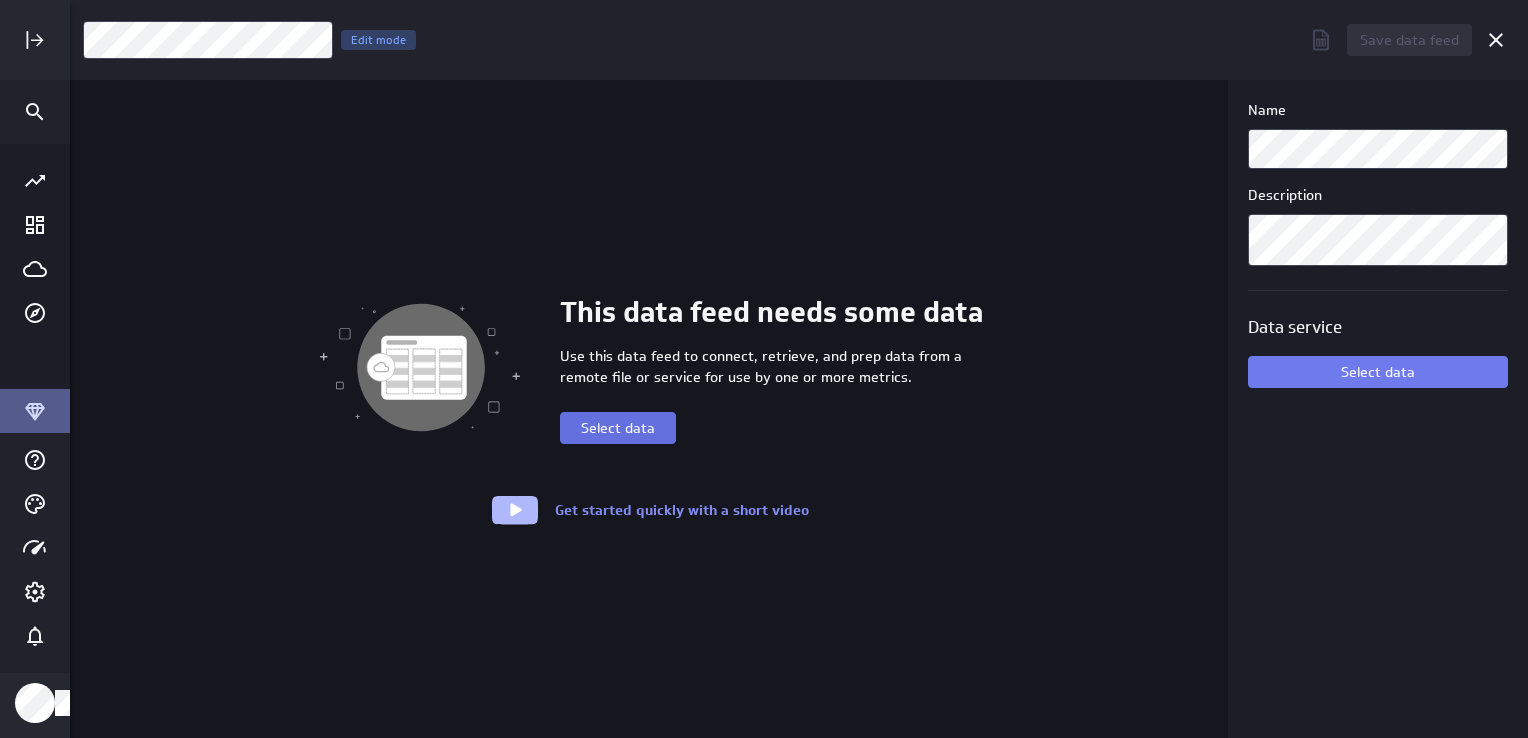 click on "Select data" at bounding box center (618, 428) 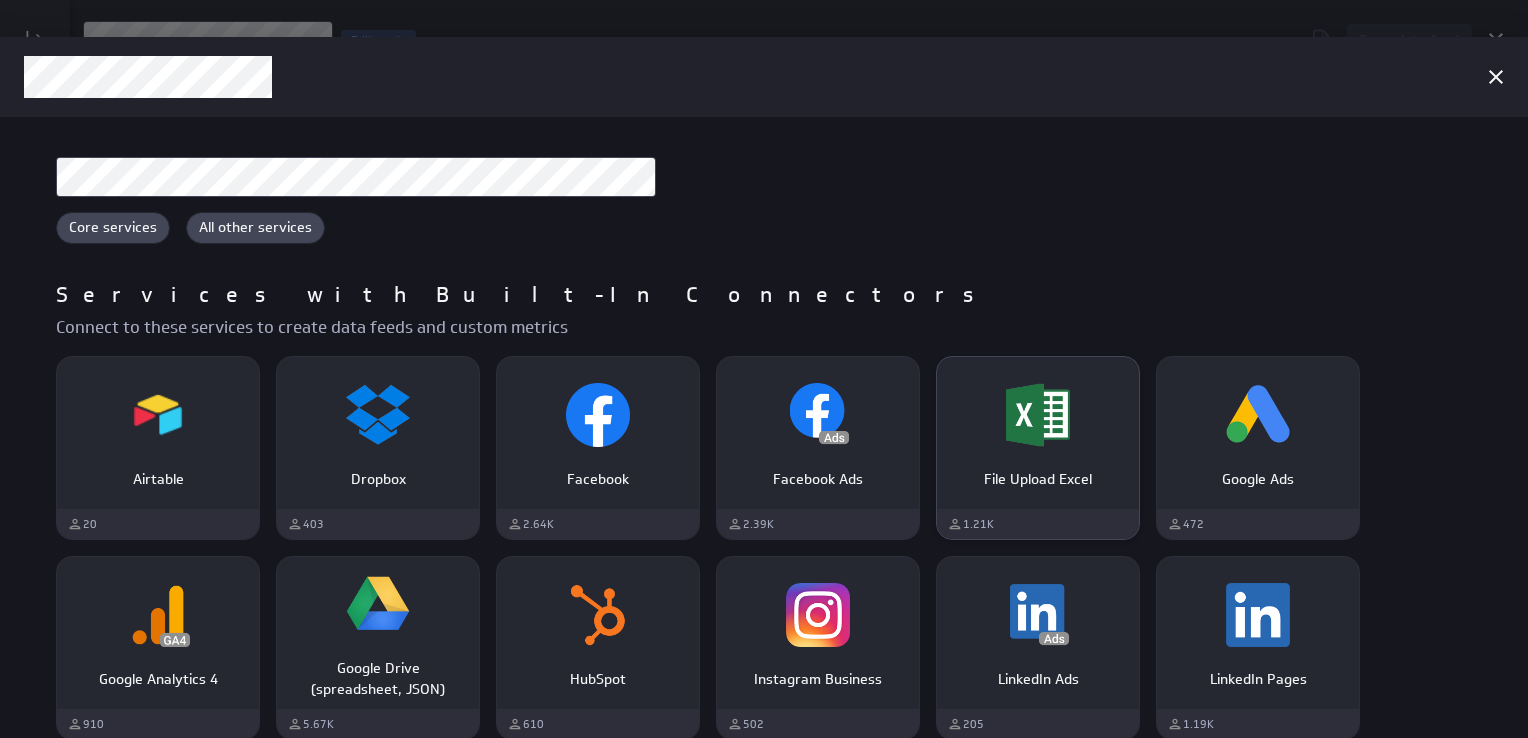 click on "File Upload Excel" at bounding box center (1038, 479) 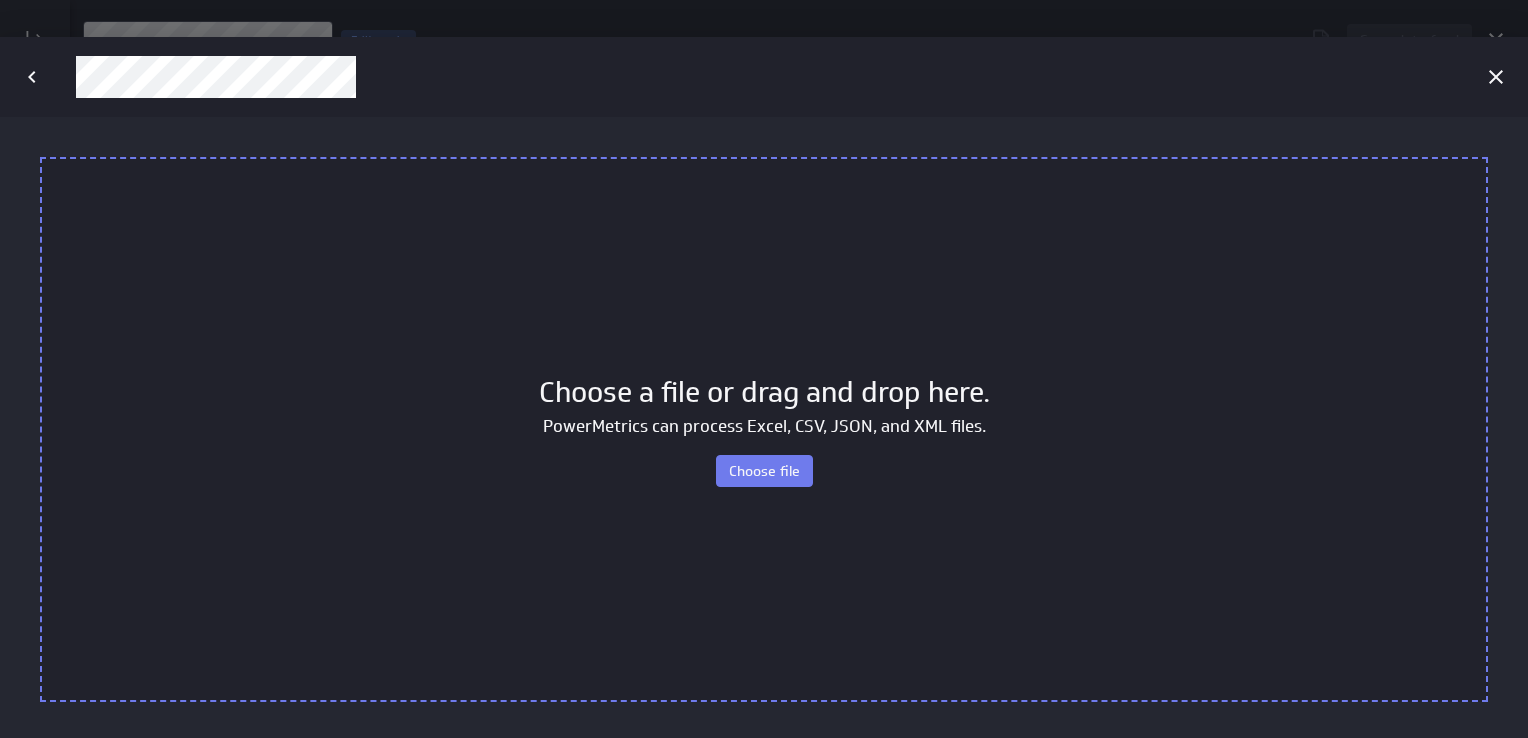 scroll, scrollTop: 0, scrollLeft: 0, axis: both 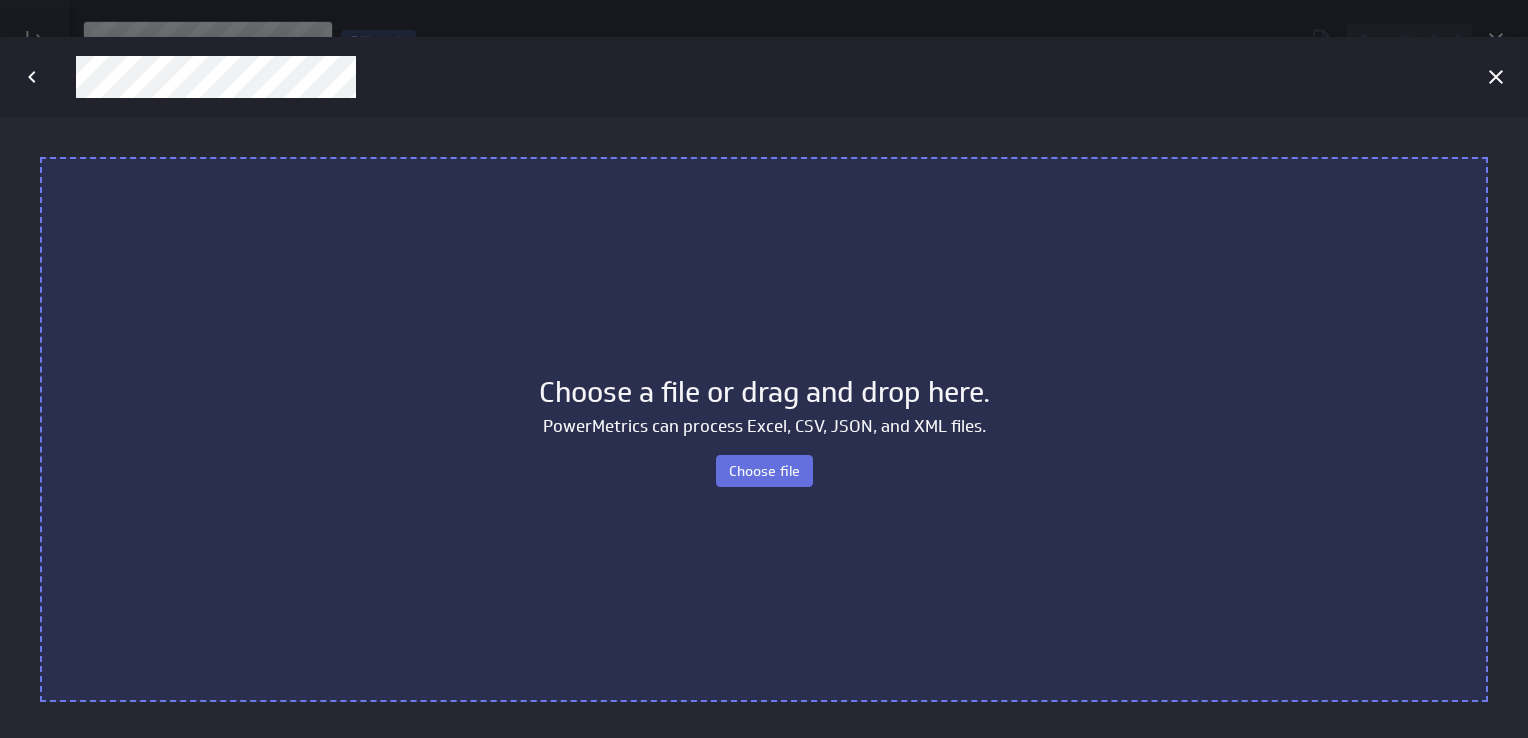 click on "Choose file" at bounding box center [764, 470] 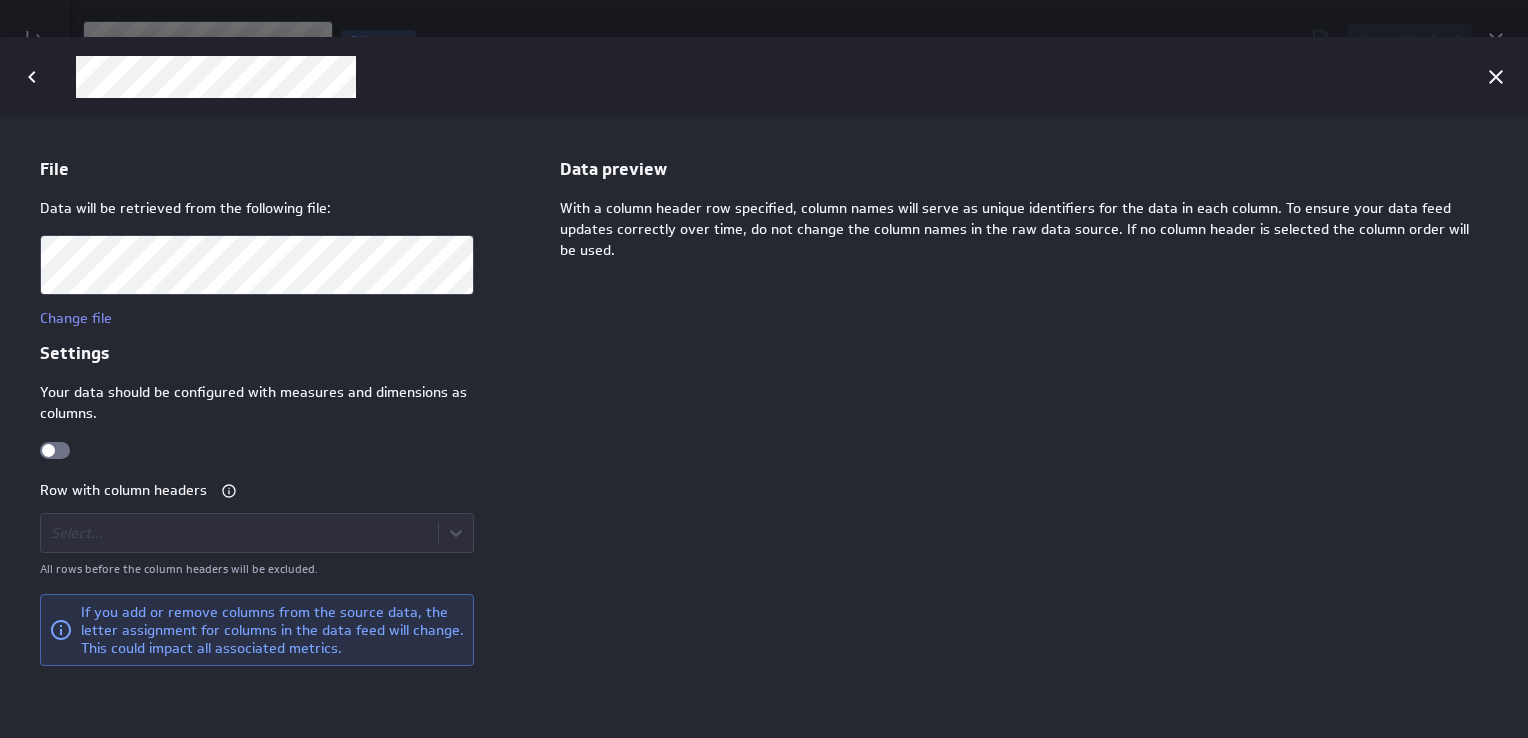 scroll, scrollTop: 0, scrollLeft: 0, axis: both 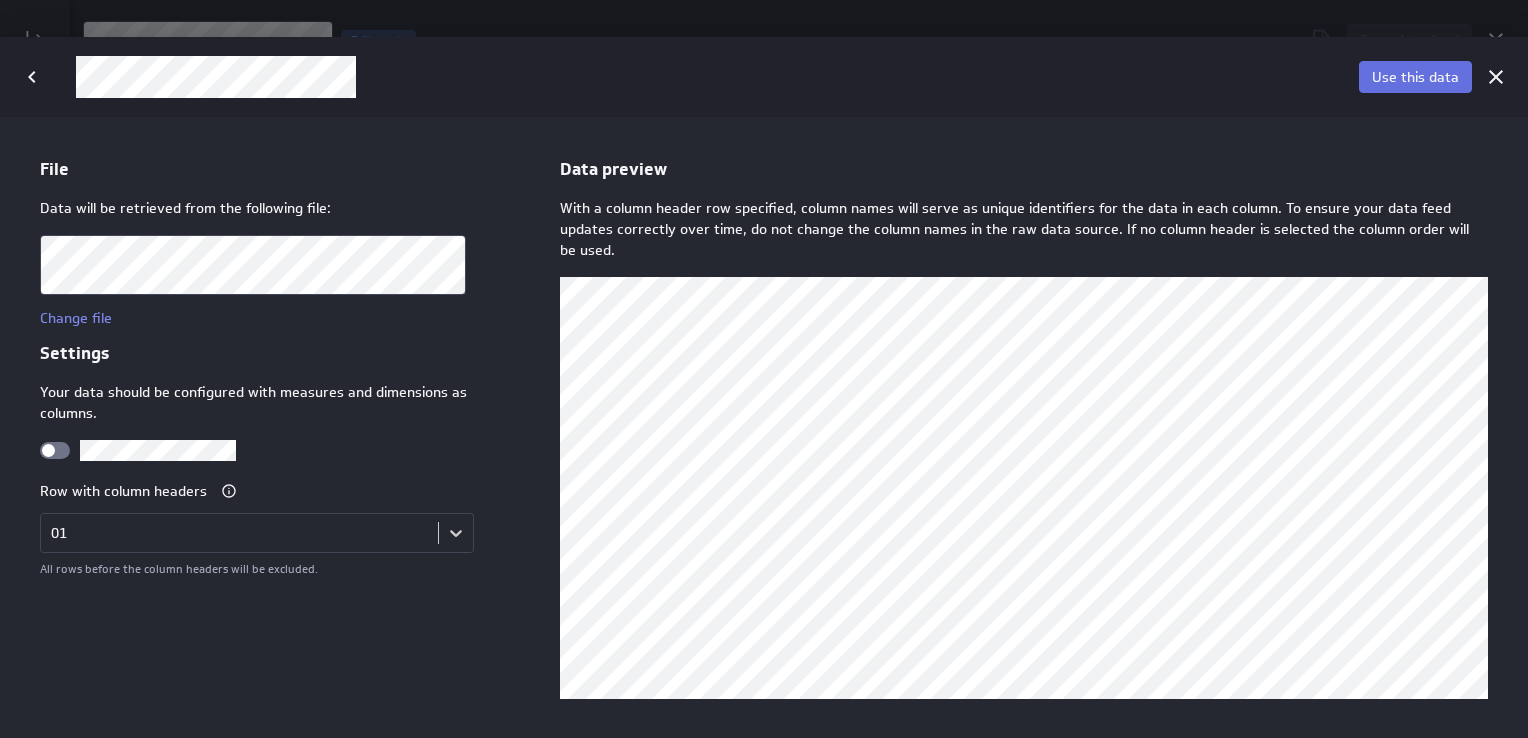 click on "Use this data" at bounding box center (1415, 77) 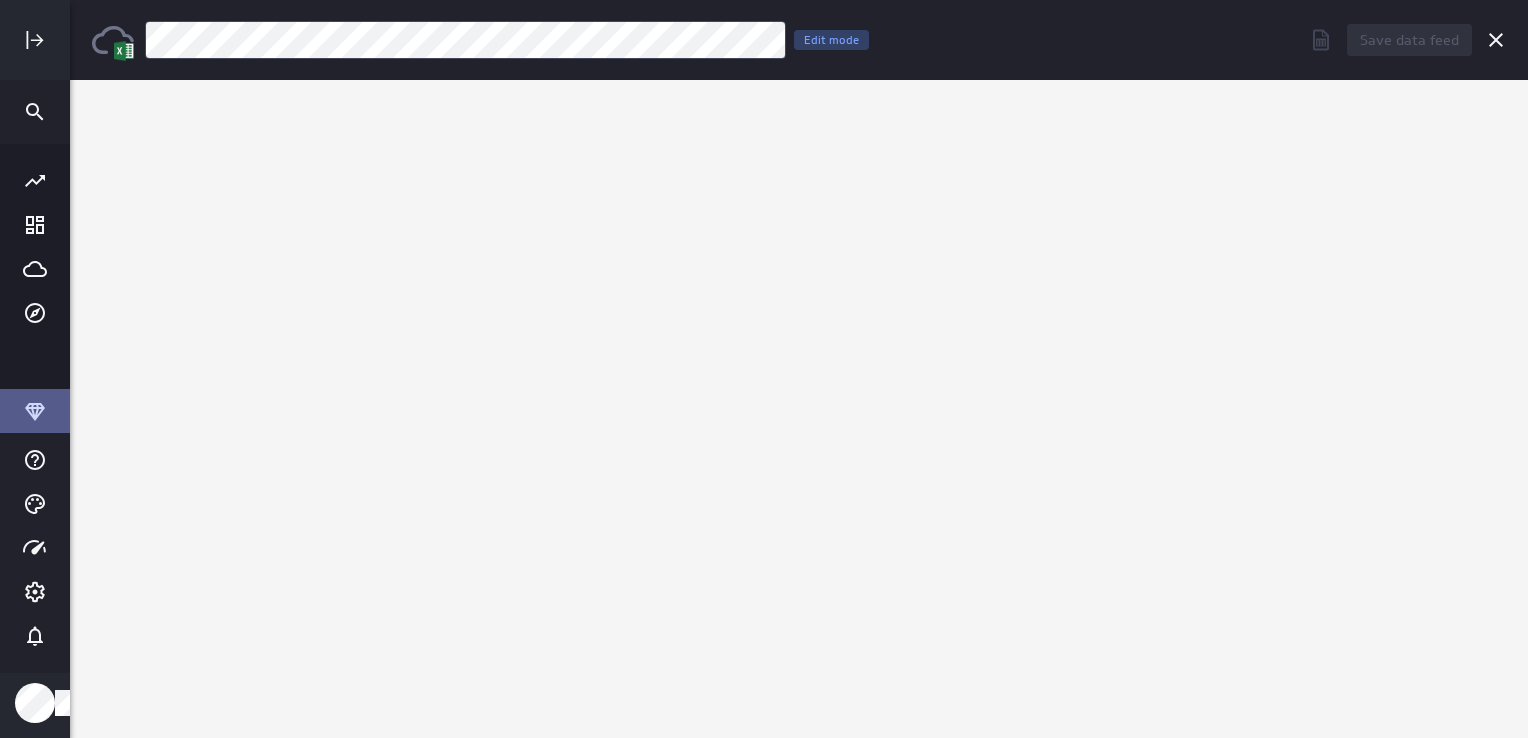 scroll, scrollTop: 0, scrollLeft: 0, axis: both 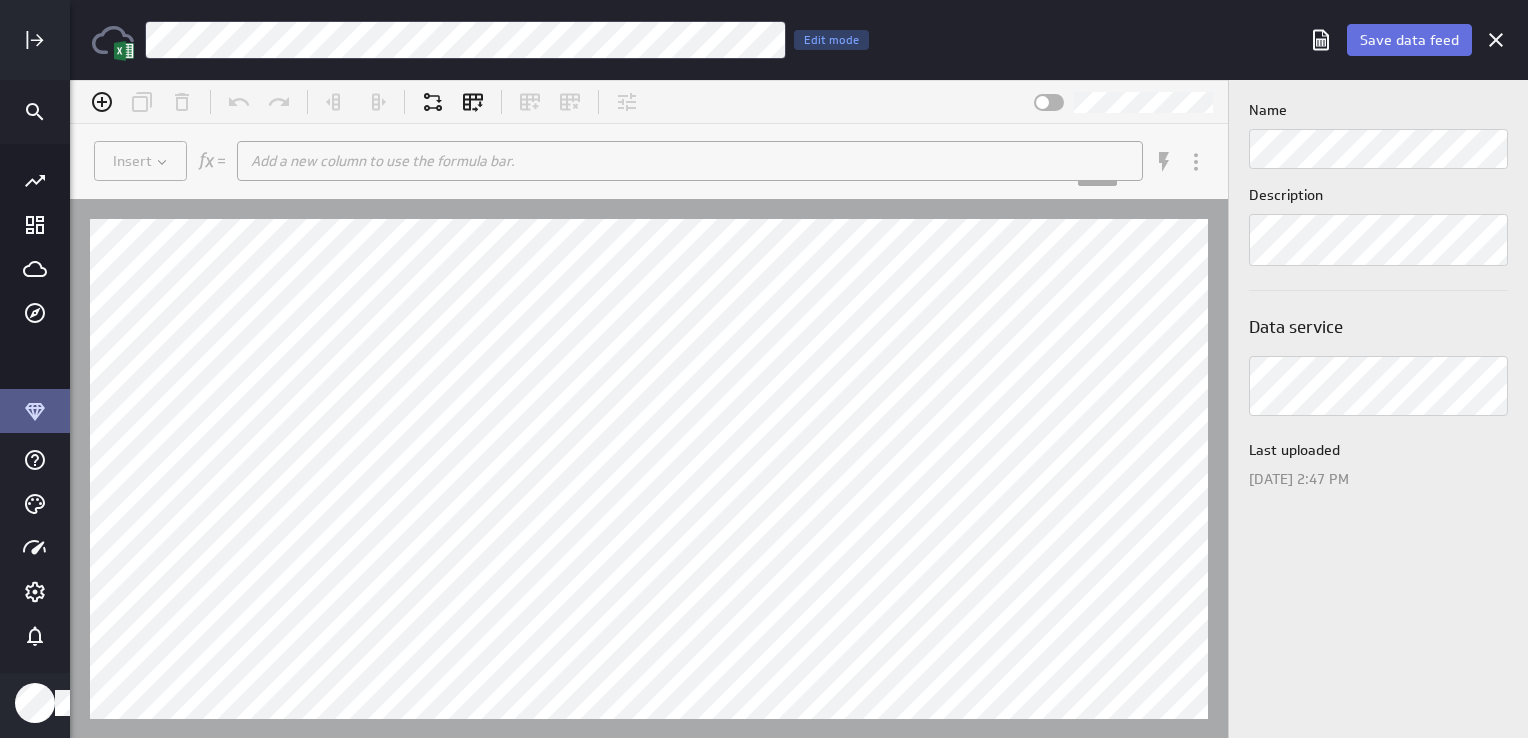 click on "Save data feed" at bounding box center (1409, 40) 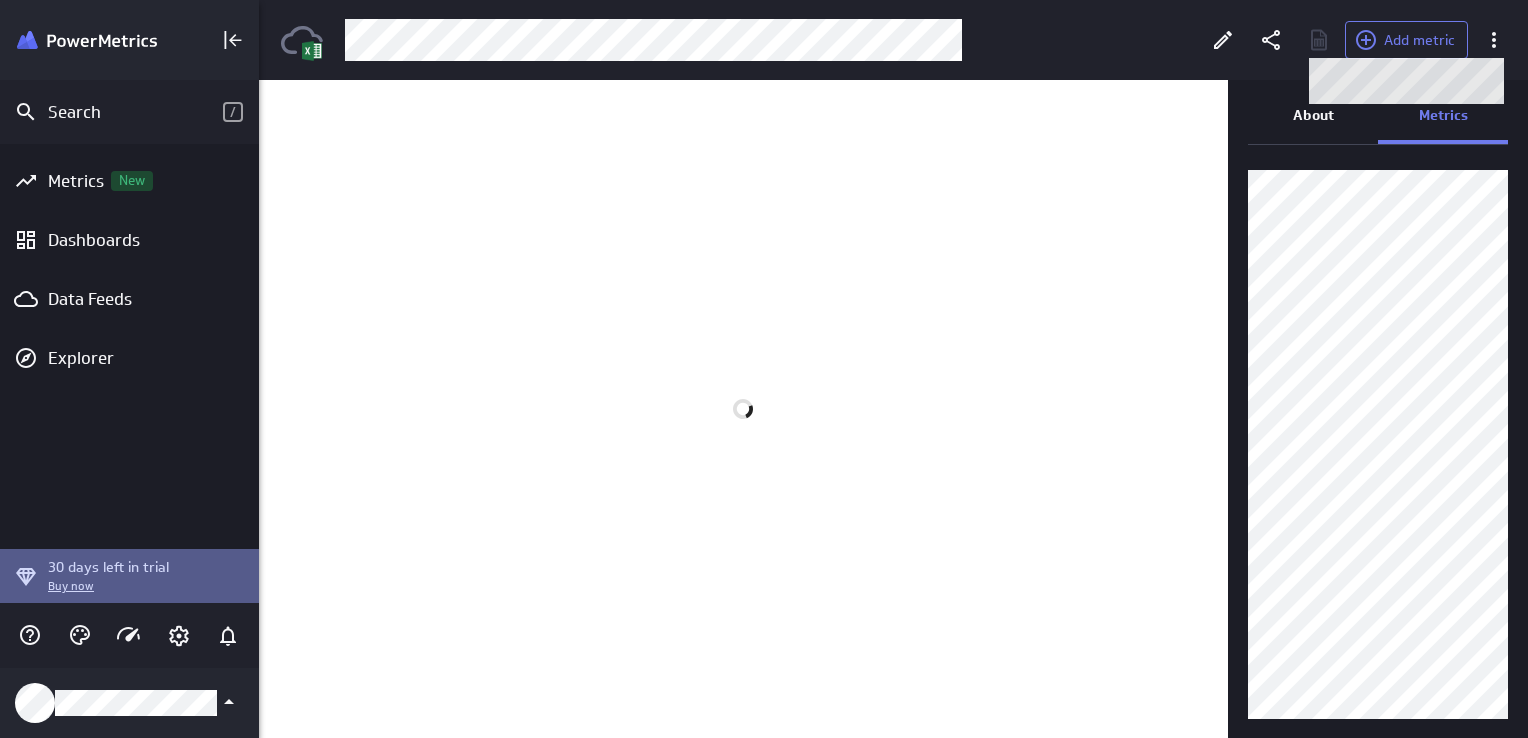 scroll, scrollTop: 769, scrollLeft: 1299, axis: both 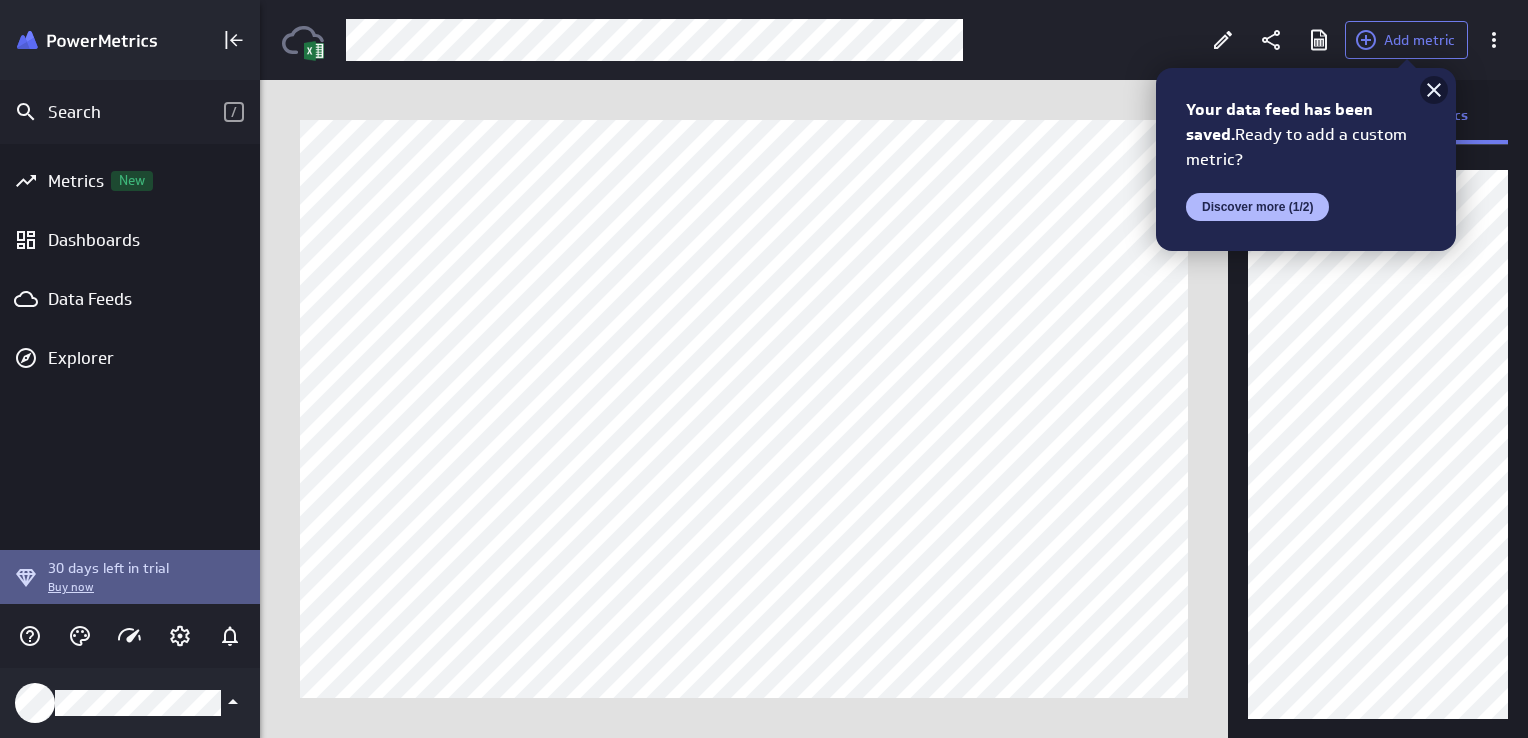 click 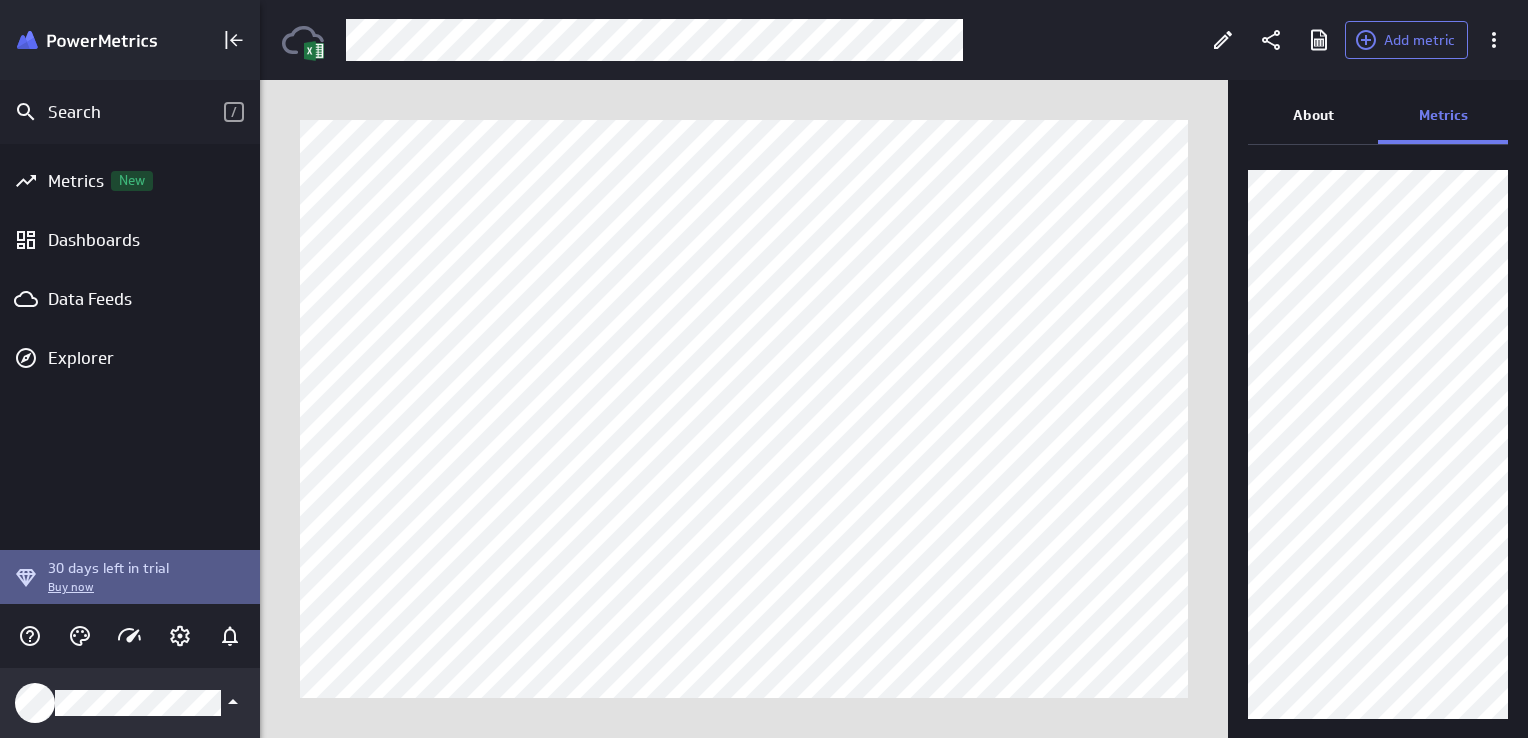 click 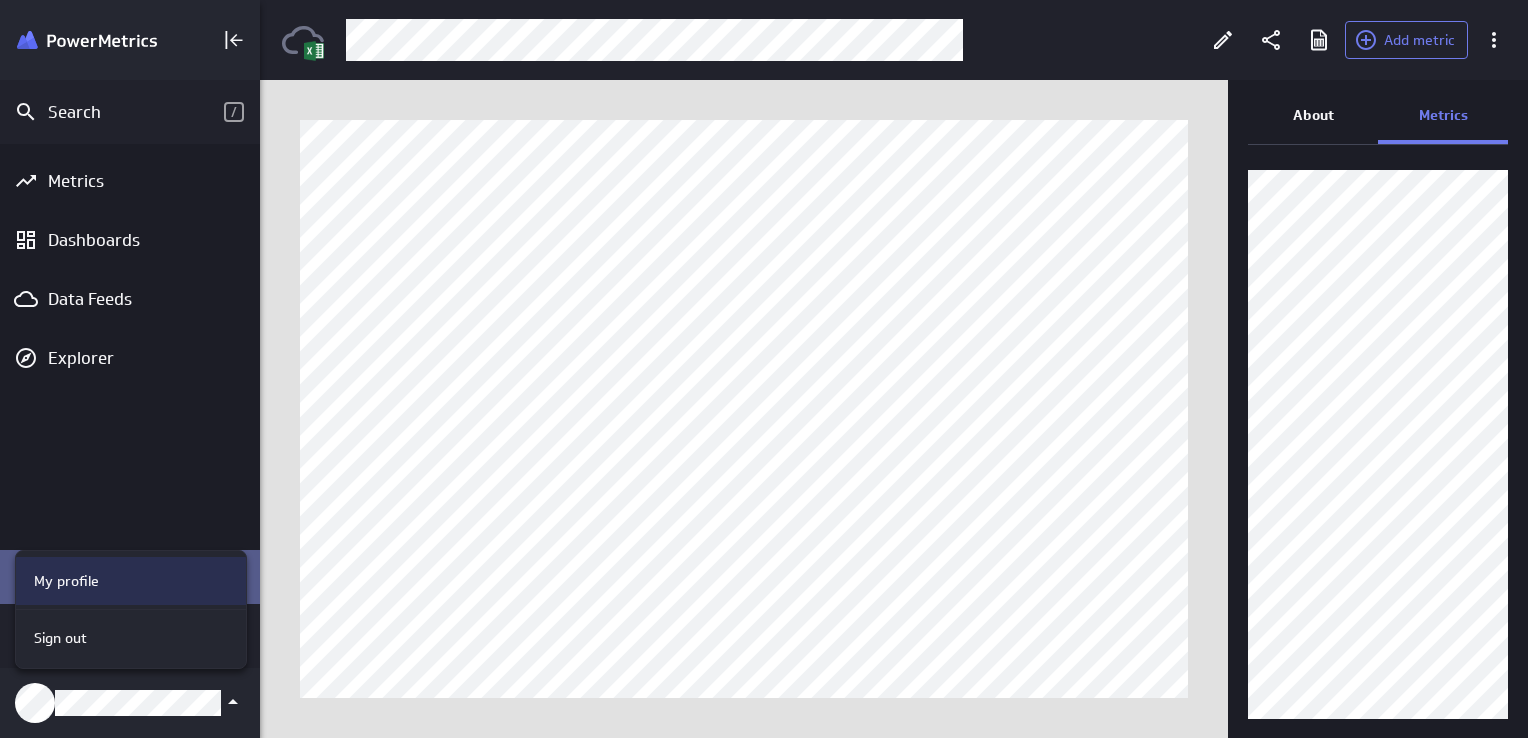 click on "My profile" at bounding box center [66, 581] 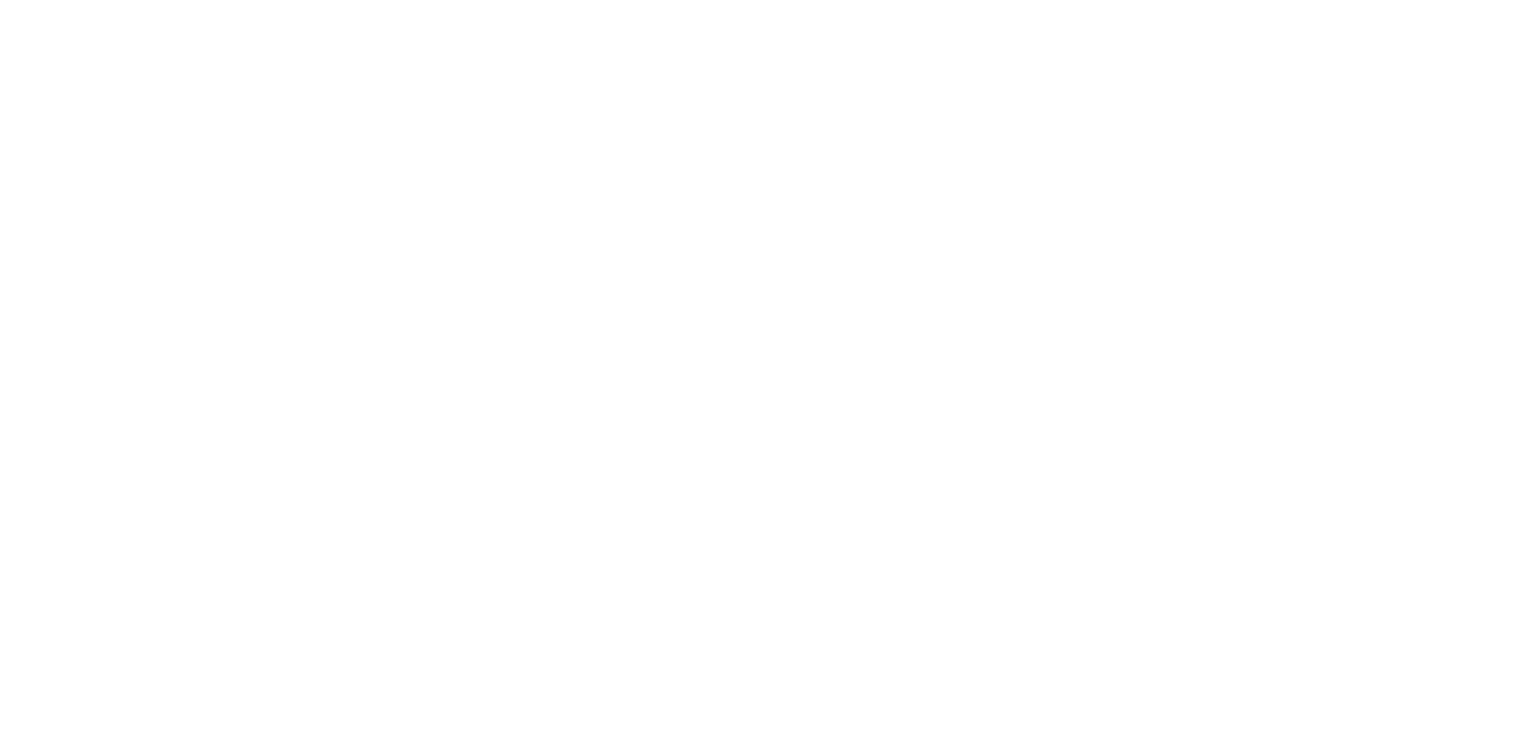 scroll, scrollTop: 0, scrollLeft: 0, axis: both 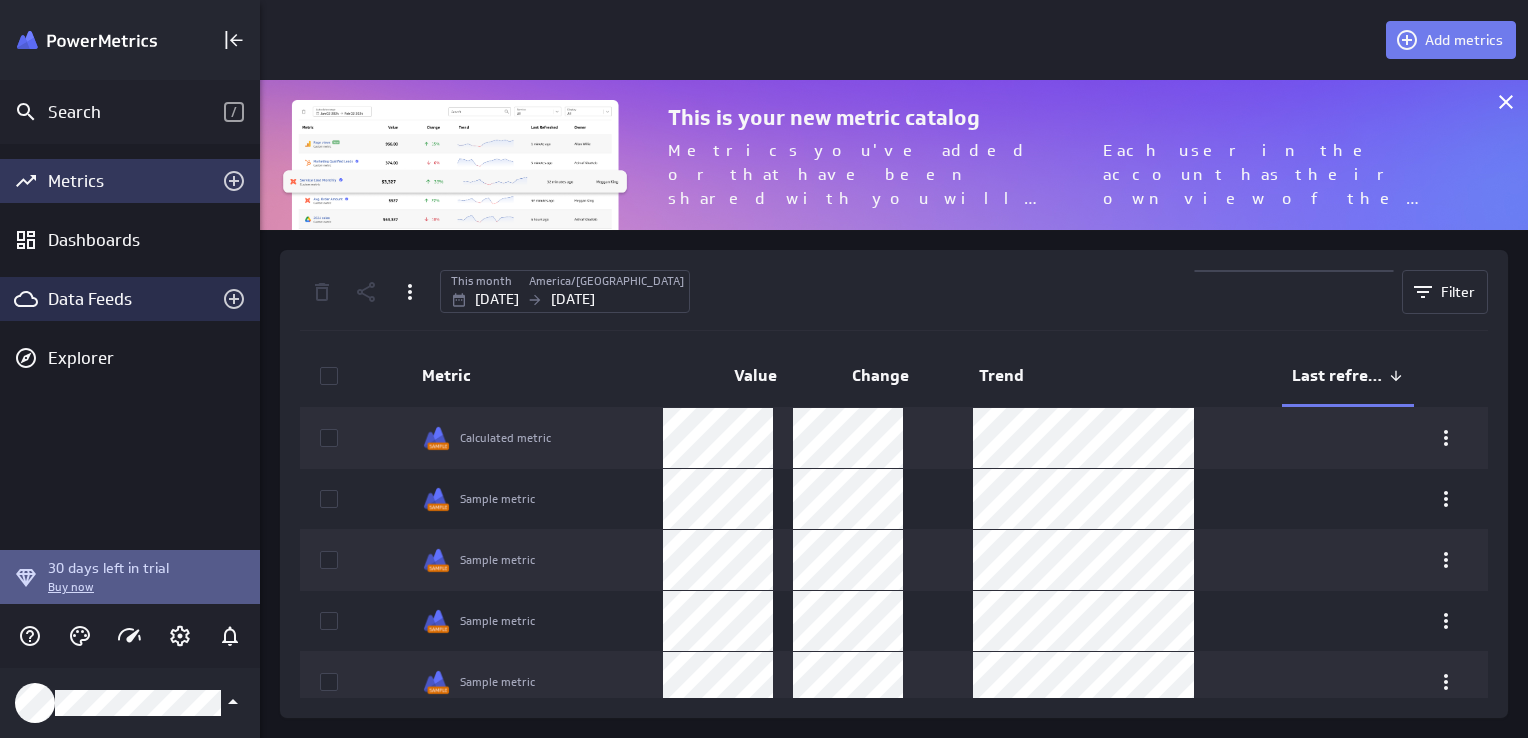 click on "Data Feeds" at bounding box center [130, 299] 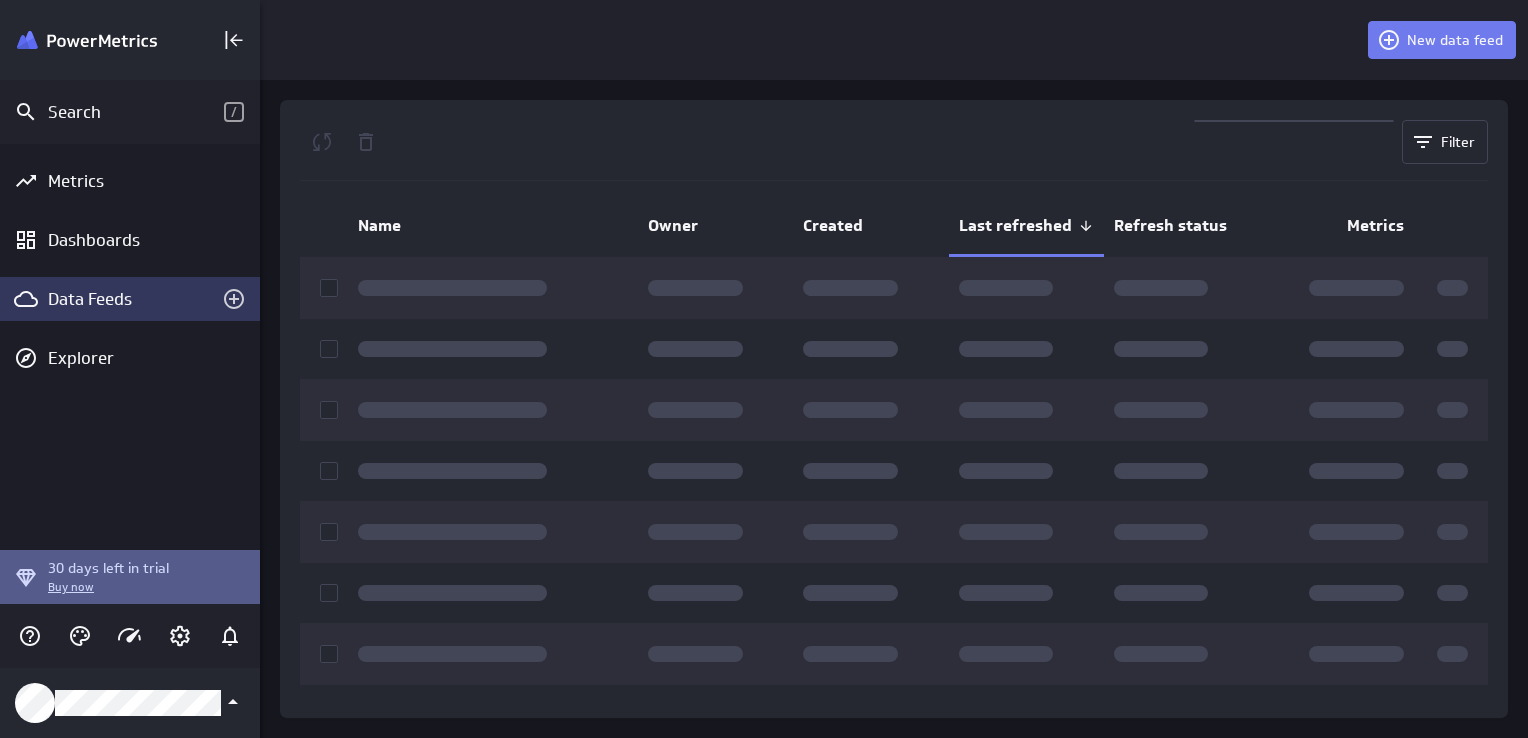 scroll, scrollTop: 9, scrollLeft: 9, axis: both 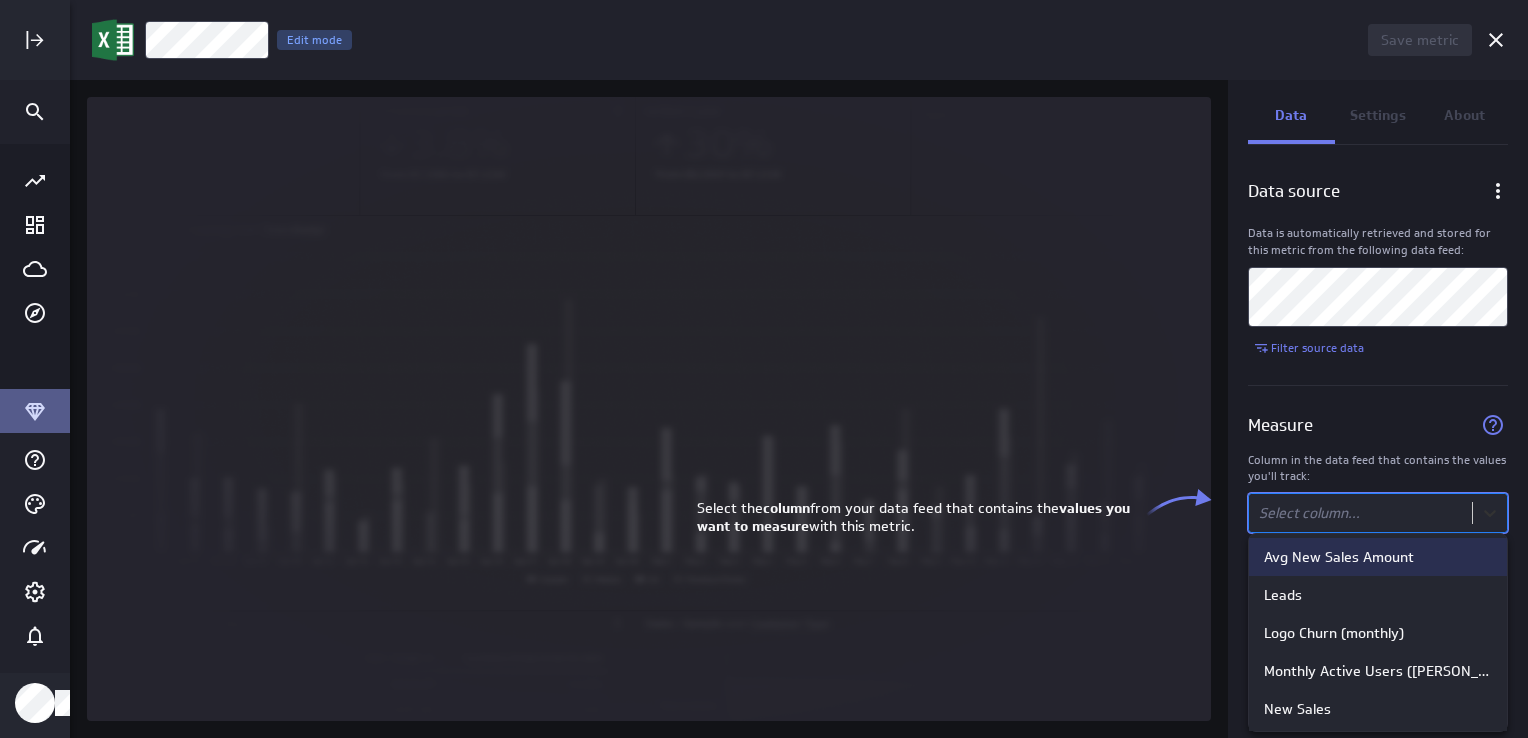 click on "Save metric Untitled Edit mode Data Settings About Data source Data is automatically retrieved and stored for this metric from the following data feed: Filter source data Measure Column in the data feed that contains the values you'll track: option Avg New Sales Amount focused, 1 of 12. 12 results available. Use Up and Down to choose options, press Enter to select the currently focused option, press Escape to exit the menu, press Tab to select the option and exit the menu. Select column... (no message) PowerMetrics Assistant Hey Allen. I’m your PowerMetrics Assistant. If I can’t answer your question, try searching in our  Help Center  (that’s what I do!) You can also contact the  Support Team . How can I help you today?
Select the  column  from your data feed that contains the  values you want to measure  with this metric. Avg New Sales Amount Leads Logo Churn (monthly) Monthly Active Users (MAUs) New Sales NRR (monthly) Web to Signup Rate Channel" at bounding box center [764, 369] 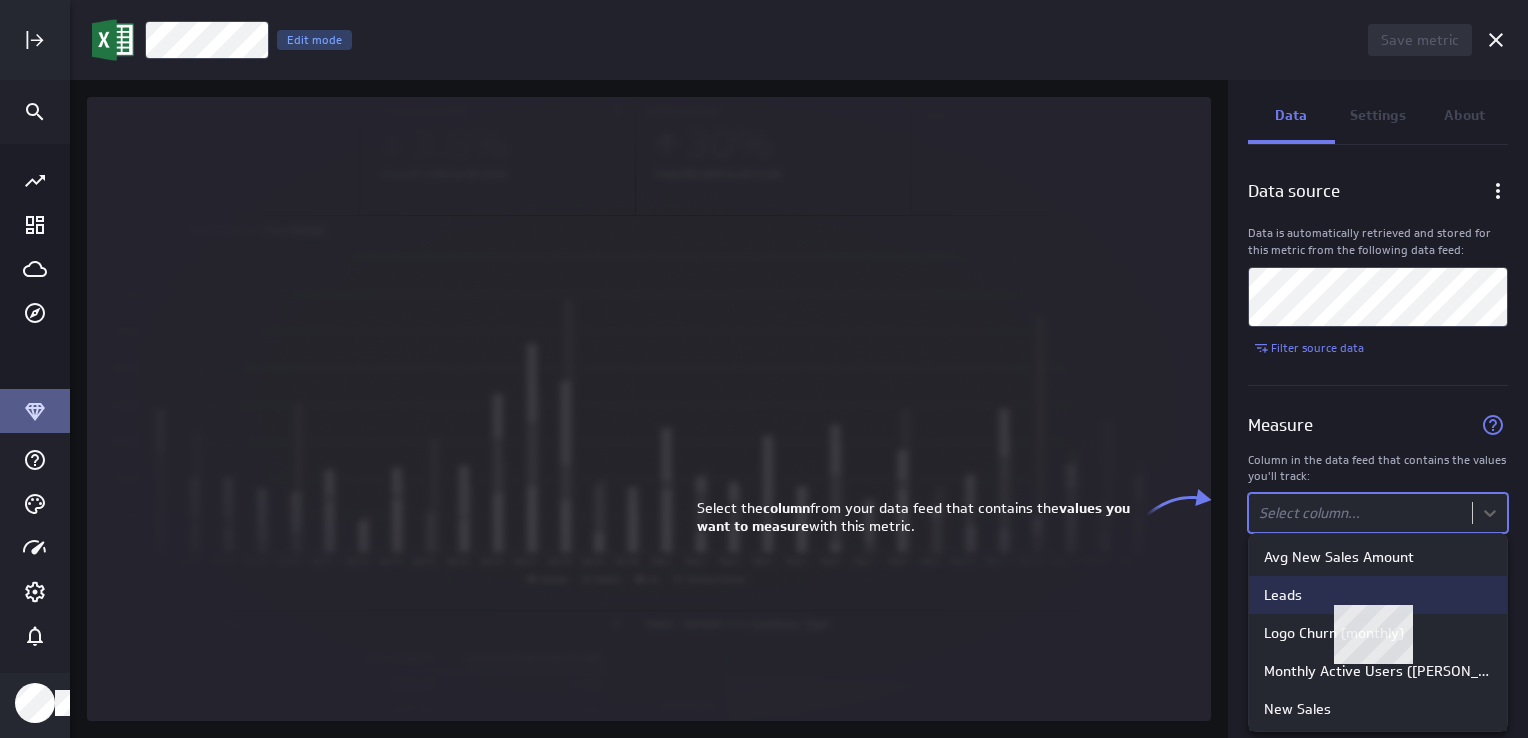 click on "Leads" at bounding box center [1378, 595] 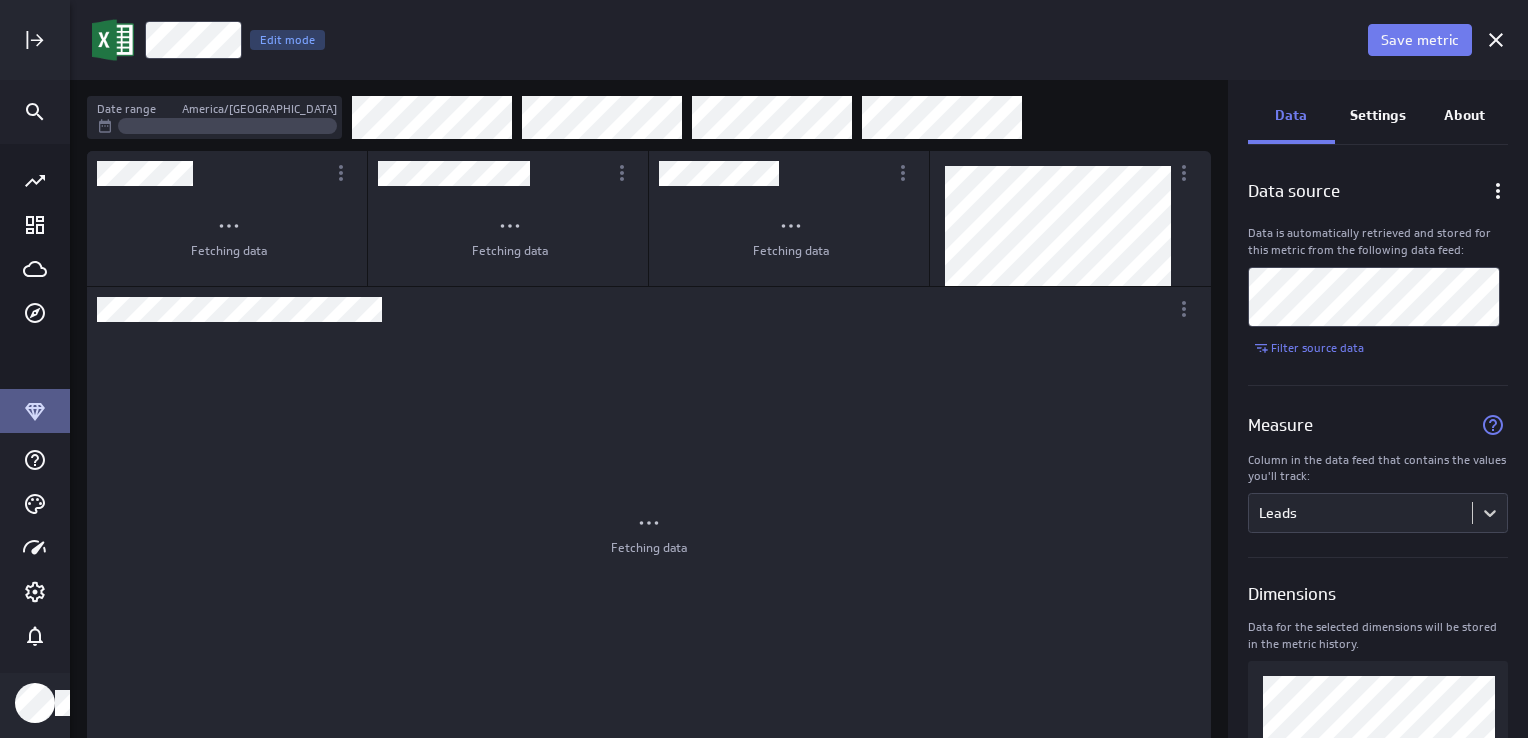 scroll, scrollTop: 9, scrollLeft: 9, axis: both 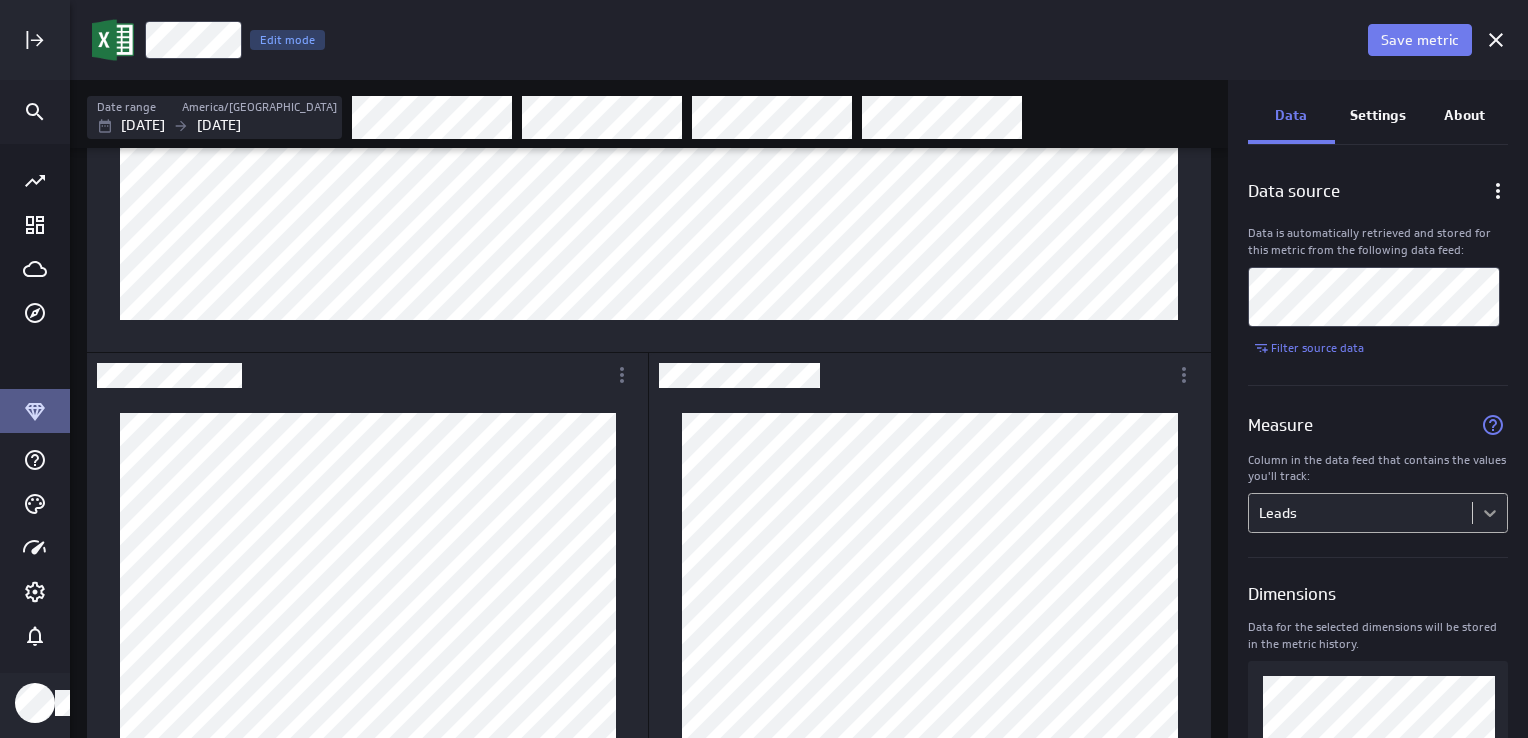 click on "Save metric Leads Edit mode Date range America/Toronto Sep 08 2024 Jul 09 2025 Data Settings About Data source Data is automatically retrieved and stored for this metric from the following data feed: Filter source data Measure Column in the data feed that contains the values you'll track: Leads Dimensions Data for the selected dimensions will be stored in the metric history. 4 of maximum 10 dimensions selected Date and Time Column in the data feed that contains the date/time associated with each value: Date (no message) PowerMetrics Assistant Hey Allen. I’m your PowerMetrics Assistant. If I can’t answer your question, try searching in our  Help Center  (that’s what I do!) You can also contact the  Support Team . How can I help you today?
Select the  column  from your data feed that contains the  values you want to measure  with this metric. Created with Highcharts 9.0.1" at bounding box center (764, 369) 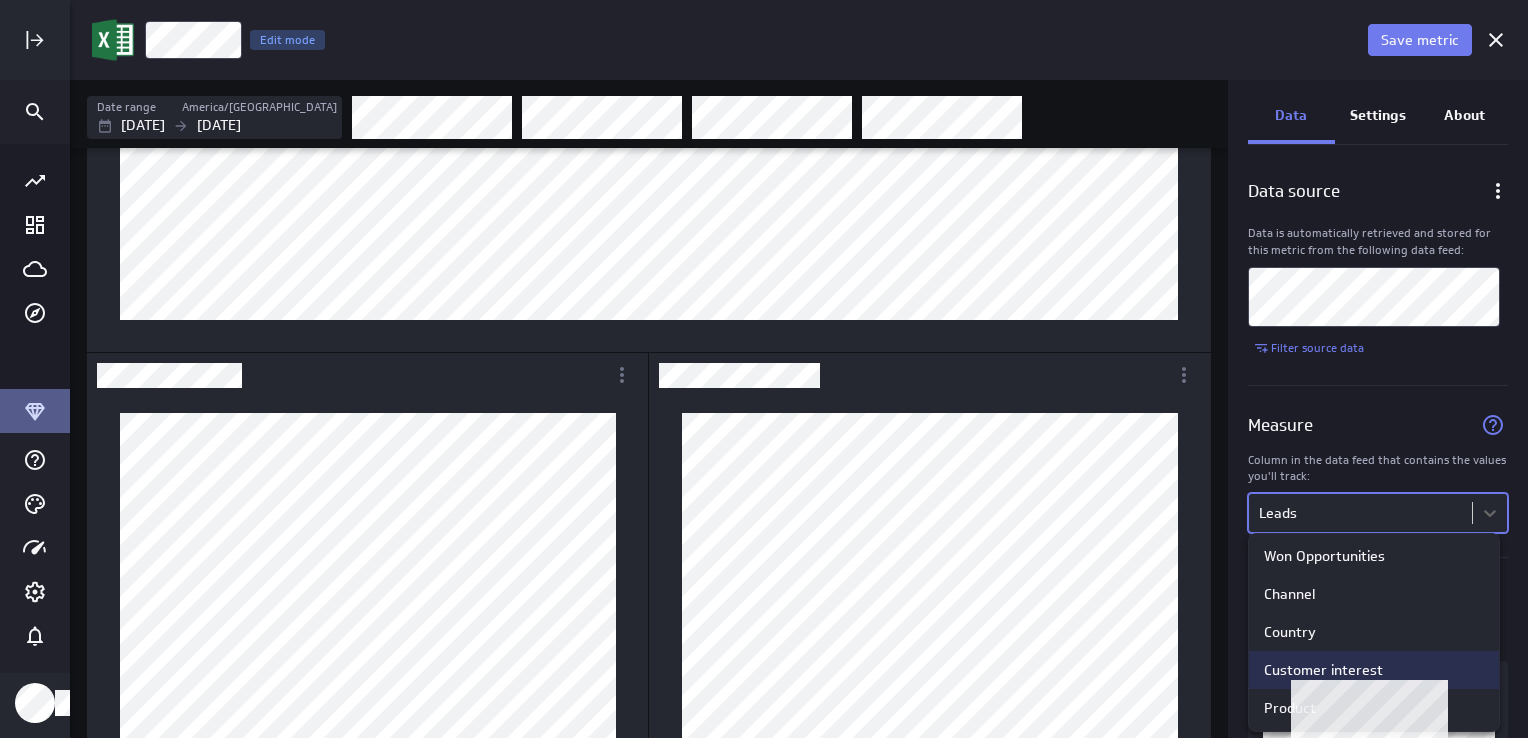 scroll, scrollTop: 272, scrollLeft: 0, axis: vertical 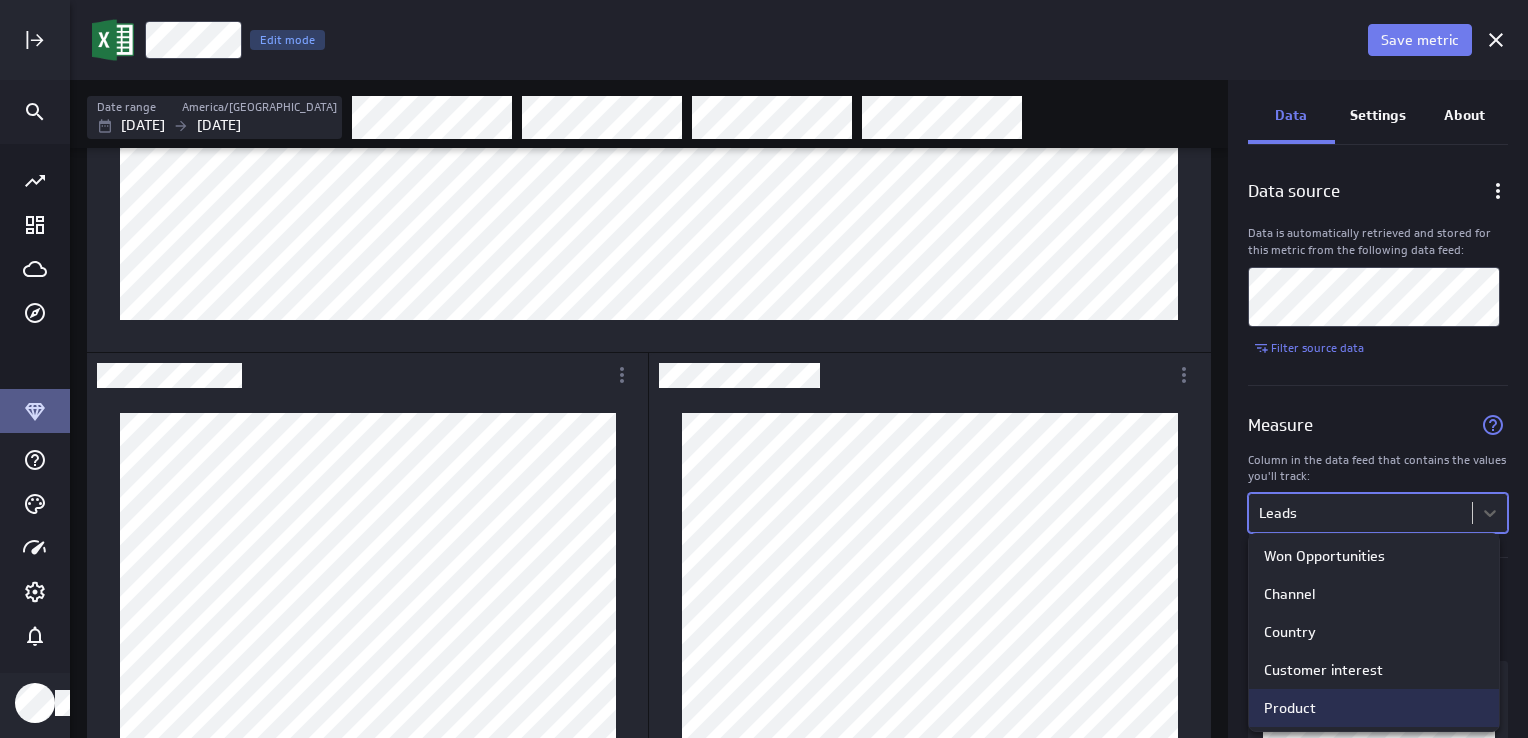 click on "Product" at bounding box center [1374, 708] 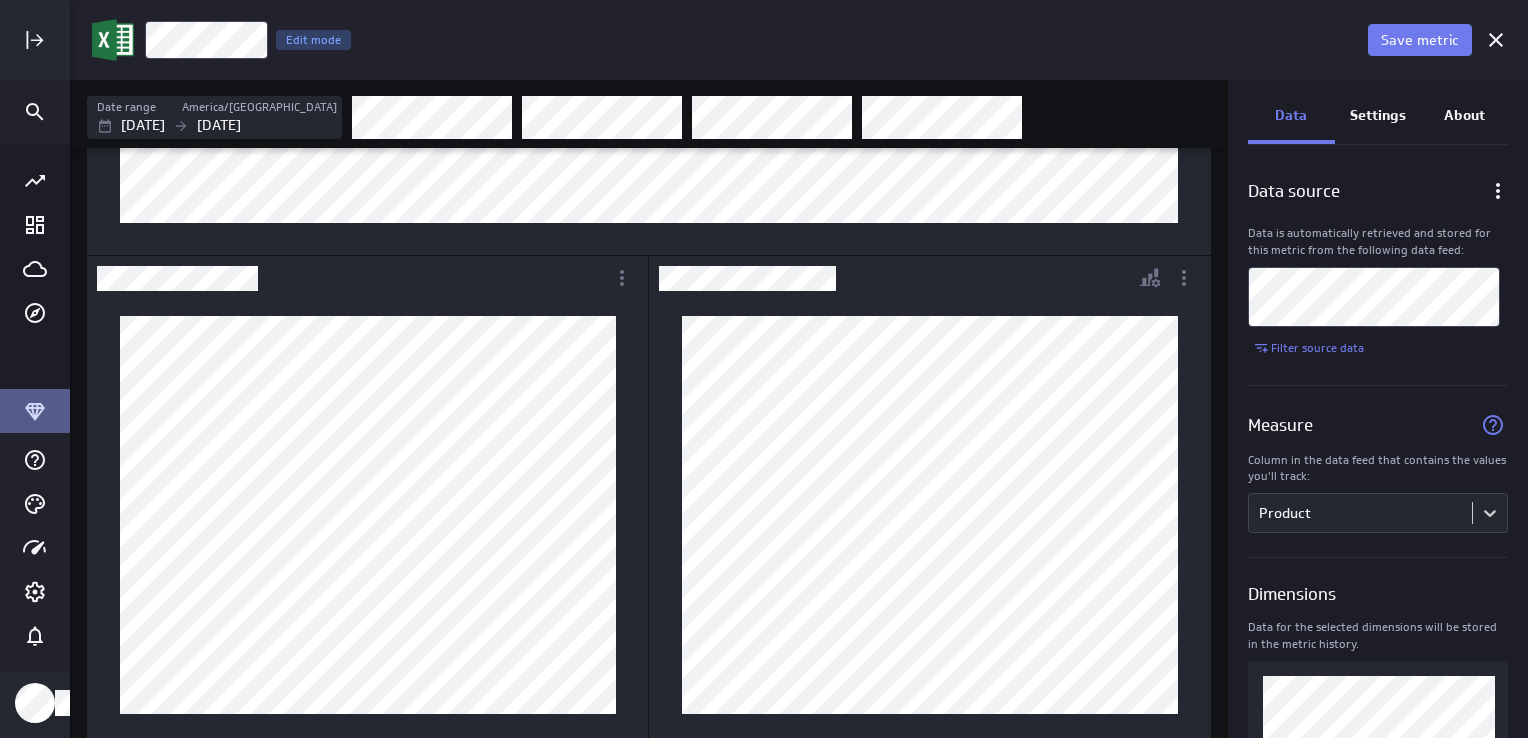 scroll, scrollTop: 487, scrollLeft: 0, axis: vertical 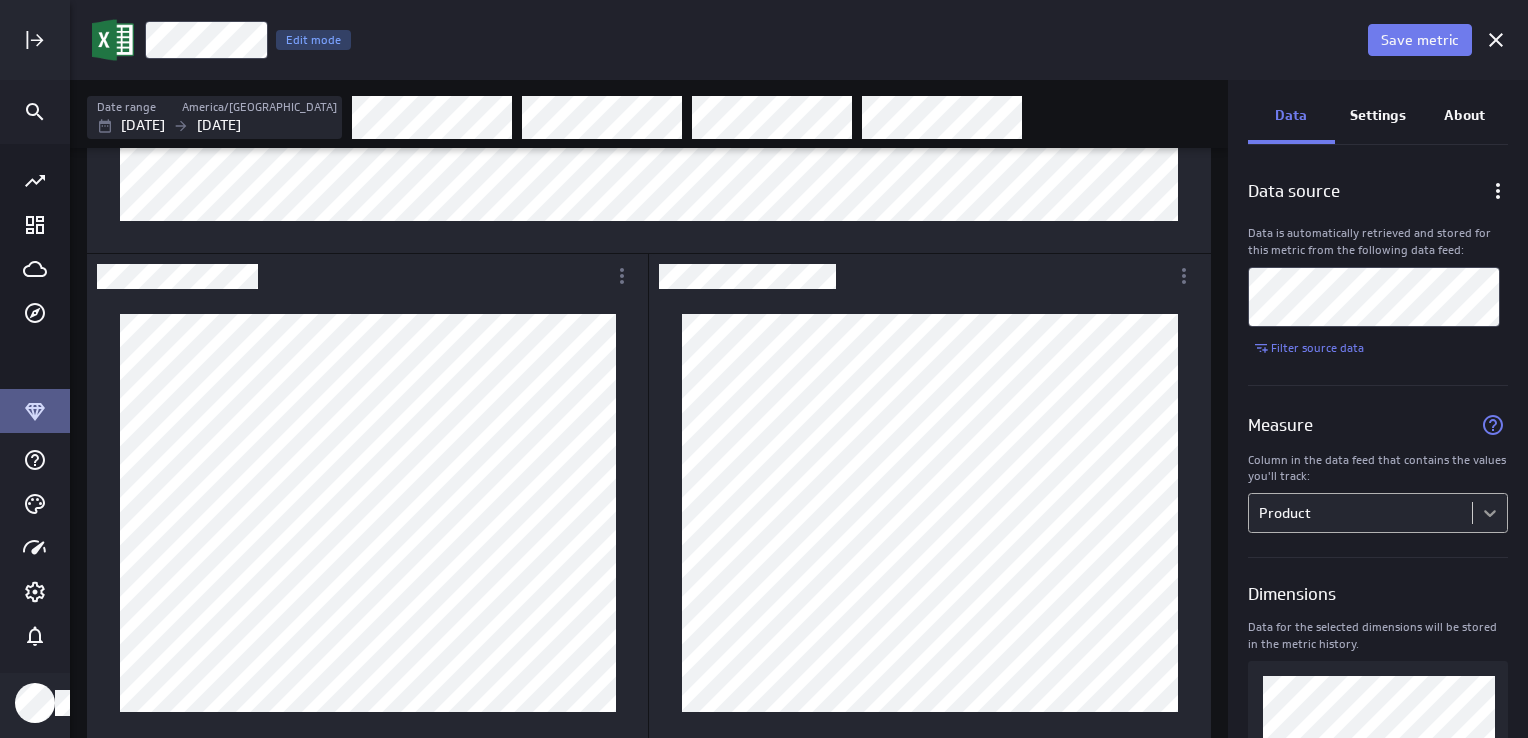 click on "Save metric Product Edit mode Date range America/Toronto Sep 08 2024 Jul 09 2025 Data Settings About Data source Data is automatically retrieved and stored for this metric from the following data feed: Filter source data Measure Column in the data feed that contains the values you'll track: Product Dimensions Data for the selected dimensions will be stored in the metric history. 4 of maximum 10 dimensions selected Date and Time Column in the data feed that contains the date/time associated with each value: Date (no message) PowerMetrics Assistant Hey Allen. I’m your PowerMetrics Assistant. If I can’t answer your question, try searching in our  Help Center  (that’s what I do!) You can also contact the  Support Team . How can I help you today?
Select the  column  from your data feed that contains the  values you want to measure  with this metric. Created with Highcharts 9.0.1" at bounding box center (764, 369) 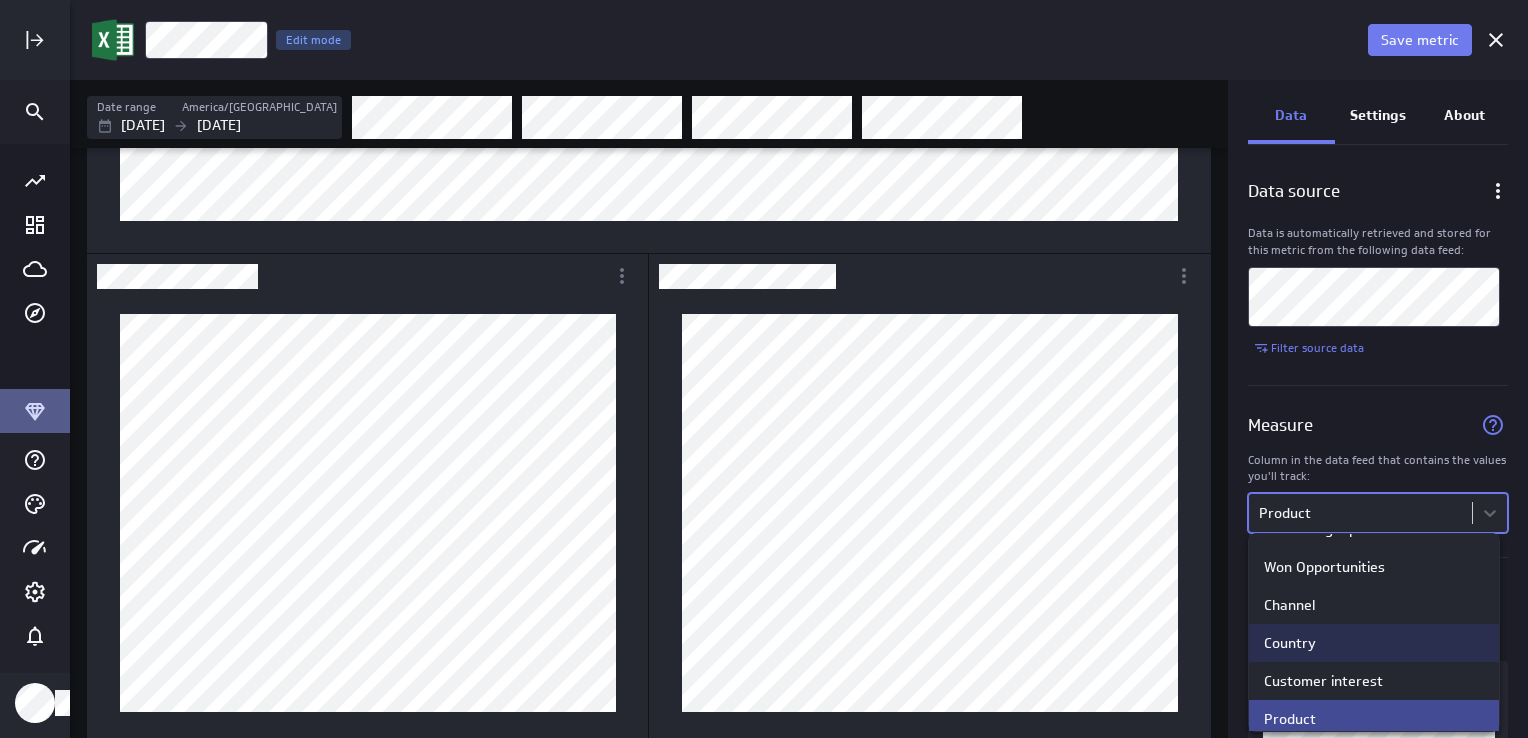 scroll, scrollTop: 272, scrollLeft: 0, axis: vertical 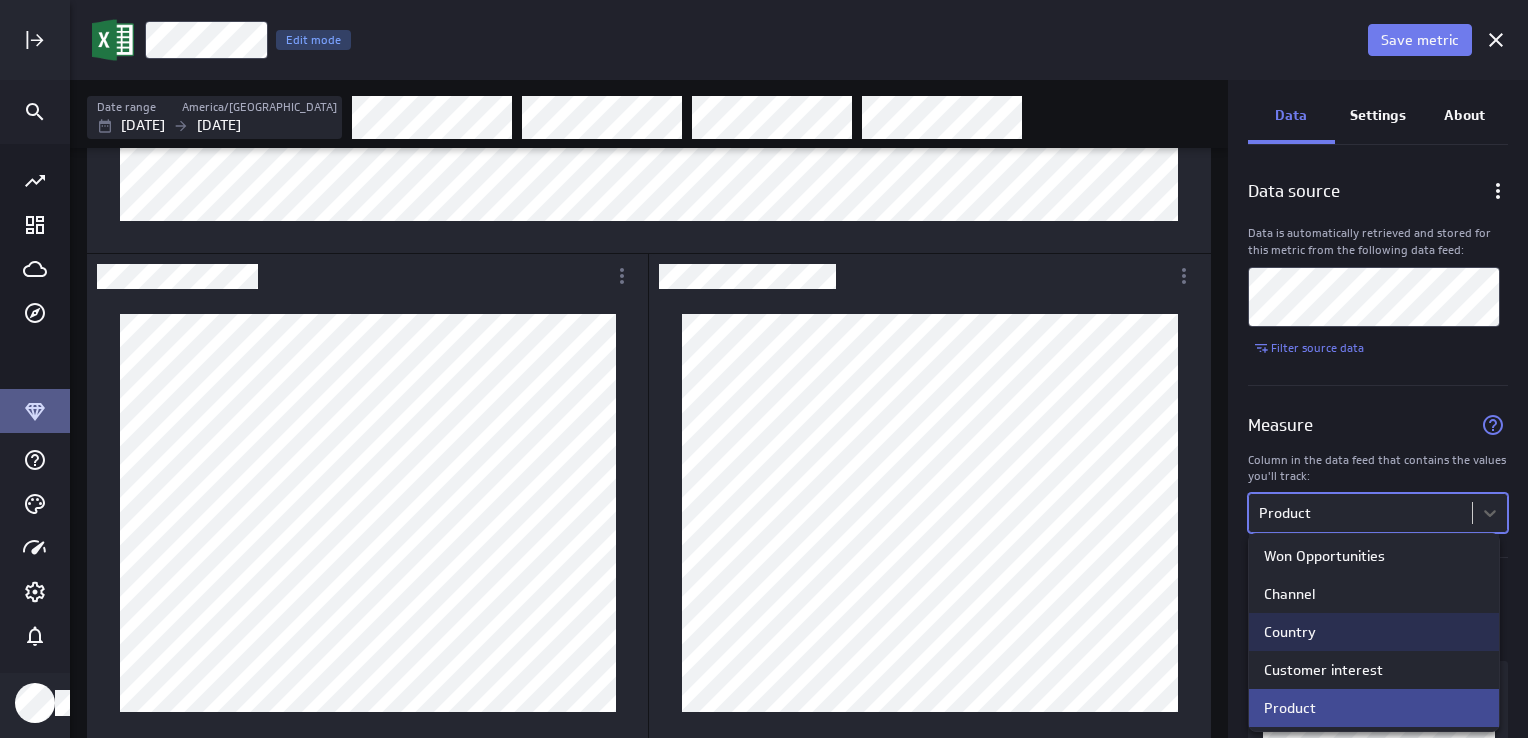 click on "Country" at bounding box center (1374, 632) 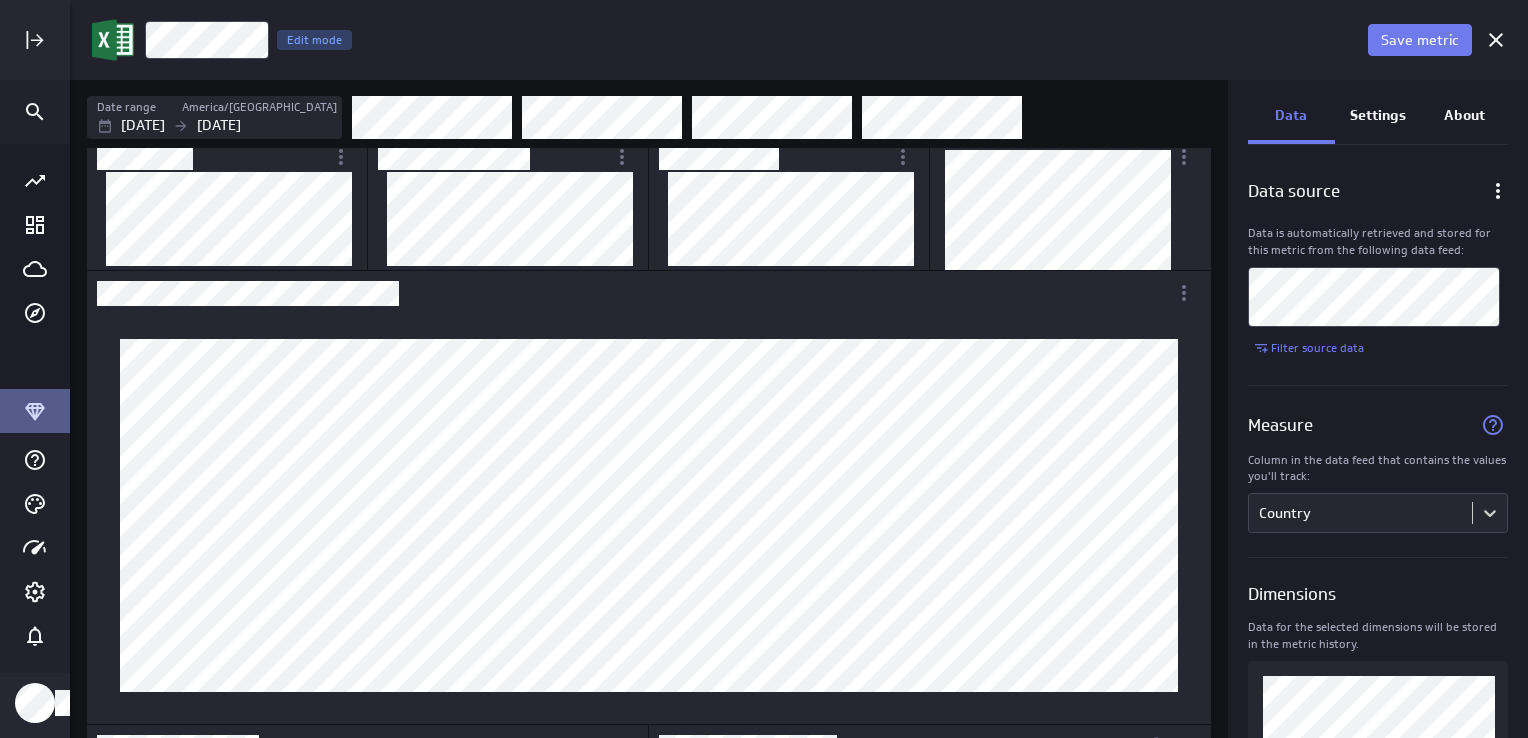 scroll, scrollTop: 0, scrollLeft: 0, axis: both 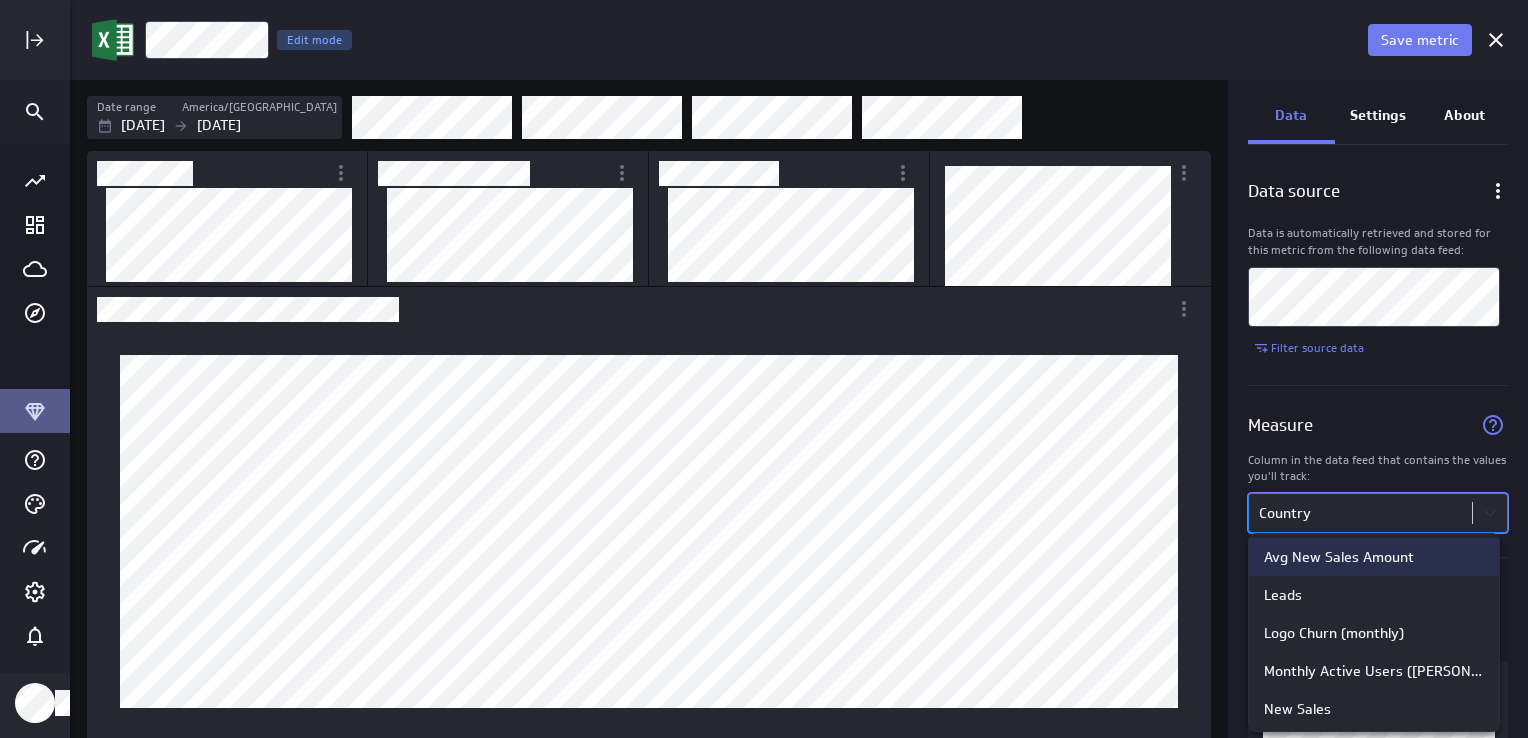 click on "Save metric Country Edit mode Date range America/Toronto Sep 08 2024 Jul 09 2025 Data Settings About Data source Data is automatically retrieved and stored for this metric from the following data feed: Filter source data Measure Column in the data feed that contains the values you'll track: option Avg New Sales Amount focused, 1 of 12. 12 results available. Use Up and Down to choose options, press Enter to select the currently focused option, press Escape to exit the menu, press Tab to select the option and exit the menu. Country Dimensions Data for the selected dimensions will be stored in the metric history. 4 of maximum 10 dimensions selected Date and Time Column in the data feed that contains the date/time associated with each value: Date (no message) PowerMetrics Assistant Hey Allen. I’m your PowerMetrics Assistant. If I can’t answer your question, try searching in our  Help Center  (that’s what I do!) You can also contact the  Support Team . How can I help you today?" at bounding box center [764, 369] 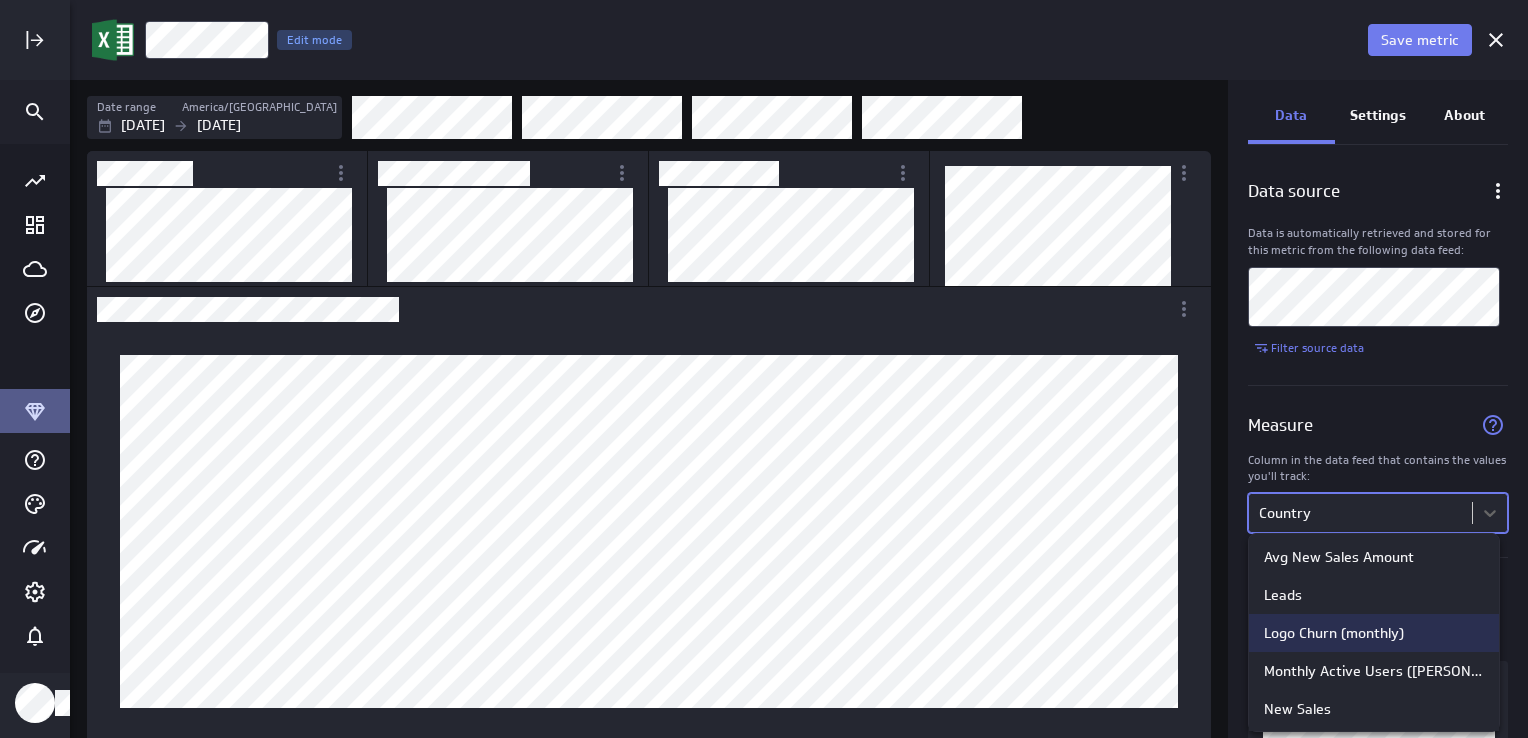 click on "Logo Churn (monthly)" at bounding box center [1374, 633] 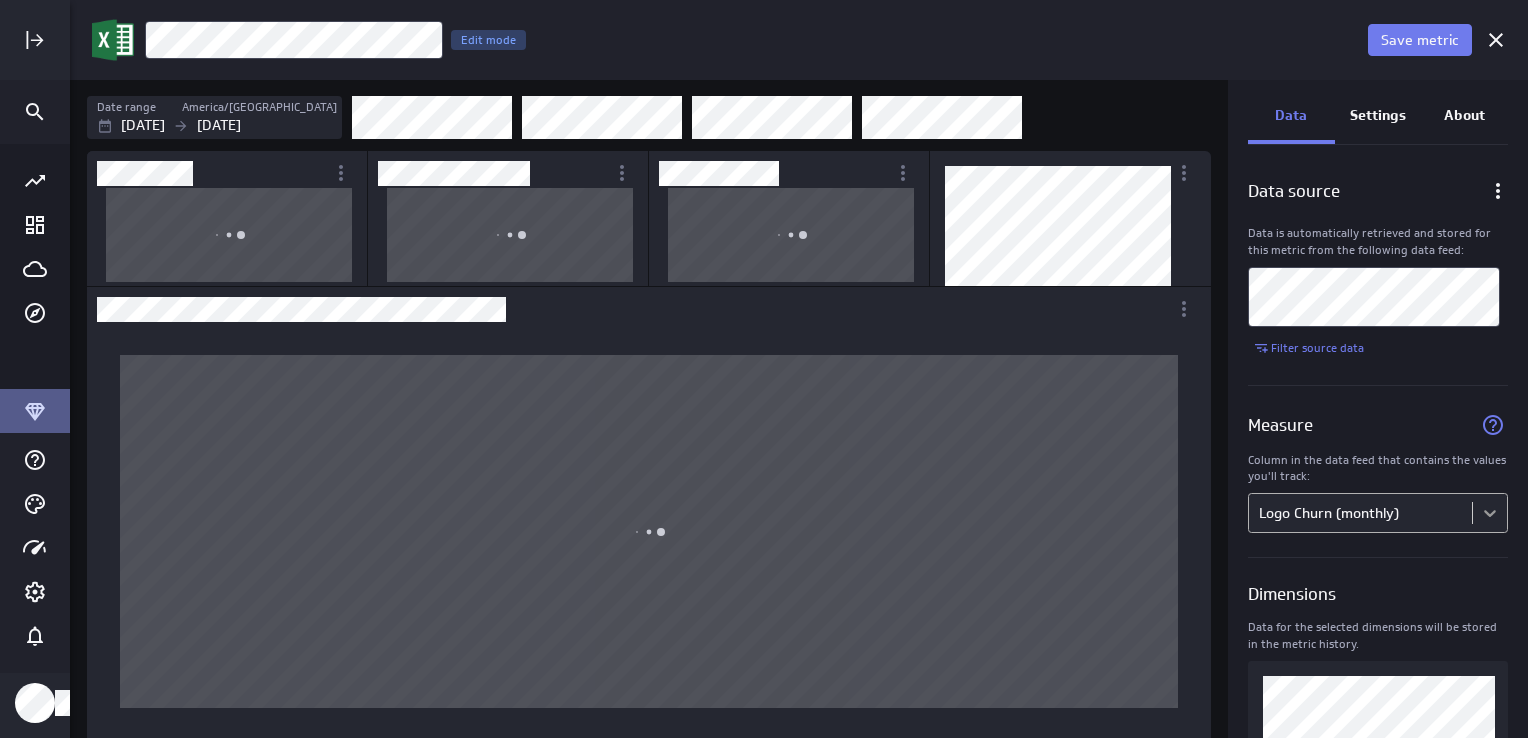 click on "Save metric Logo Churn (monthly) Edit mode Date range America/Toronto Sep 08 2024 Jul 09 2025 Data Settings About Data source Data is automatically retrieved and stored for this metric from the following data feed: Filter source data Measure Column in the data feed that contains the values you'll track: Logo Churn (monthly) Dimensions Data for the selected dimensions will be stored in the metric history. 4 of maximum 10 dimensions selected Date and Time Column in the data feed that contains the date/time associated with each value: Date (no message) PowerMetrics Assistant Hey Allen. I’m your PowerMetrics Assistant. If I can’t answer your question, try searching in our  Help Center  (that’s what I do!) You can also contact the  Support Team . How can I help you today?
Select the  column  from your data feed that contains the  values you want to measure  with this metric. Created with Highcharts 9.0.1" at bounding box center (764, 369) 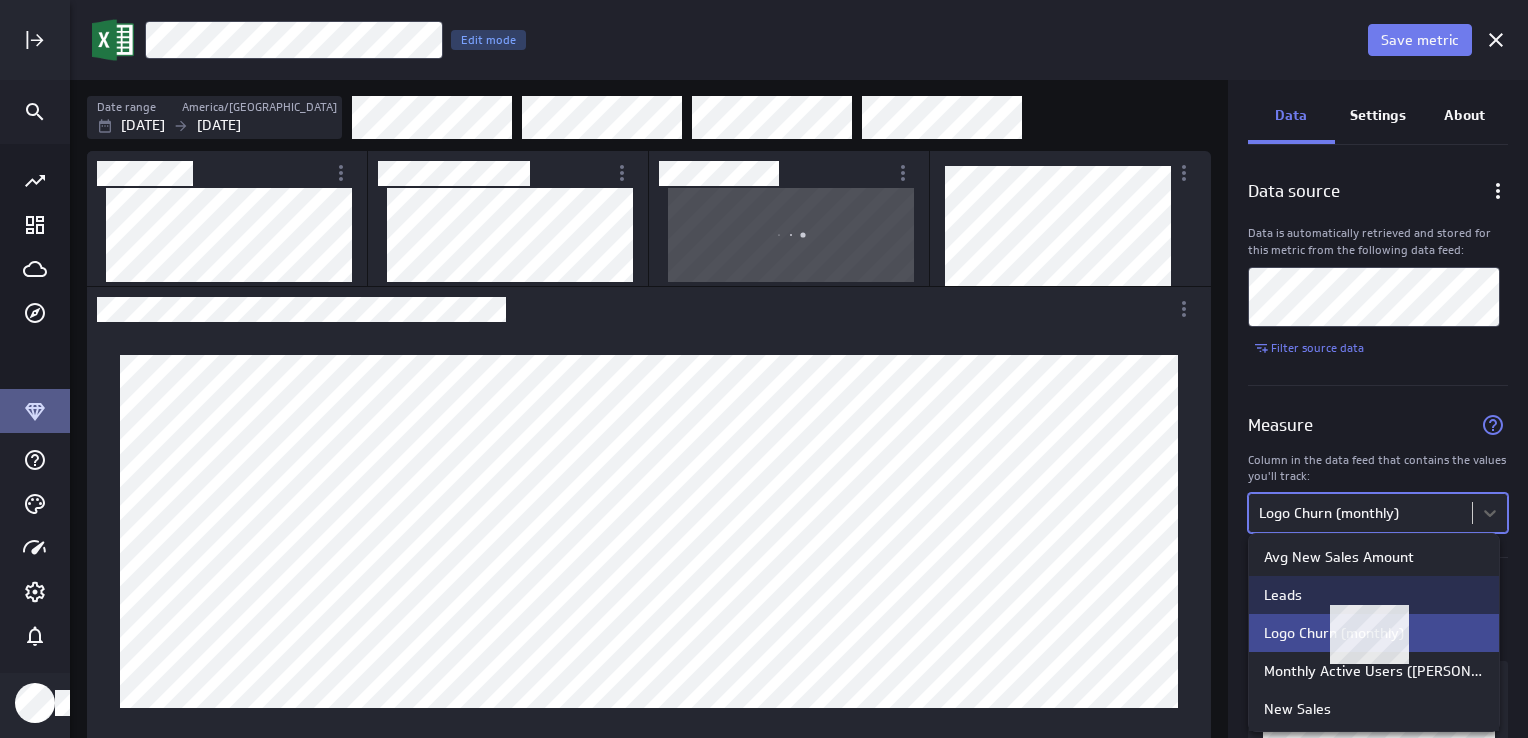 click on "Leads" at bounding box center (1374, 595) 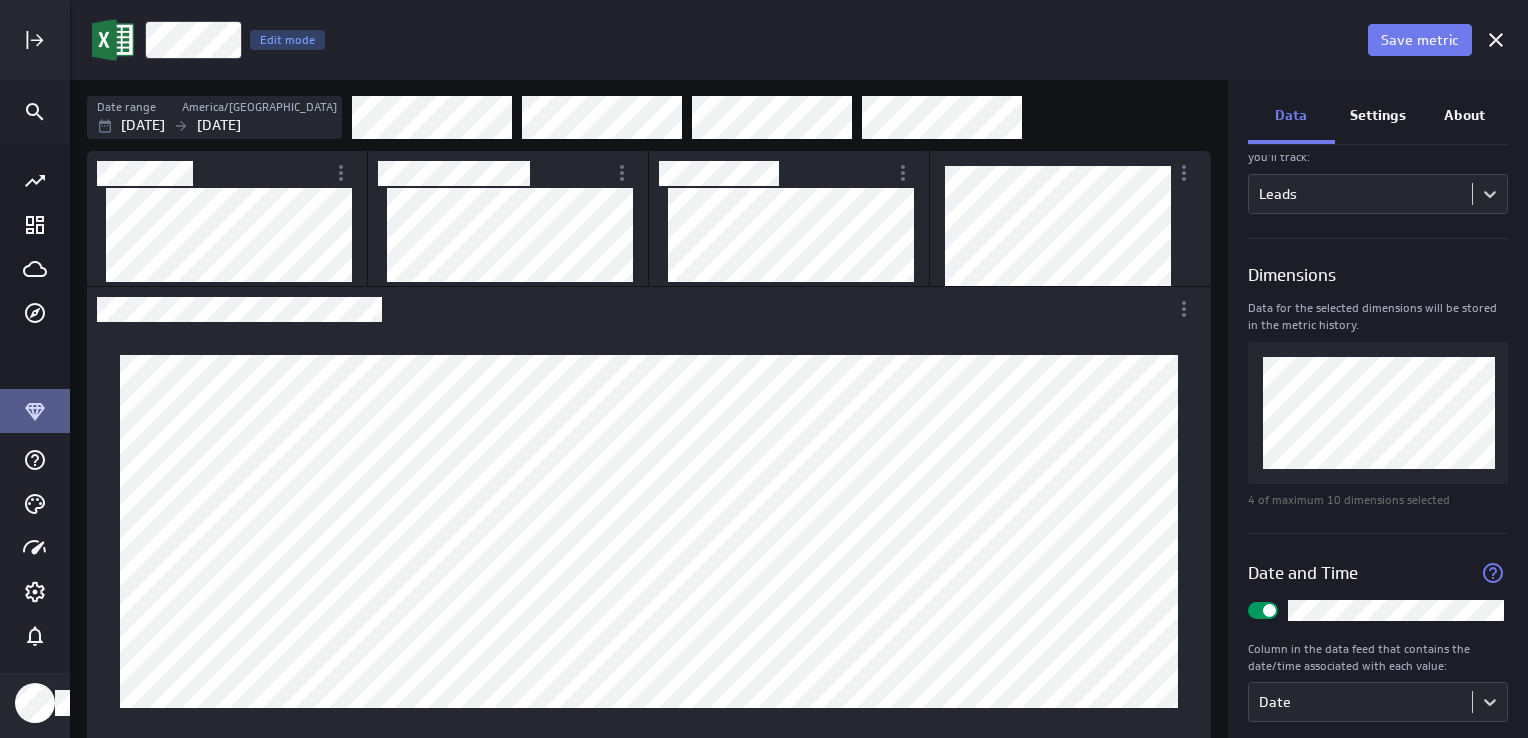 scroll, scrollTop: 345, scrollLeft: 0, axis: vertical 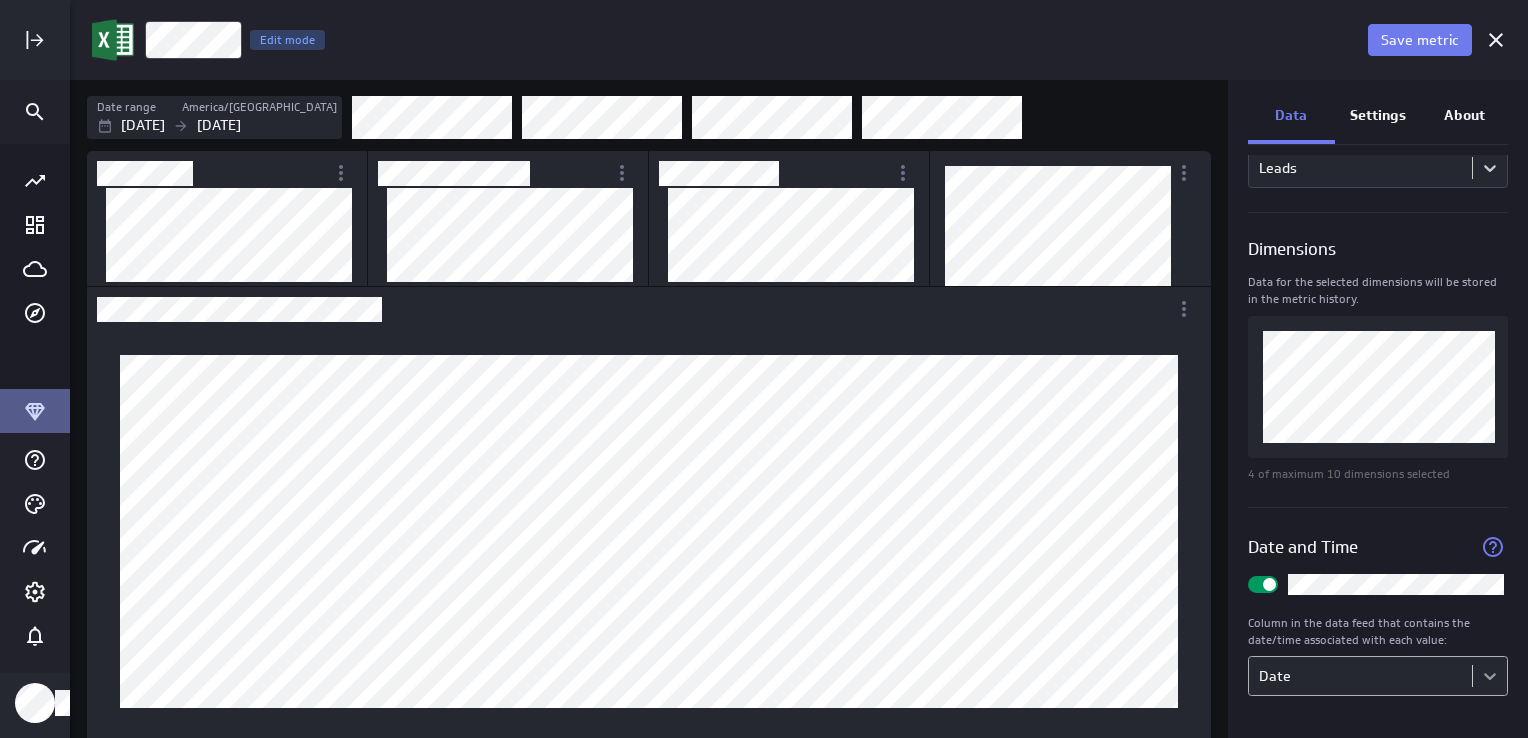 click on "Save metric Leads Edit mode Date range America/Toronto Sep 08 2024 Jul 09 2025 Data Settings About Data source Data is automatically retrieved and stored for this metric from the following data feed: Filter source data Measure Column in the data feed that contains the values you'll track: Leads Dimensions Data for the selected dimensions will be stored in the metric history. 4 of maximum 10 dimensions selected Date and Time Column in the data feed that contains the date/time associated with each value: Date (no message) PowerMetrics Assistant Hey Allen. I’m your PowerMetrics Assistant. If I can’t answer your question, try searching in our  Help Center  (that’s what I do!) You can also contact the  Support Team . How can I help you today?
Select the  column  from your data feed that contains the  values you want to measure  with this metric. Created with Highcharts 9.0.1" at bounding box center (764, 369) 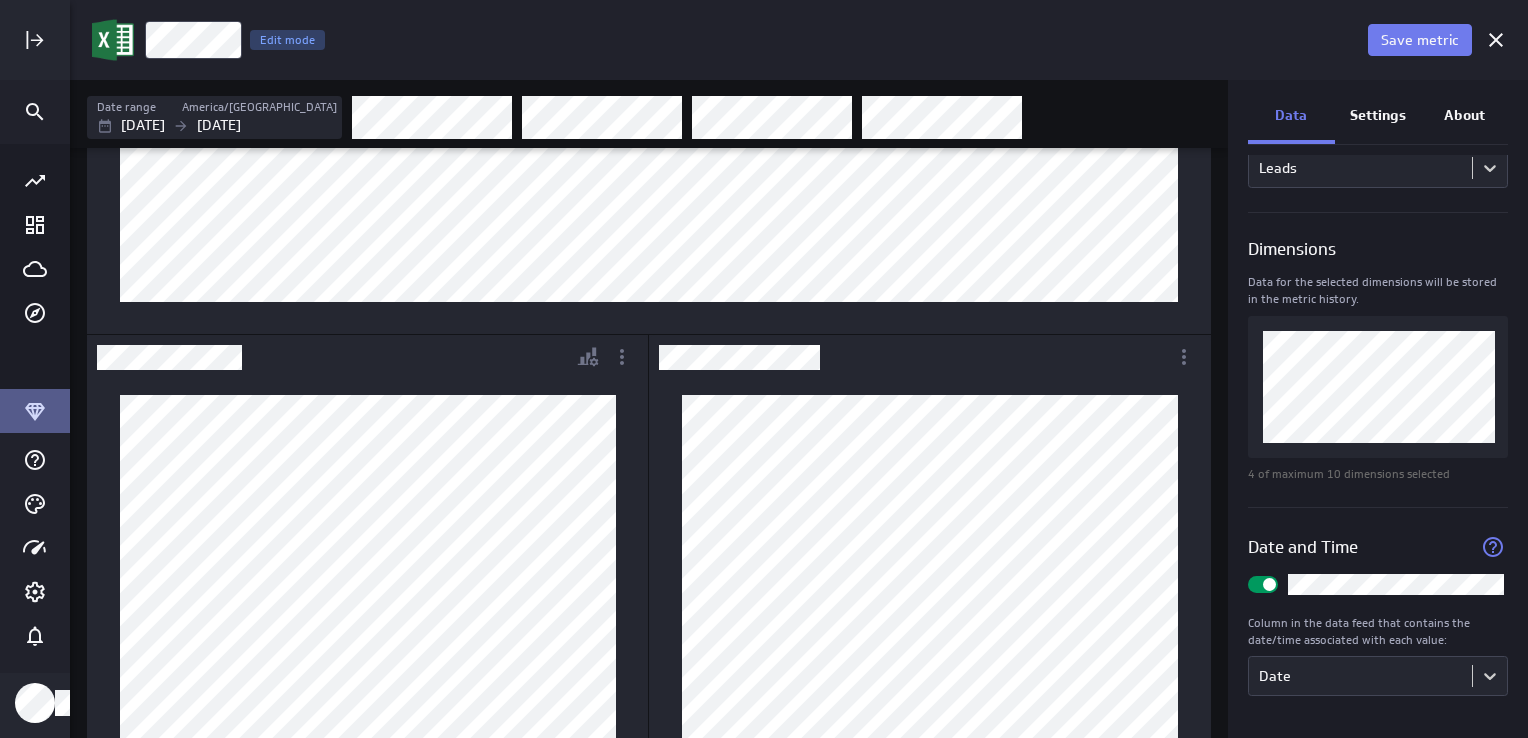 scroll, scrollTop: 0, scrollLeft: 0, axis: both 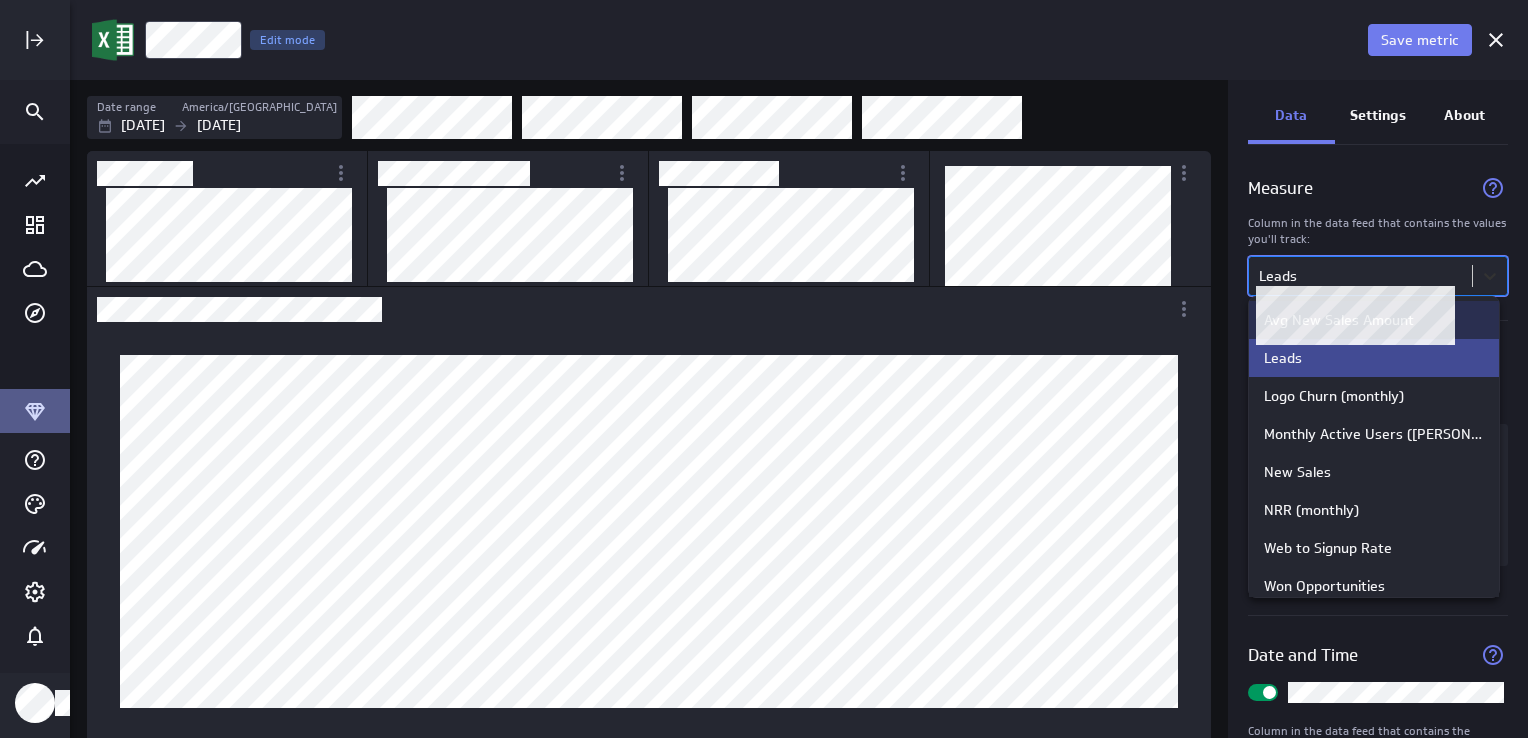 click on "Save metric Leads Edit mode Date range America/Toronto Sep 08 2024 Jul 09 2025 Data Settings About Data source Data is automatically retrieved and stored for this metric from the following data feed: Filter source data Measure Column in the data feed that contains the values you'll track: option Avg New Sales Amount focused, 1 of 12. 12 results available. Use Up and Down to choose options, press Enter to select the currently focused option, press Escape to exit the menu, press Tab to select the option and exit the menu. Leads Dimensions Data for the selected dimensions will be stored in the metric history. 4 of maximum 10 dimensions selected Date and Time Column in the data feed that contains the date/time associated with each value: Date (no message) PowerMetrics Assistant Hey Allen. I’m your PowerMetrics Assistant. If I can’t answer your question, try searching in our  Help Center  (that’s what I do!) You can also contact the  Support Team . How can I help you today?" at bounding box center [764, 369] 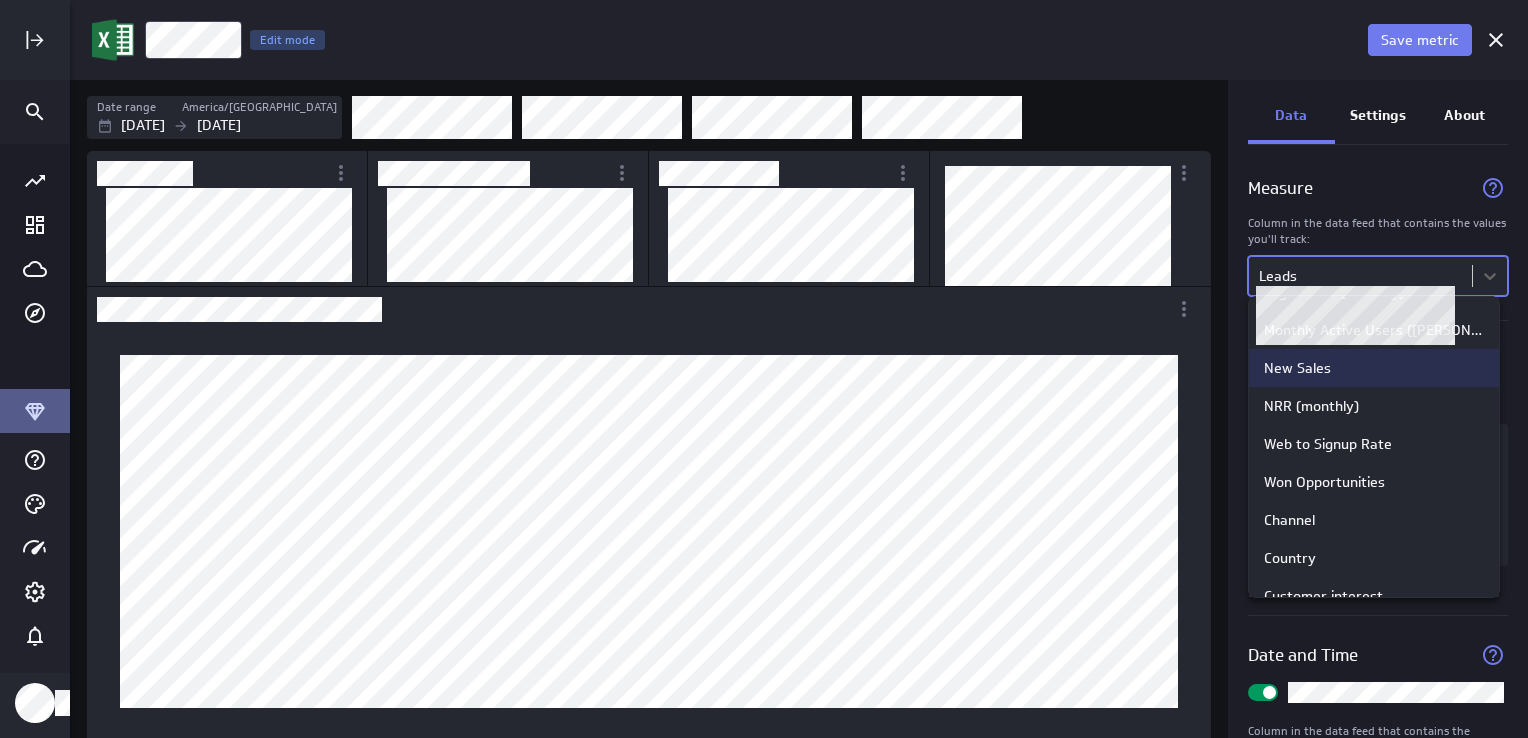 scroll, scrollTop: 168, scrollLeft: 0, axis: vertical 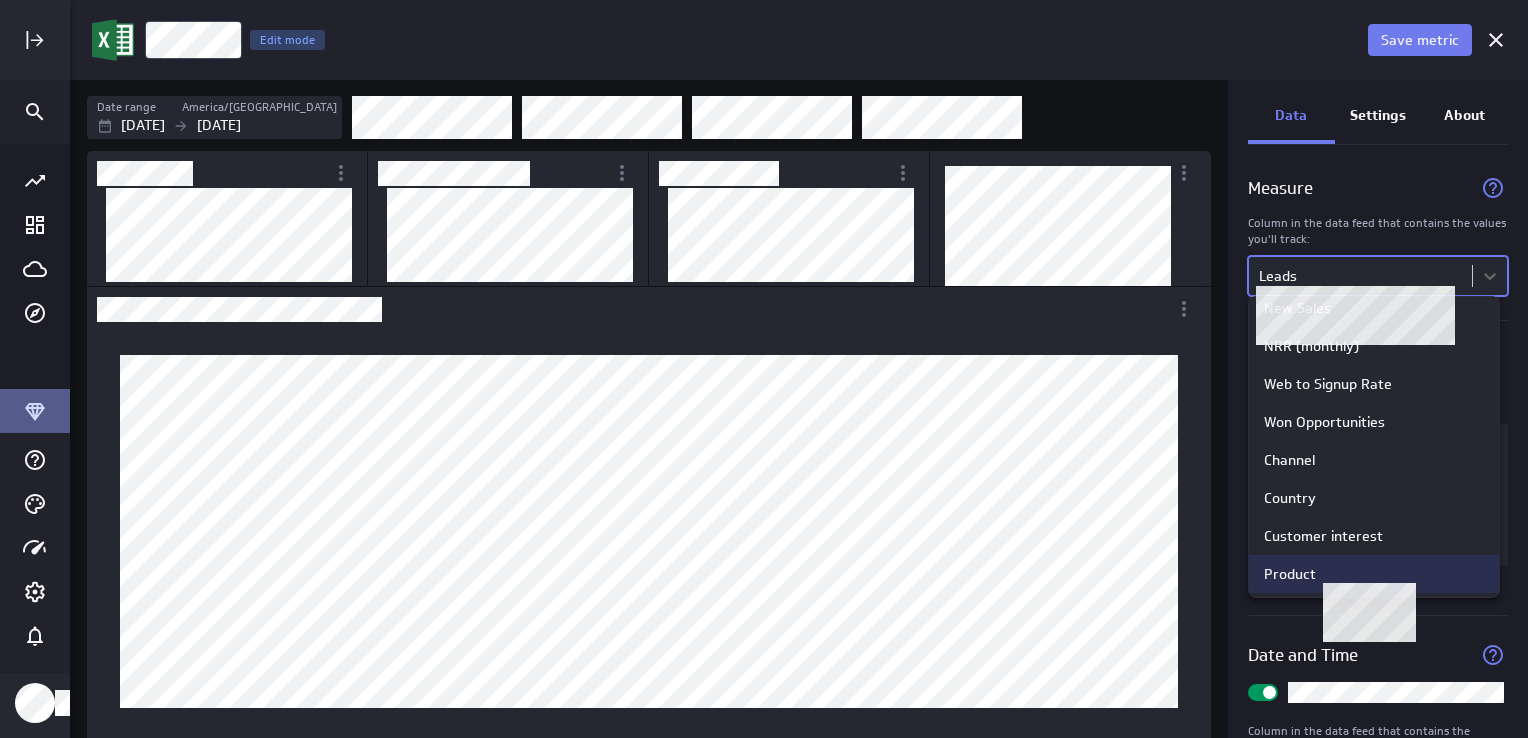 click on "Product" at bounding box center [1374, 574] 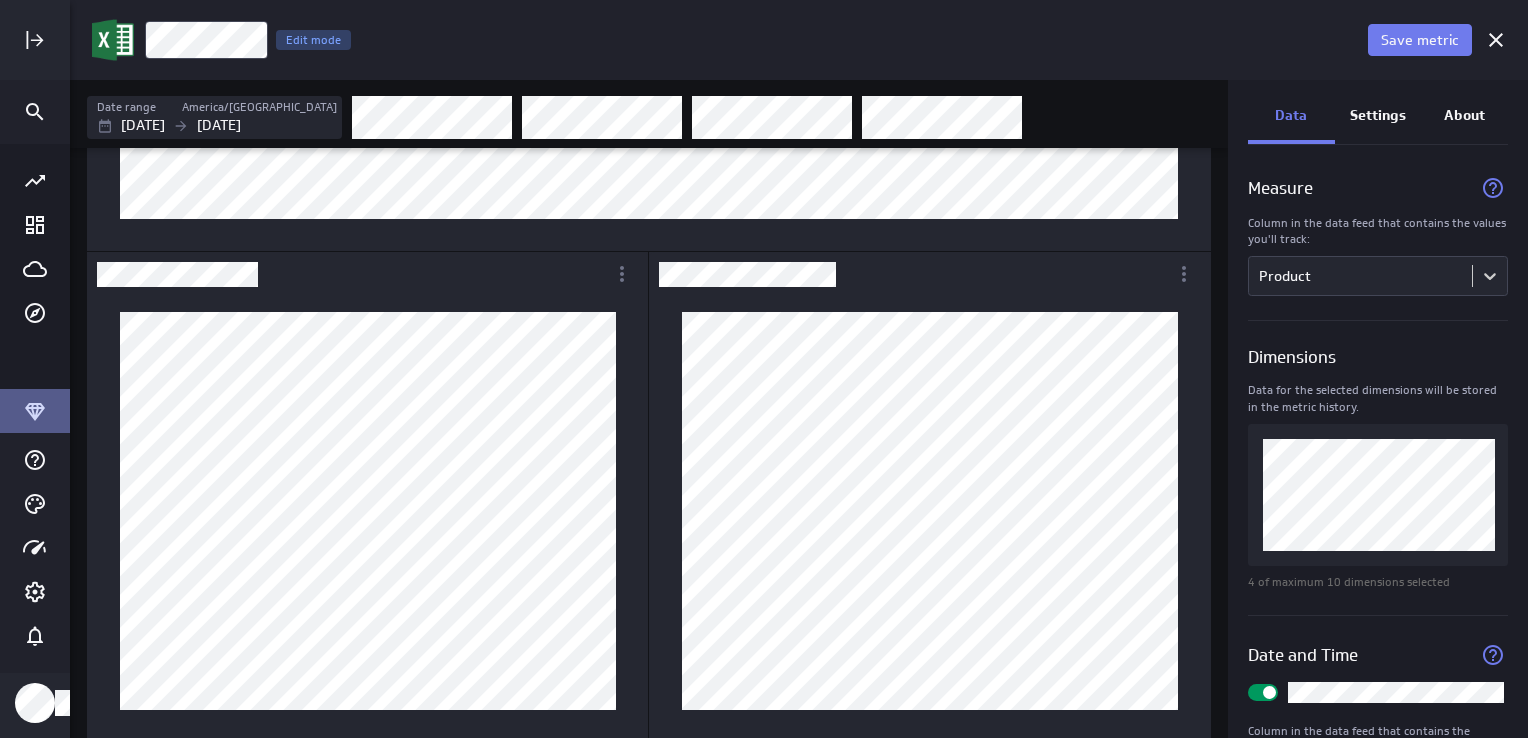 scroll, scrollTop: 504, scrollLeft: 0, axis: vertical 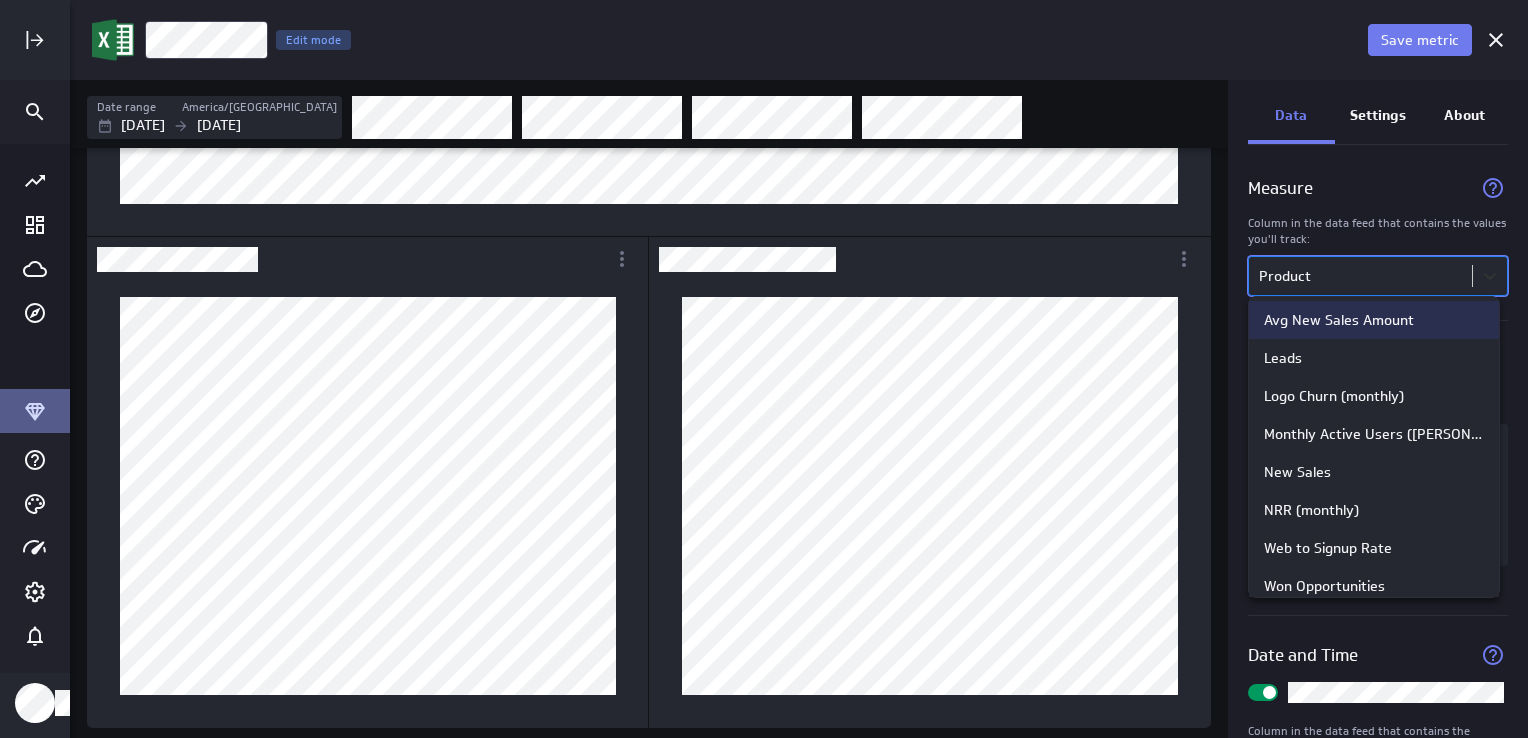 click on "Save metric Product Edit mode Date range America/Toronto Sep 08 2024 Jul 09 2025 Data Settings About Data source Data is automatically retrieved and stored for this metric from the following data feed: Filter source data Measure Column in the data feed that contains the values you'll track: option Avg New Sales Amount focused, 1 of 12. 12 results available. Use Up and Down to choose options, press Enter to select the currently focused option, press Escape to exit the menu, press Tab to select the option and exit the menu. Product Dimensions Data for the selected dimensions will be stored in the metric history. 4 of maximum 10 dimensions selected Date and Time Column in the data feed that contains the date/time associated with each value: Date (no message) PowerMetrics Assistant Hey Allen. I’m your PowerMetrics Assistant. If I can’t answer your question, try searching in our  Help Center  (that’s what I do!) You can also contact the  Support Team . How can I help you today?" at bounding box center [764, 369] 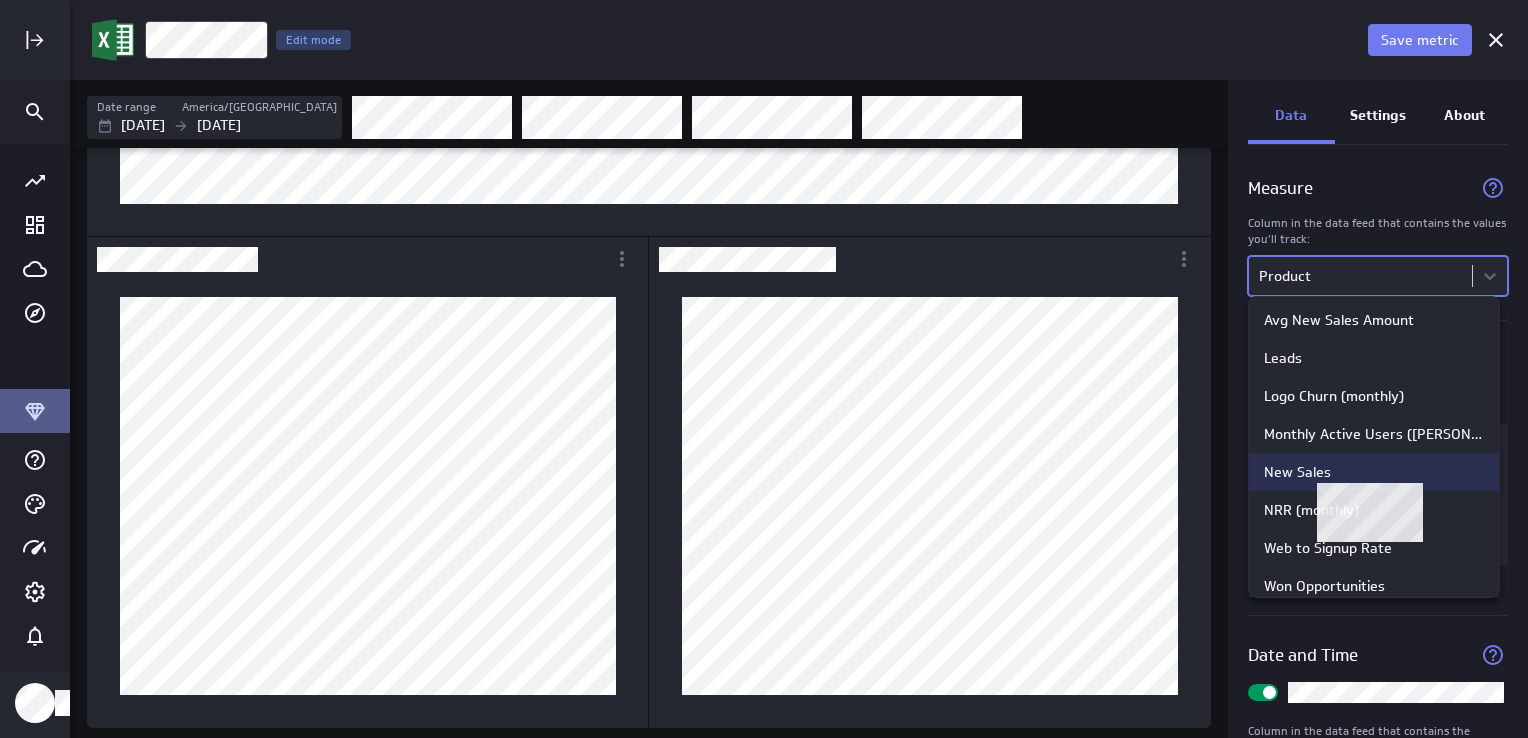 click on "New Sales" at bounding box center (1297, 472) 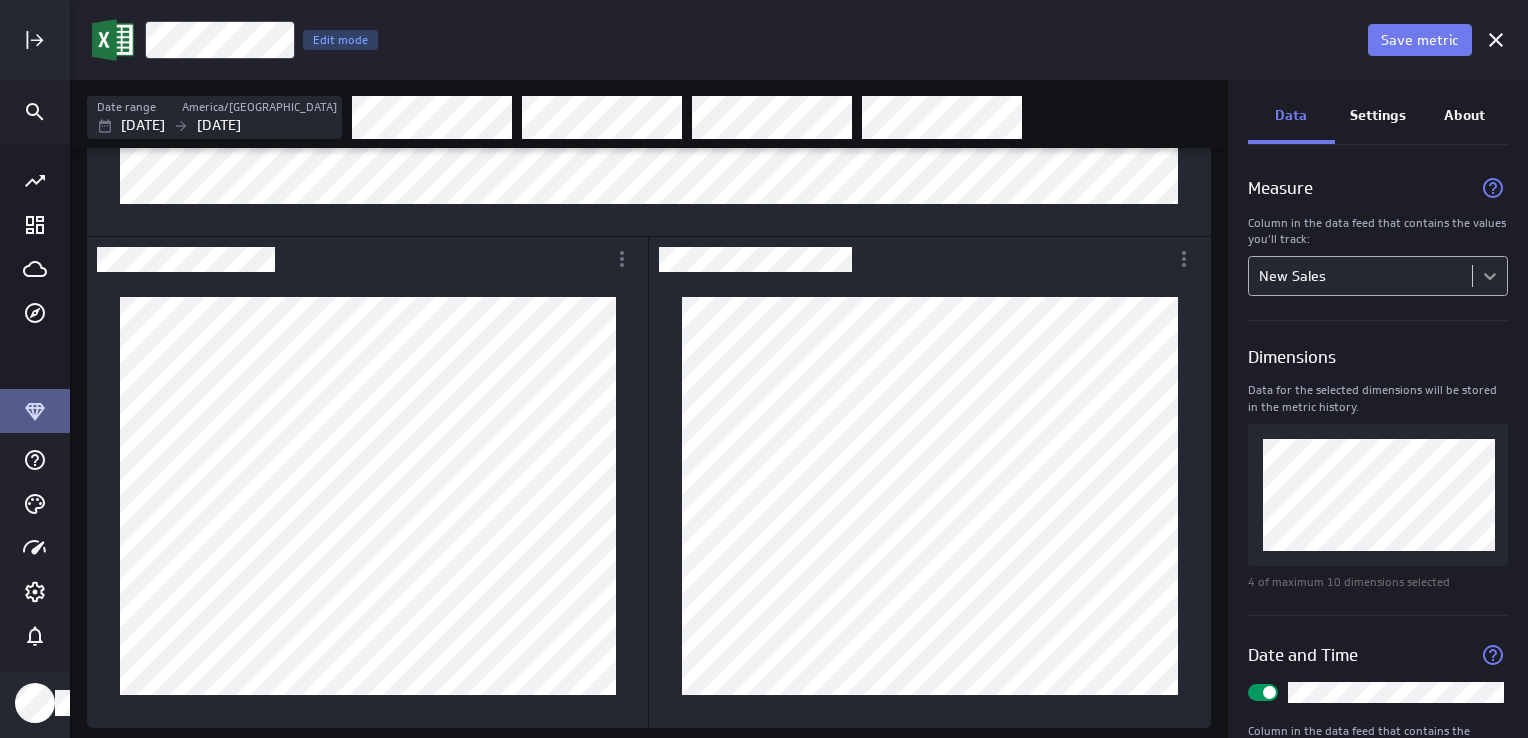 click on "Save metric New Sales Edit mode Date range America/Toronto Sep 08 2024 Jul 09 2025 Data Settings About Data source Data is automatically retrieved and stored for this metric from the following data feed: Filter source data Measure Column in the data feed that contains the values you'll track: New Sales Dimensions Data for the selected dimensions will be stored in the metric history. 4 of maximum 10 dimensions selected Date and Time Column in the data feed that contains the date/time associated with each value: Date (no message) PowerMetrics Assistant Hey Allen. I’m your PowerMetrics Assistant. If I can’t answer your question, try searching in our  Help Center  (that’s what I do!) You can also contact the  Support Team . How can I help you today?
Select the  column  from your data feed that contains the  values you want to measure  with this metric." at bounding box center [764, 369] 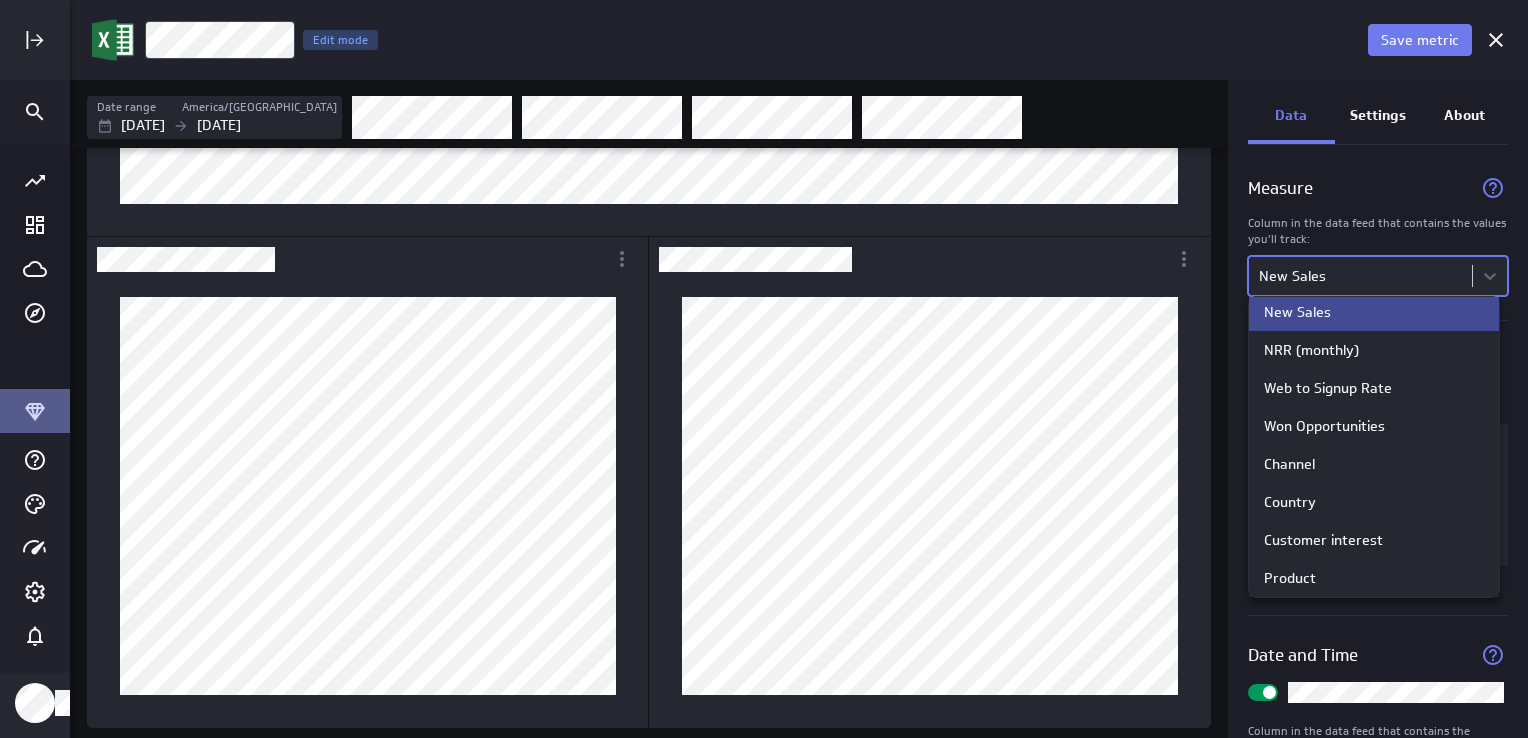 scroll, scrollTop: 168, scrollLeft: 0, axis: vertical 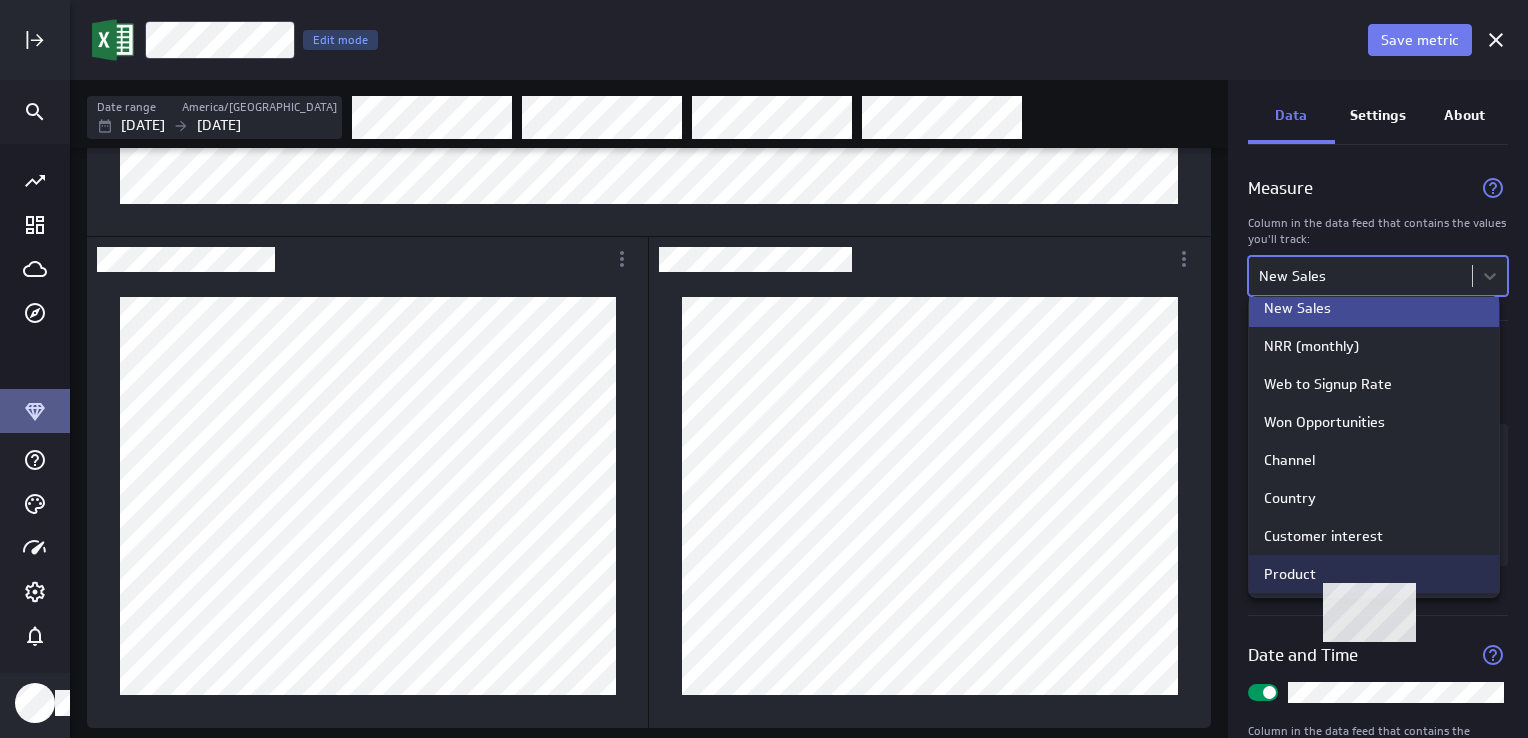 click on "Product" at bounding box center [1290, 574] 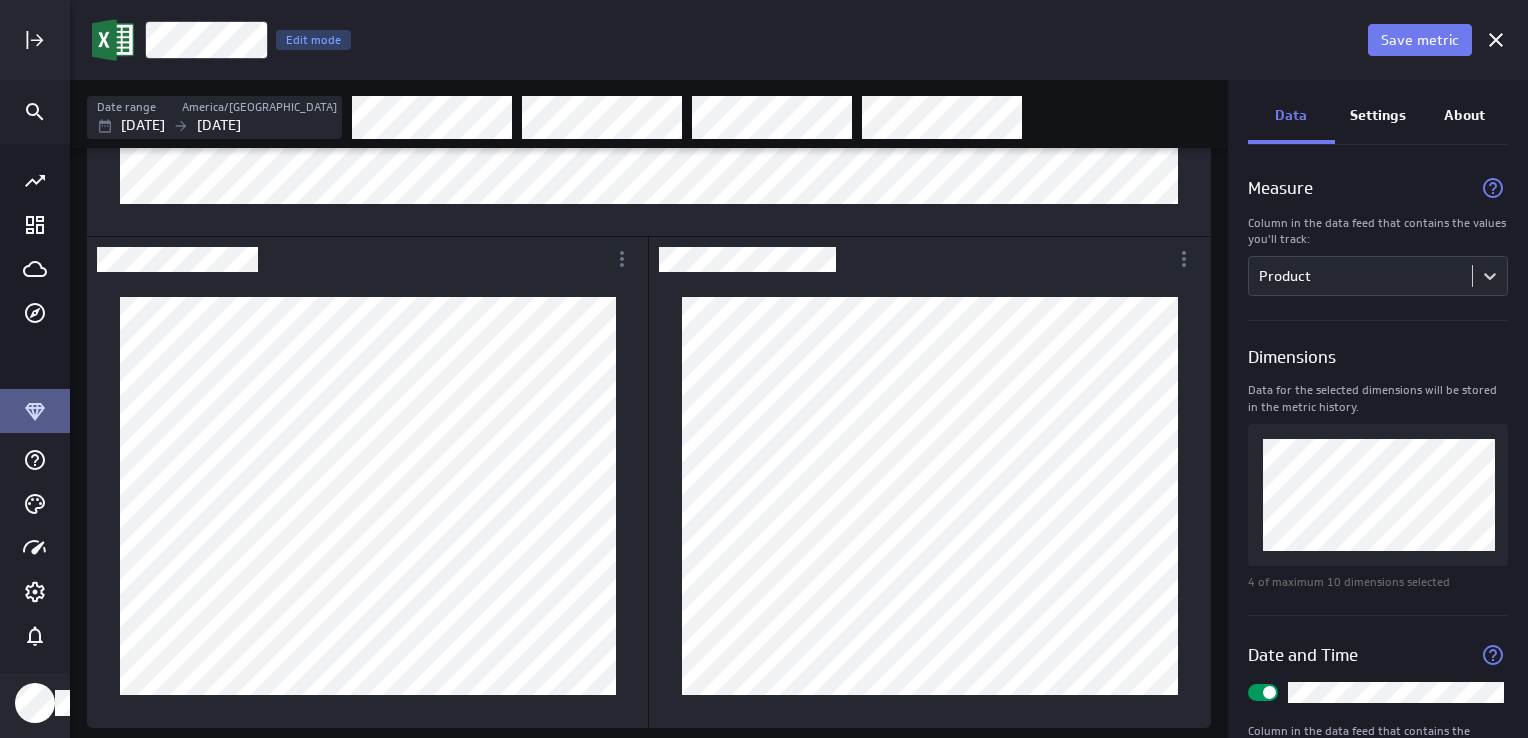 click at bounding box center [649, 443] 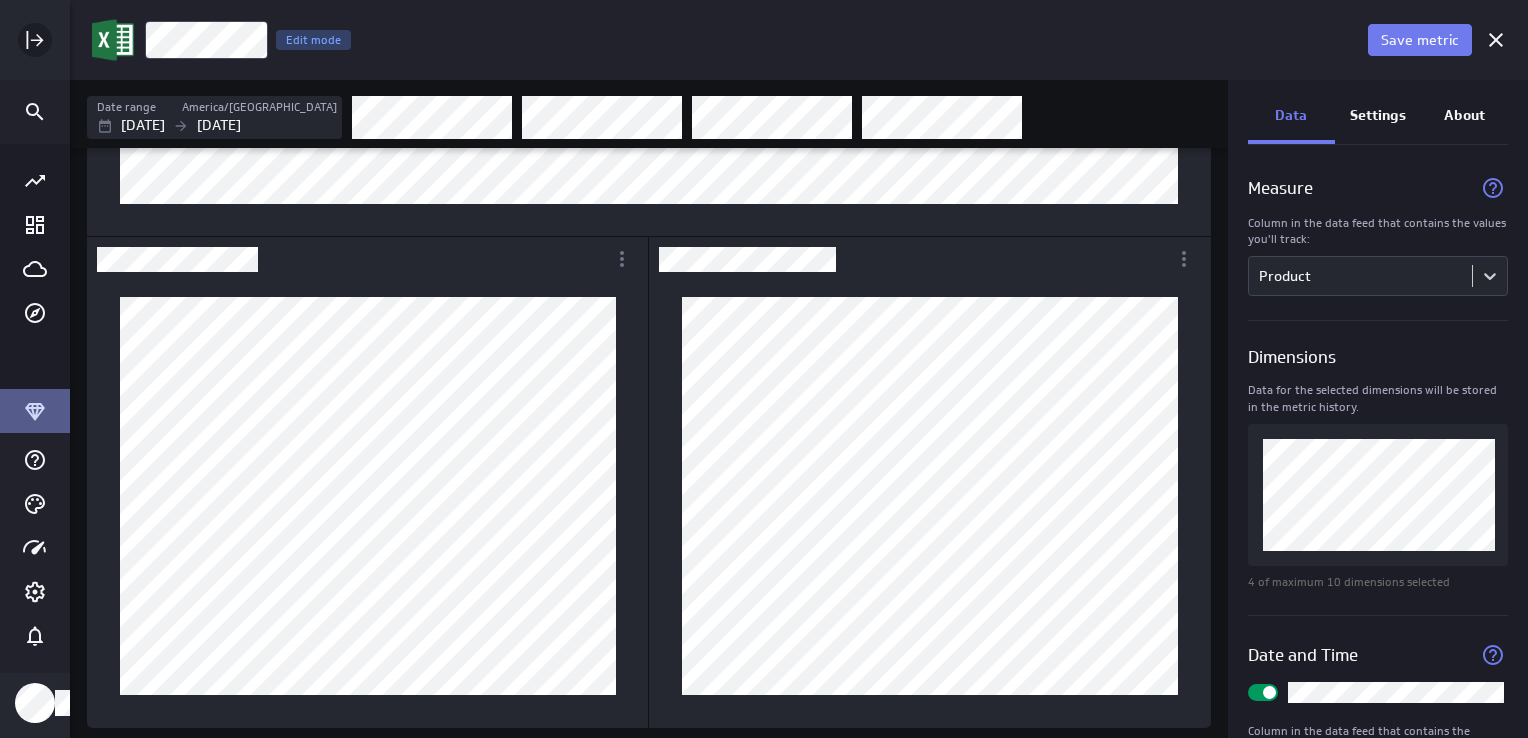 click 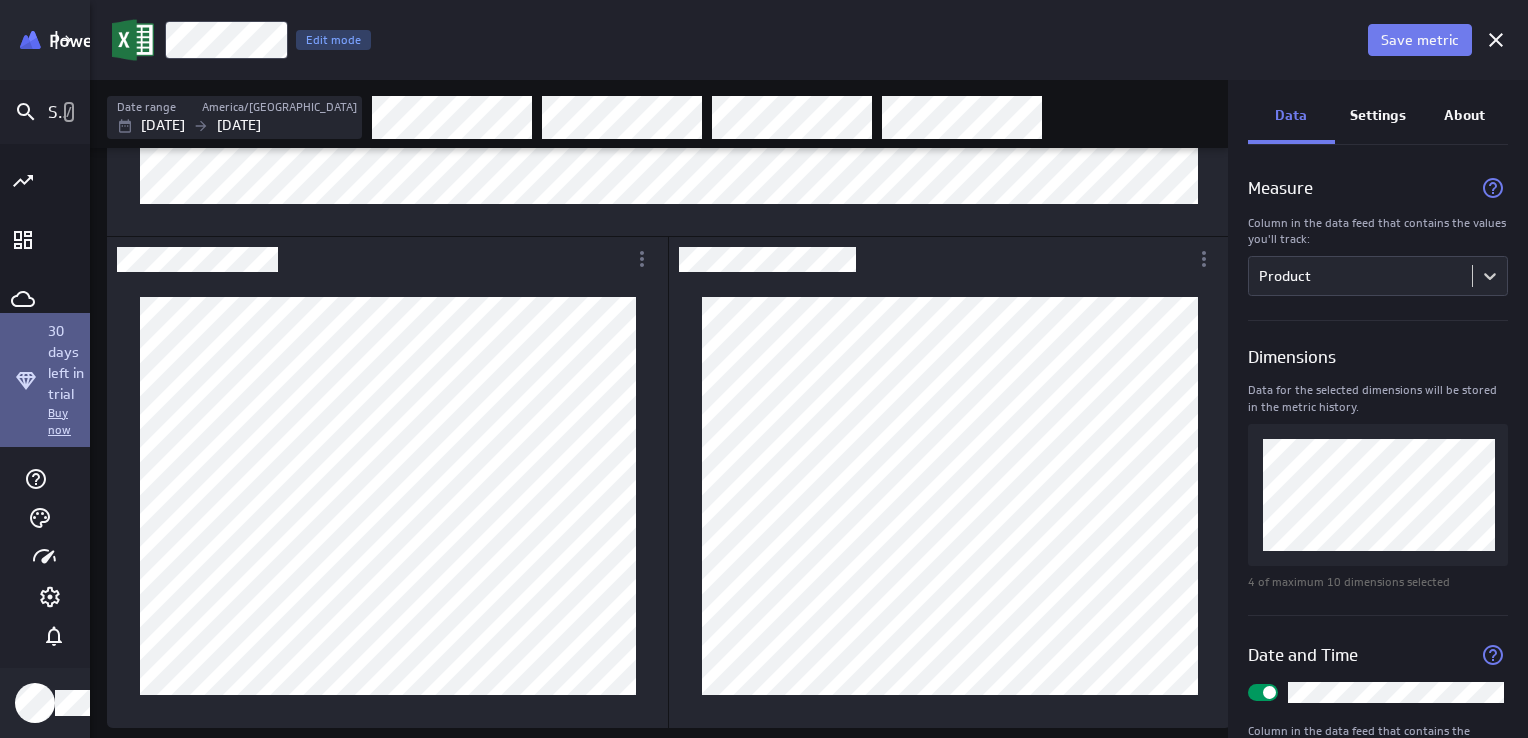 scroll, scrollTop: 75, scrollLeft: 965, axis: both 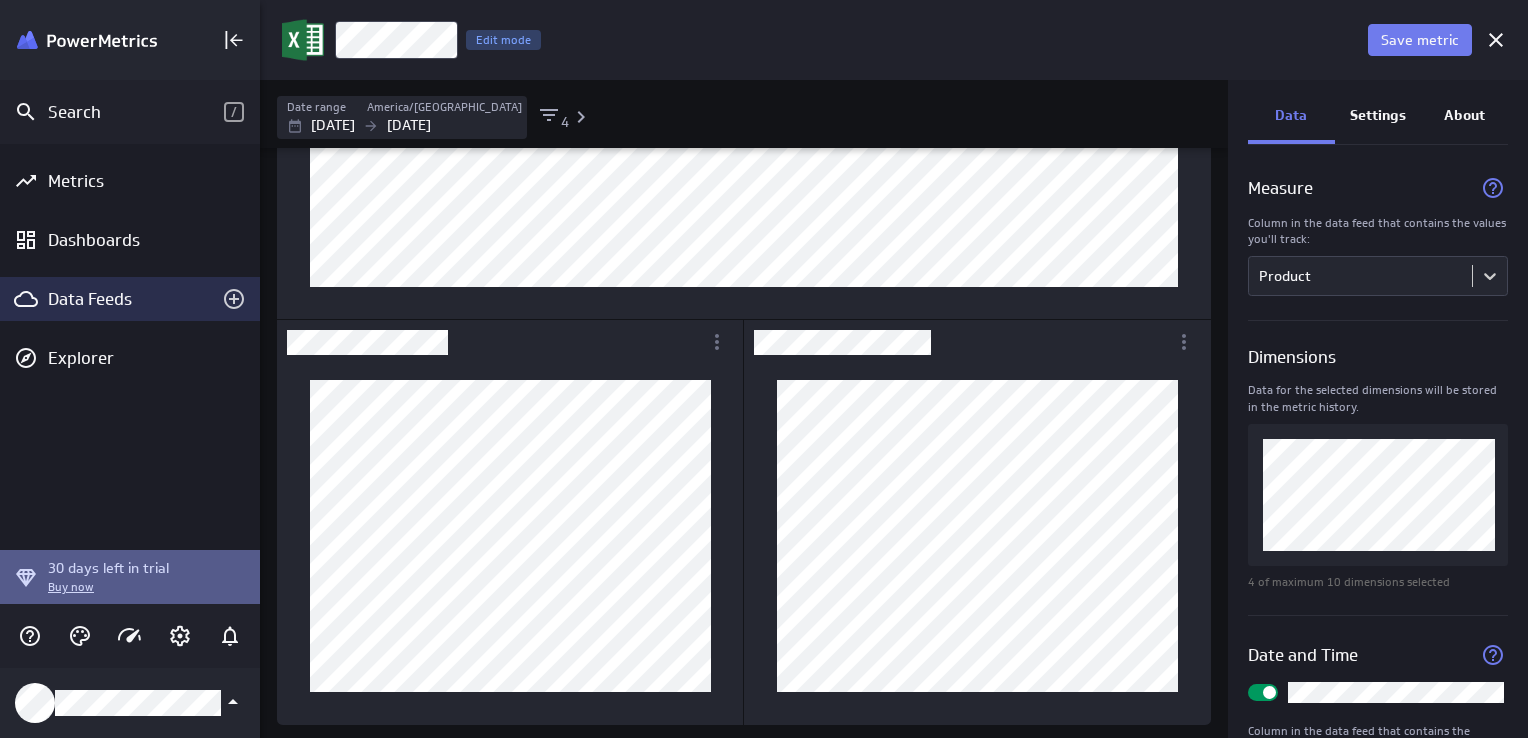 click on "Data Feeds" at bounding box center (130, 299) 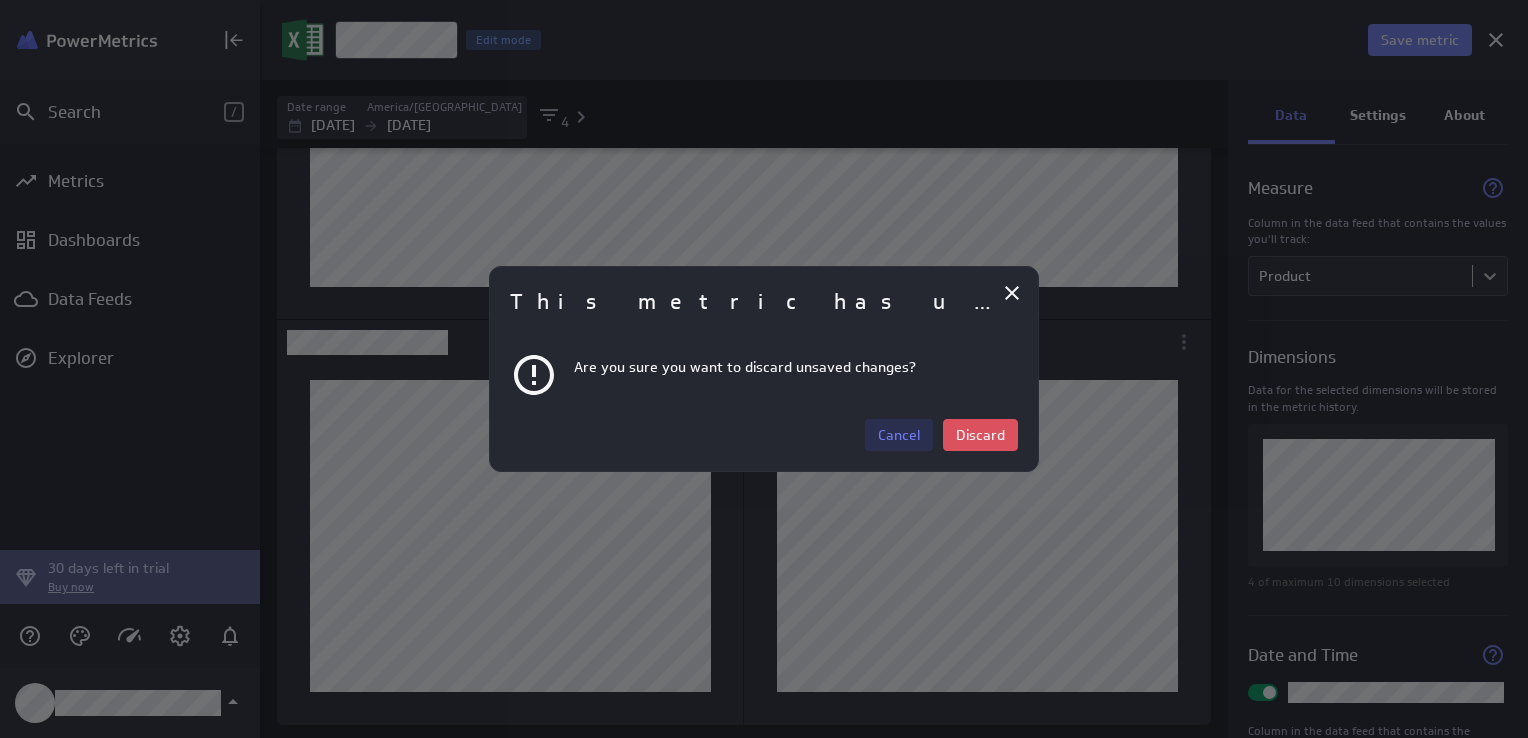 click on "Cancel" at bounding box center [899, 435] 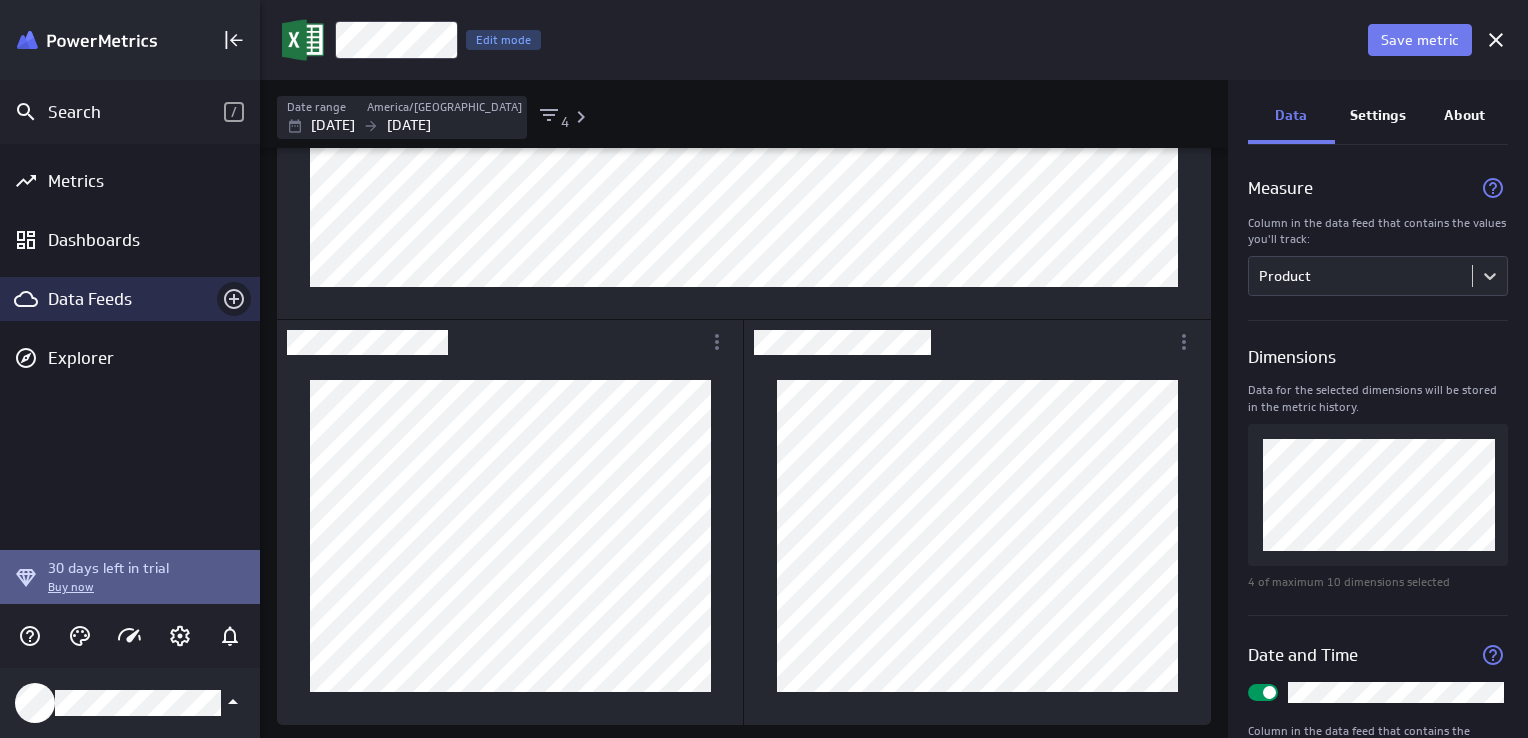 click 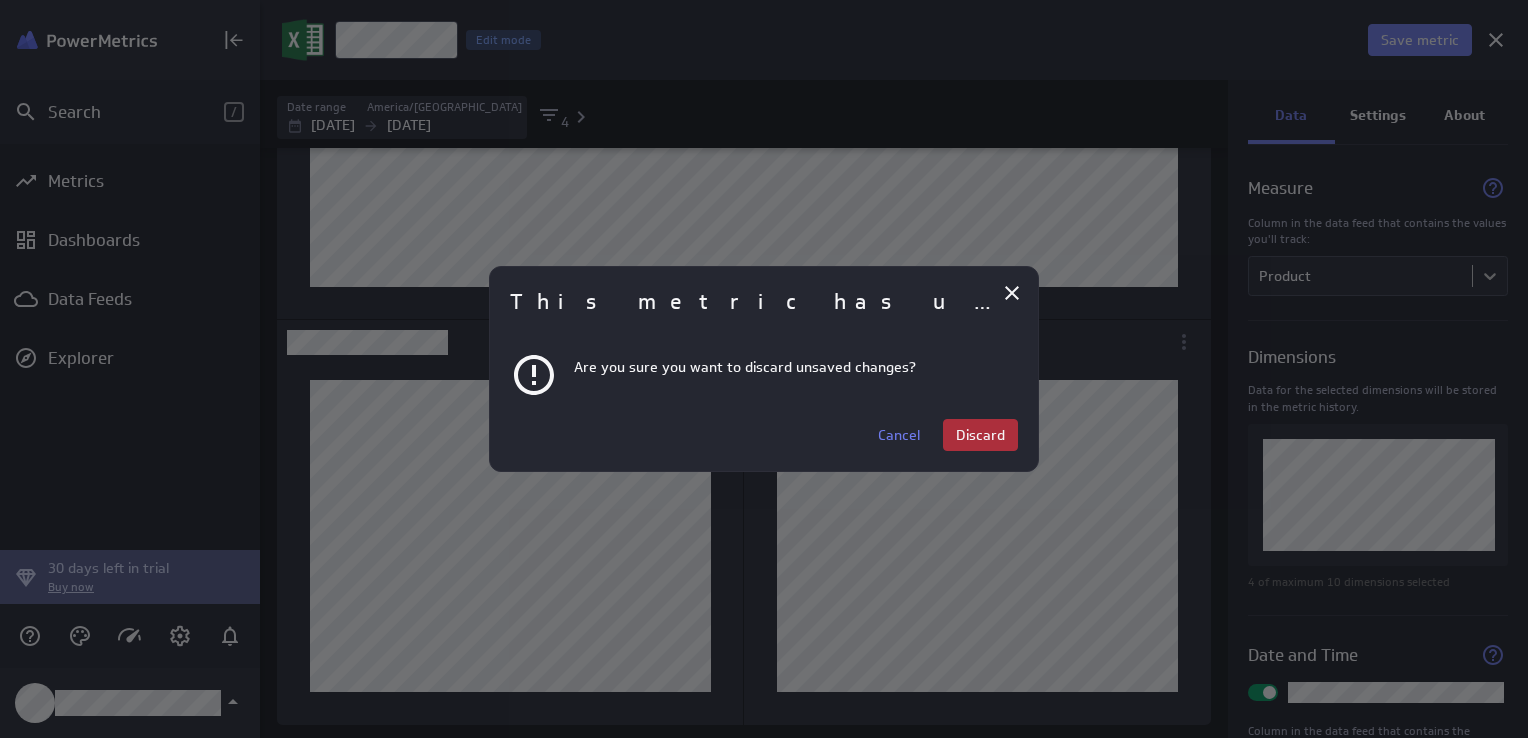 click on "Discard" at bounding box center (980, 435) 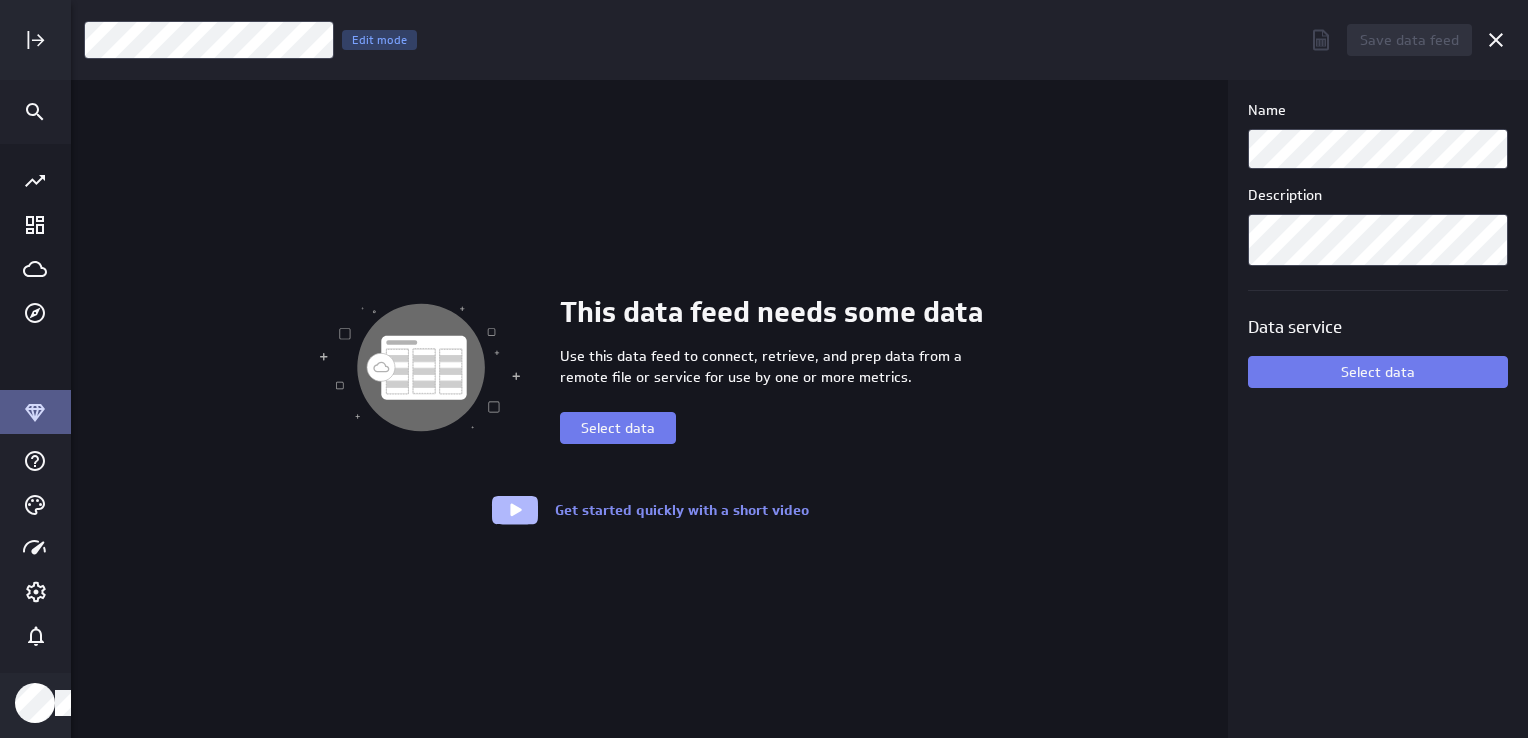 scroll, scrollTop: 9, scrollLeft: 10, axis: both 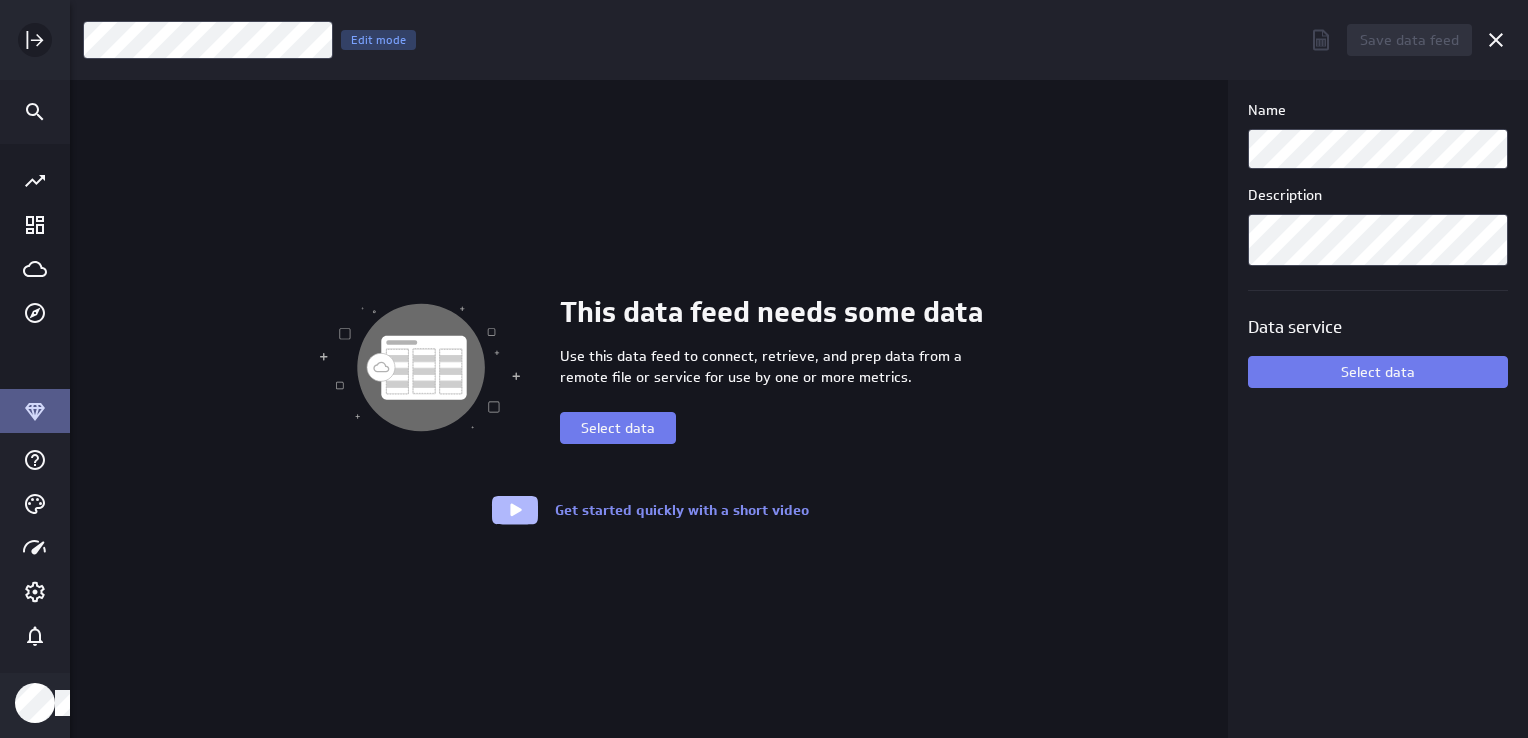 click 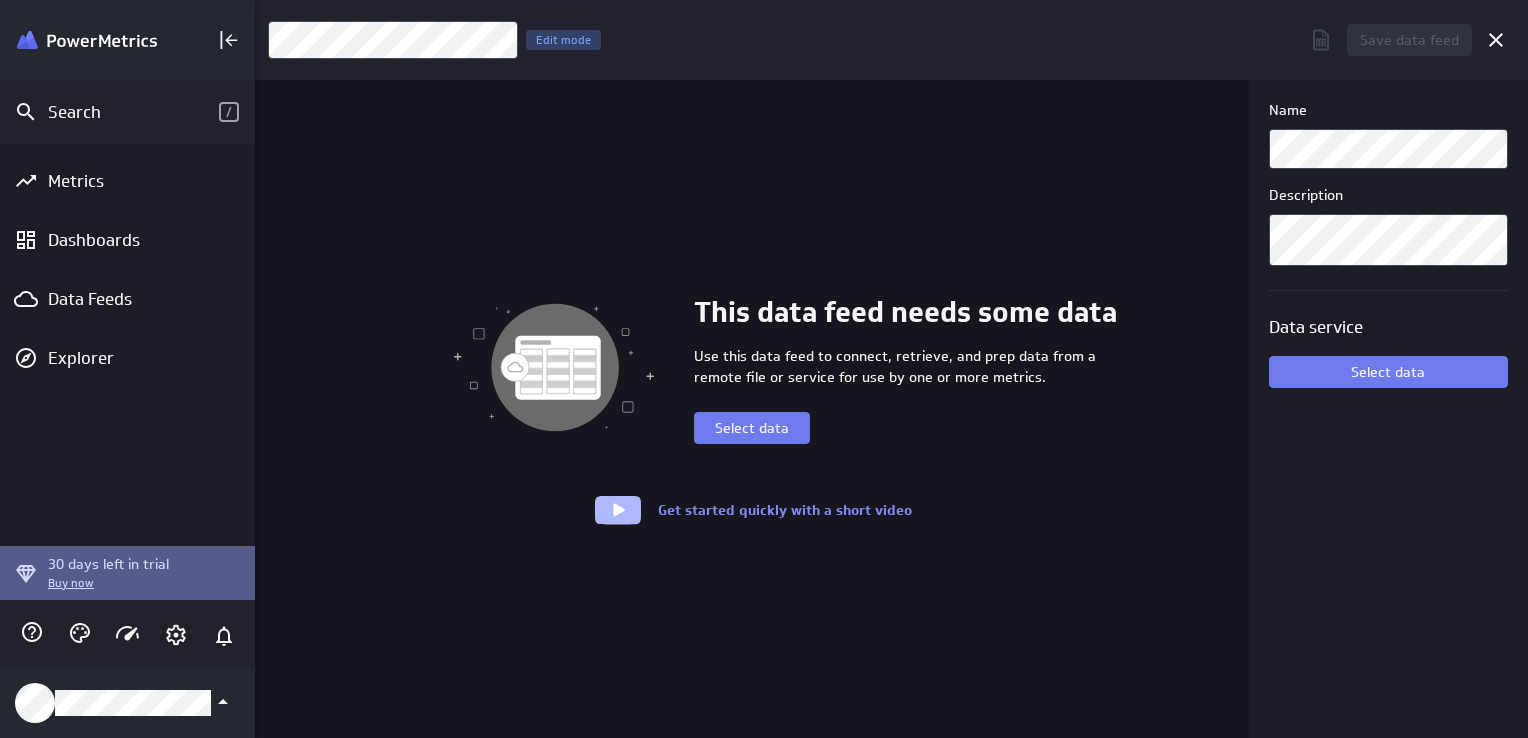 scroll, scrollTop: 769, scrollLeft: 1299, axis: both 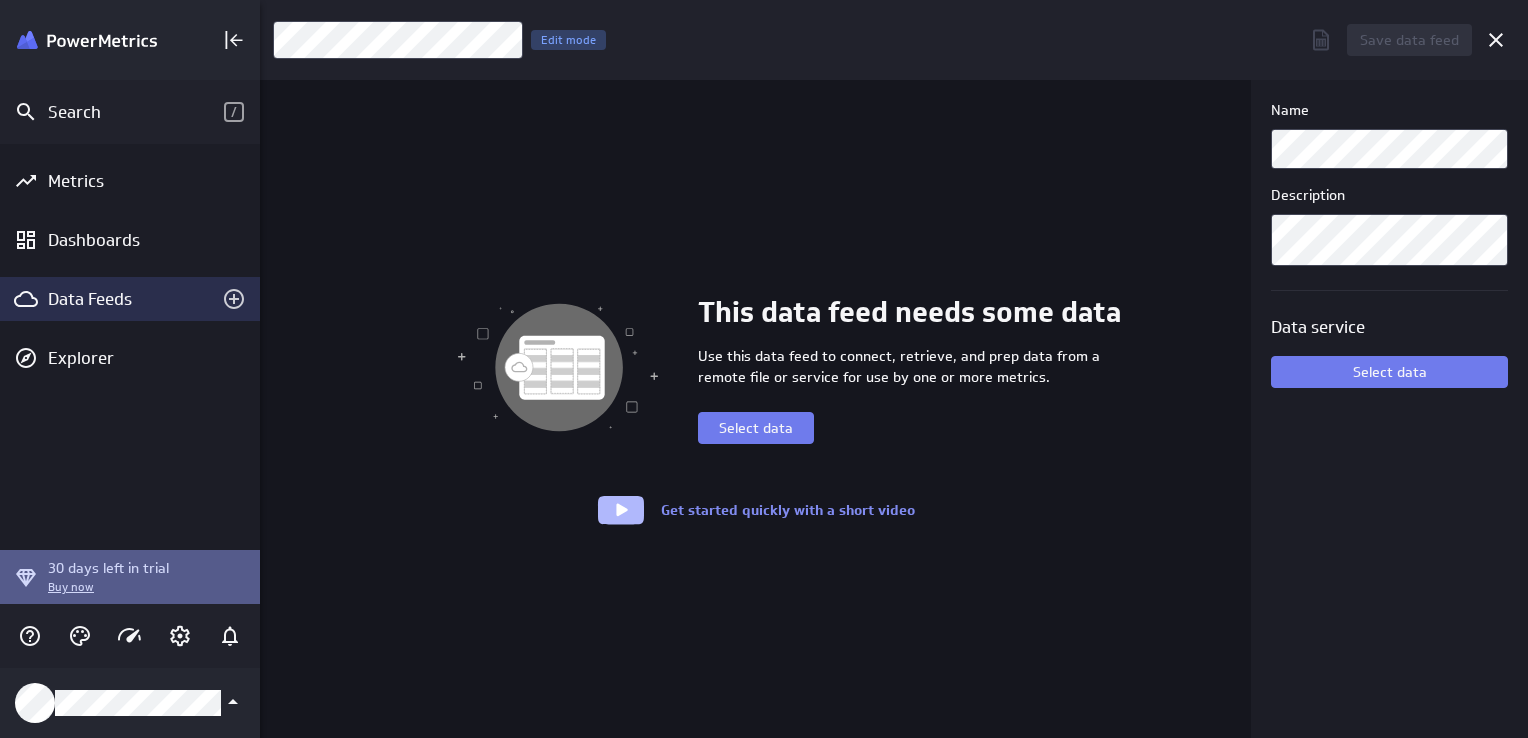 click on "Data Feeds" at bounding box center (130, 299) 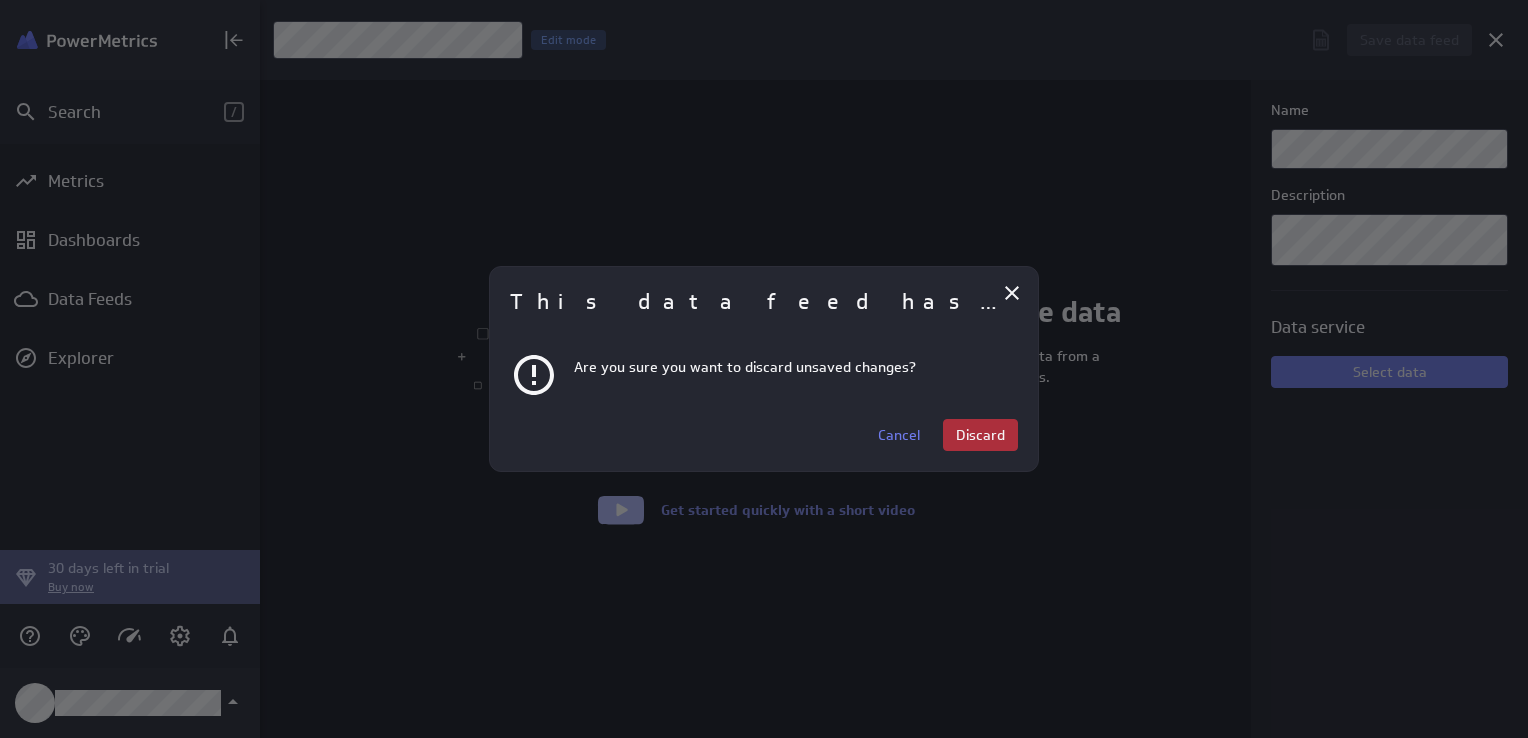 click on "Discard" at bounding box center (980, 435) 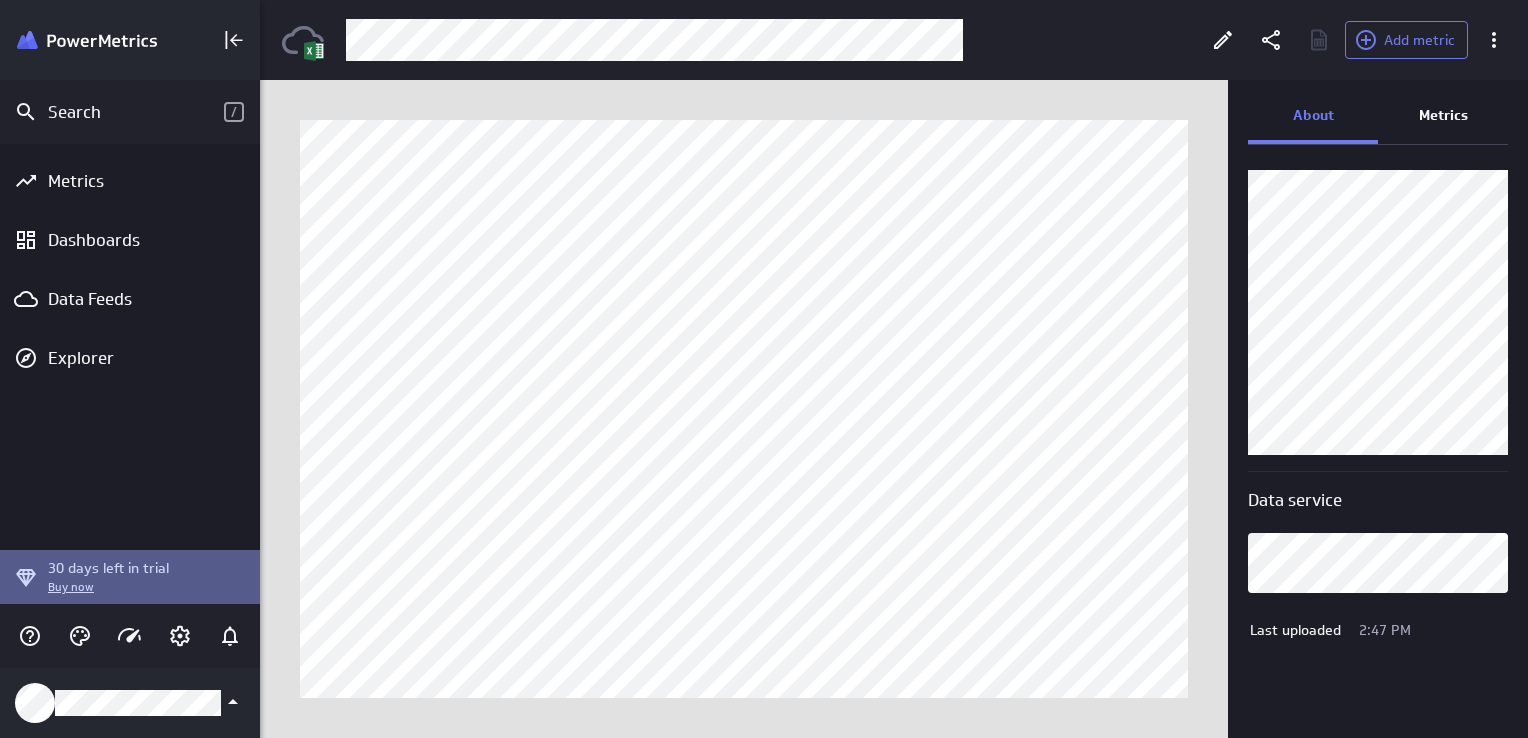 scroll, scrollTop: 0, scrollLeft: 0, axis: both 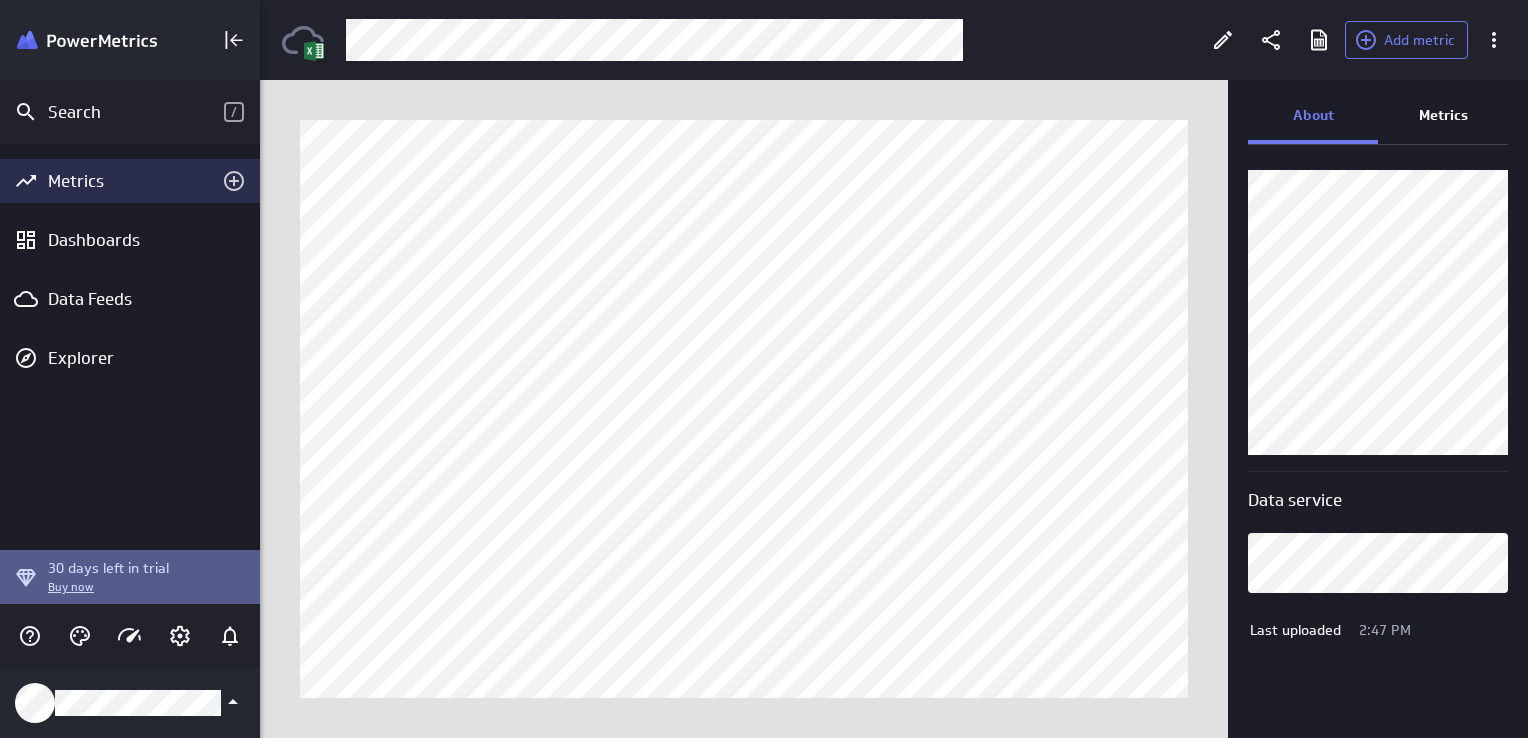 click on "Metrics" at bounding box center (130, 181) 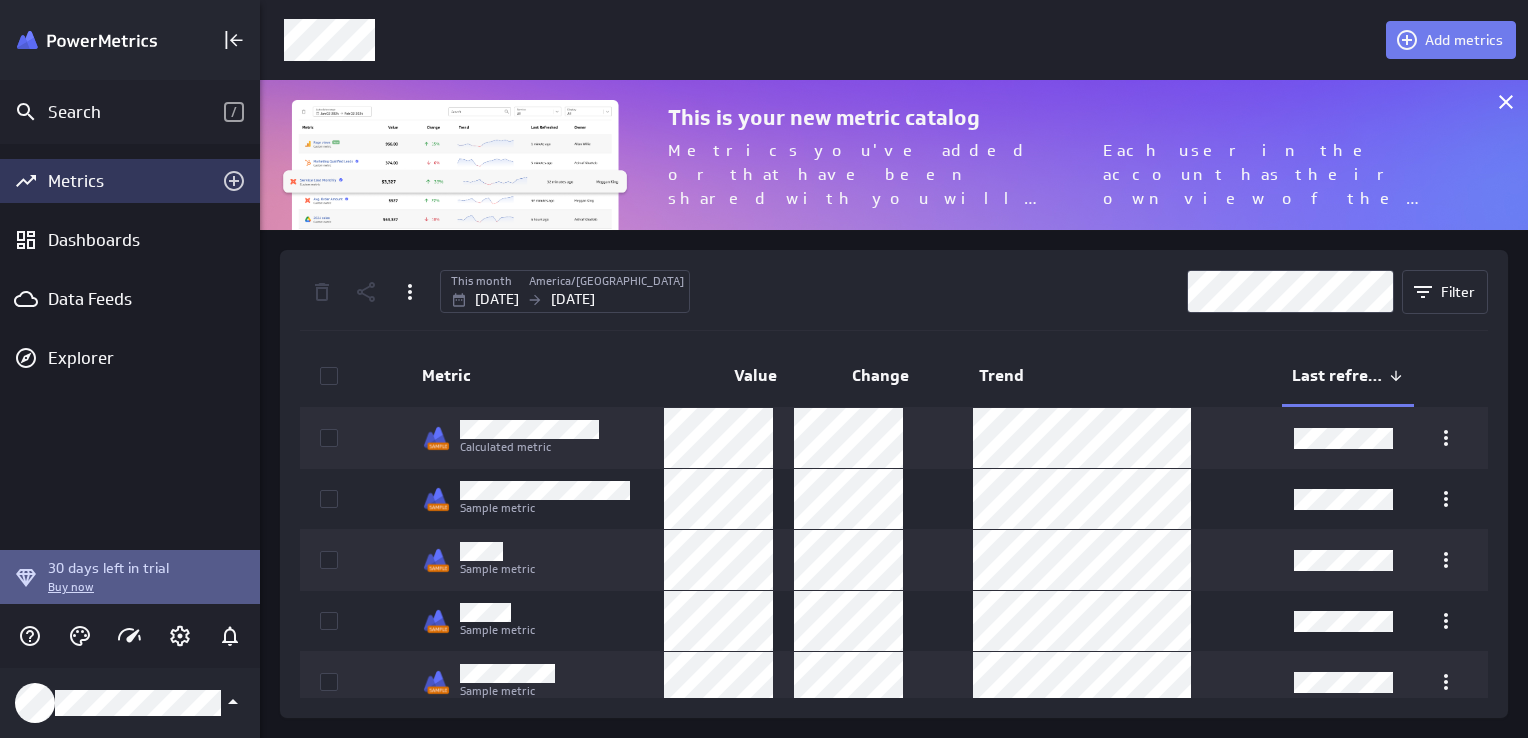 scroll, scrollTop: 10, scrollLeft: 9, axis: both 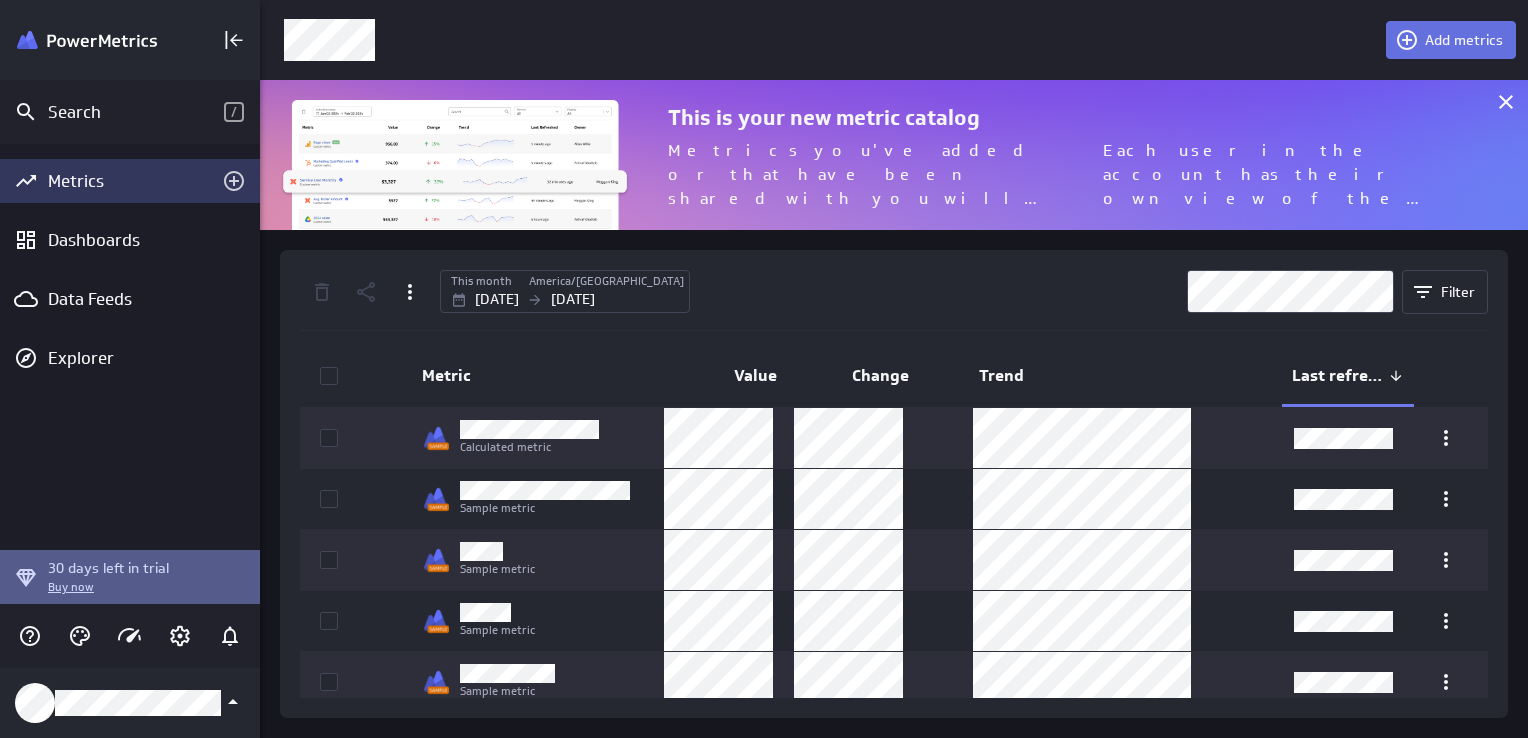click on "Add metrics" at bounding box center (1451, 40) 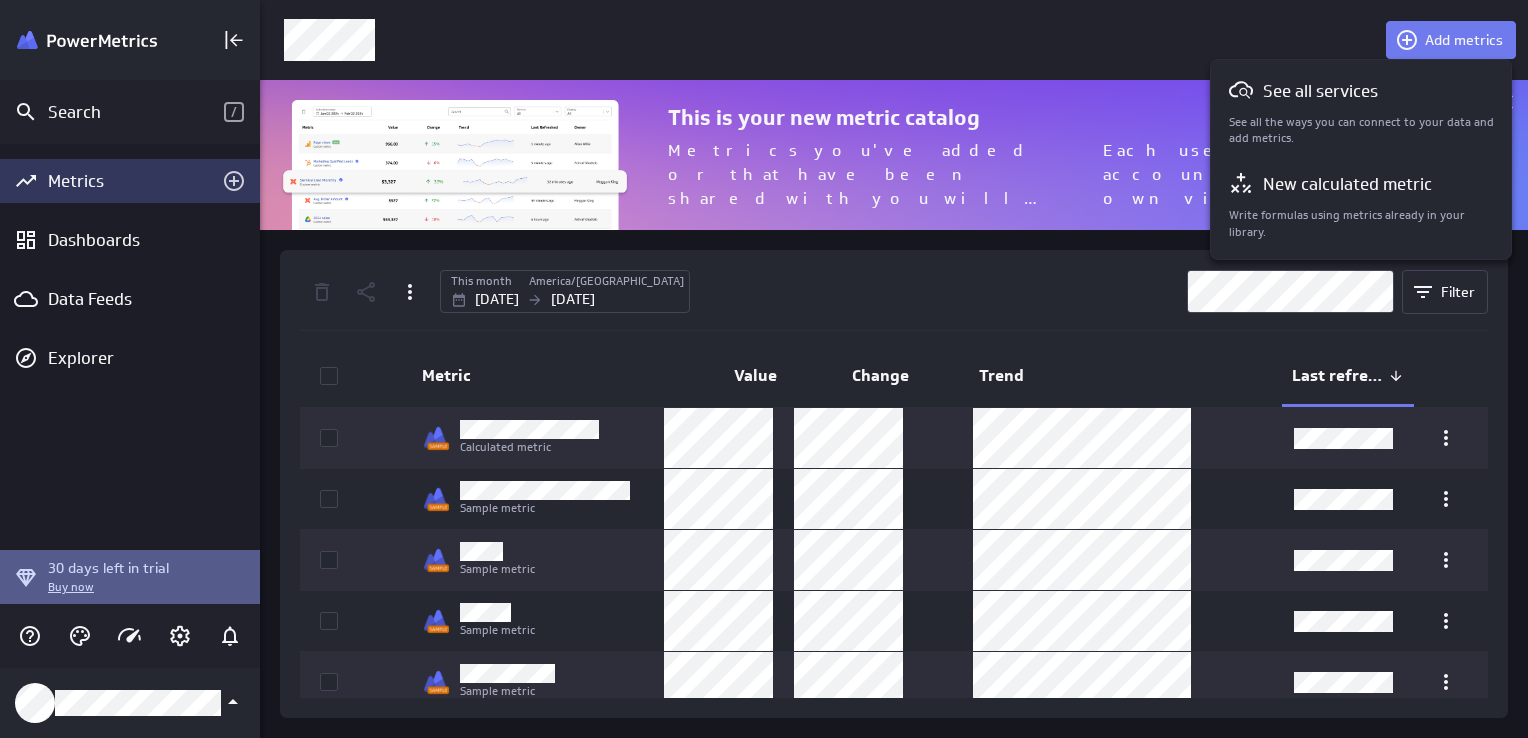click at bounding box center [764, 369] 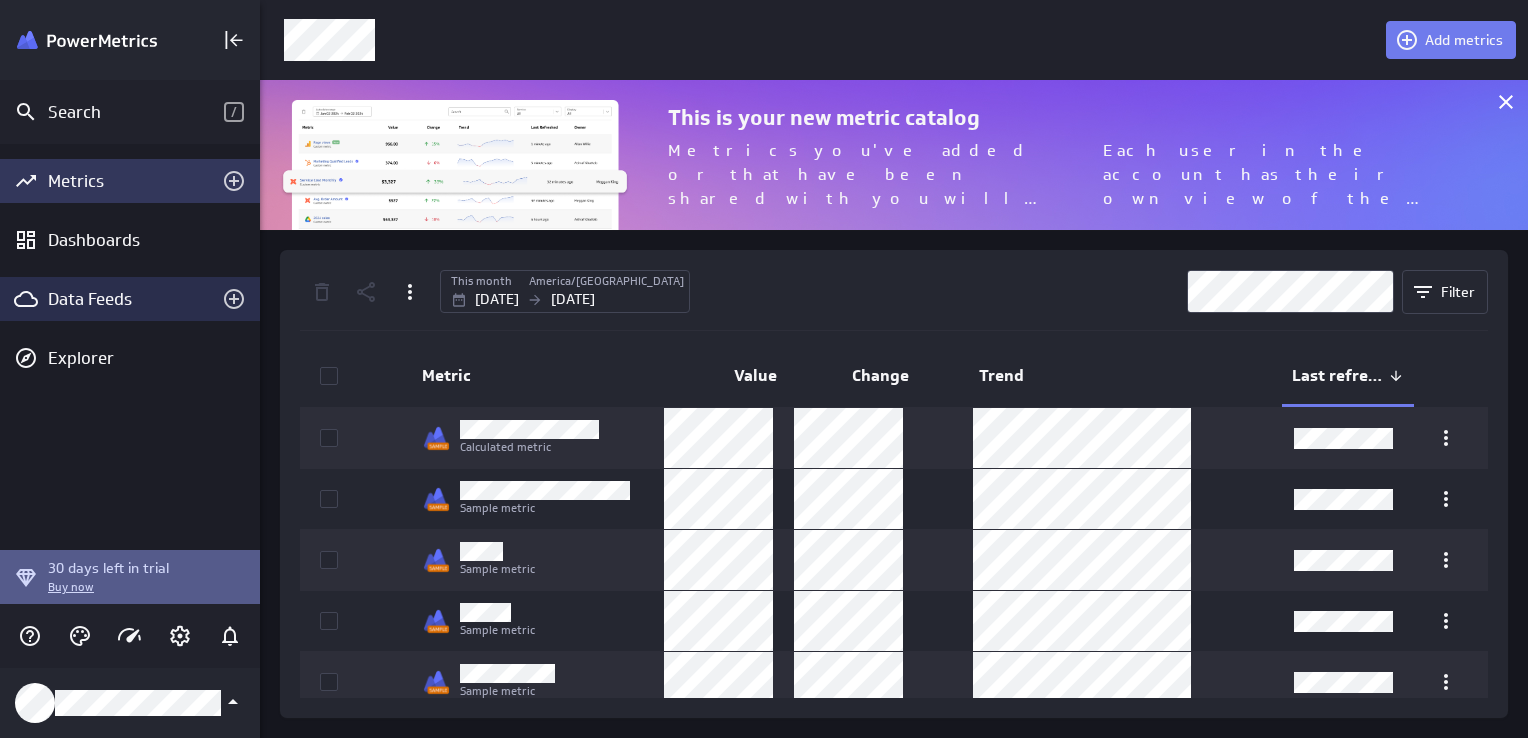 click on "Data Feeds" at bounding box center [130, 299] 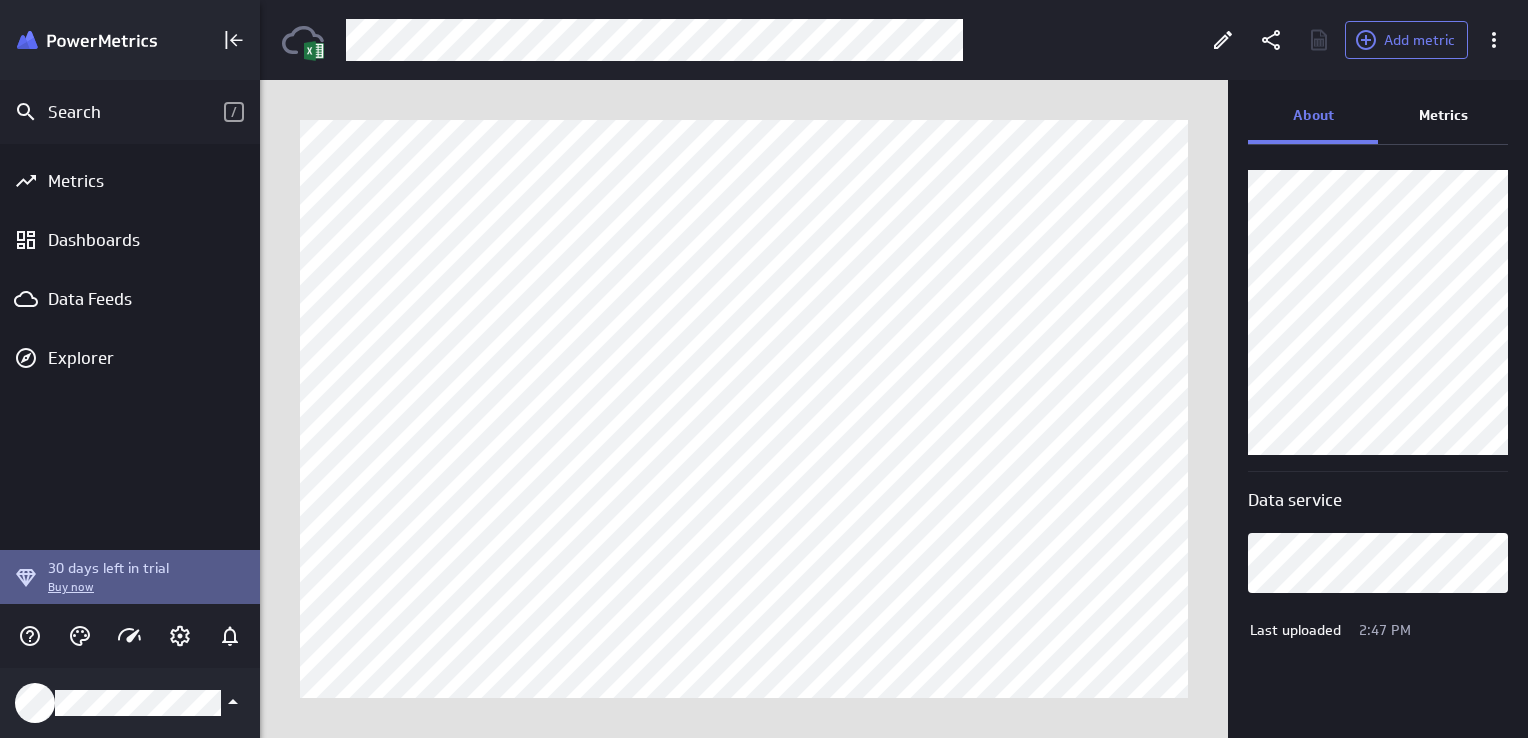 scroll, scrollTop: 0, scrollLeft: 0, axis: both 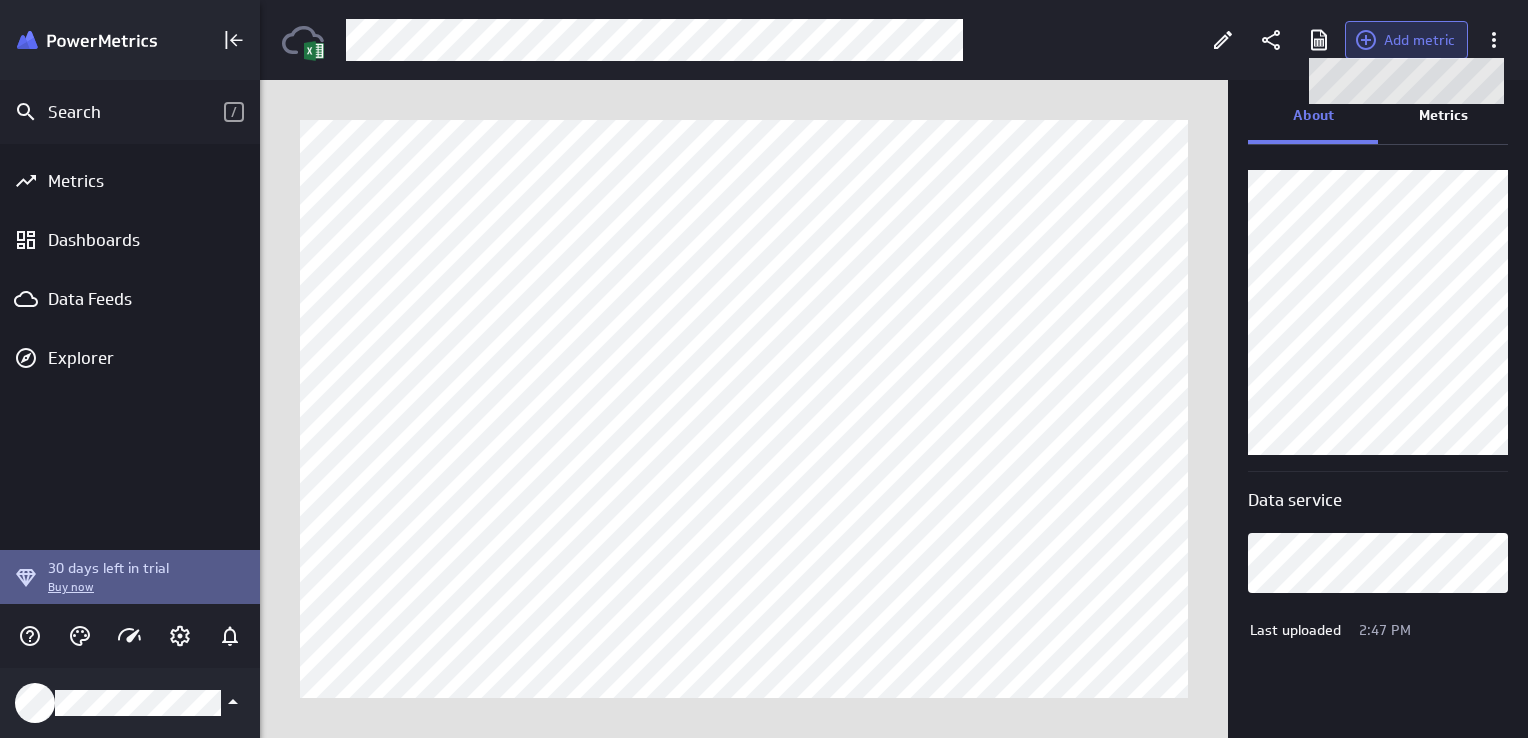 click on "Add metric" at bounding box center [1419, 40] 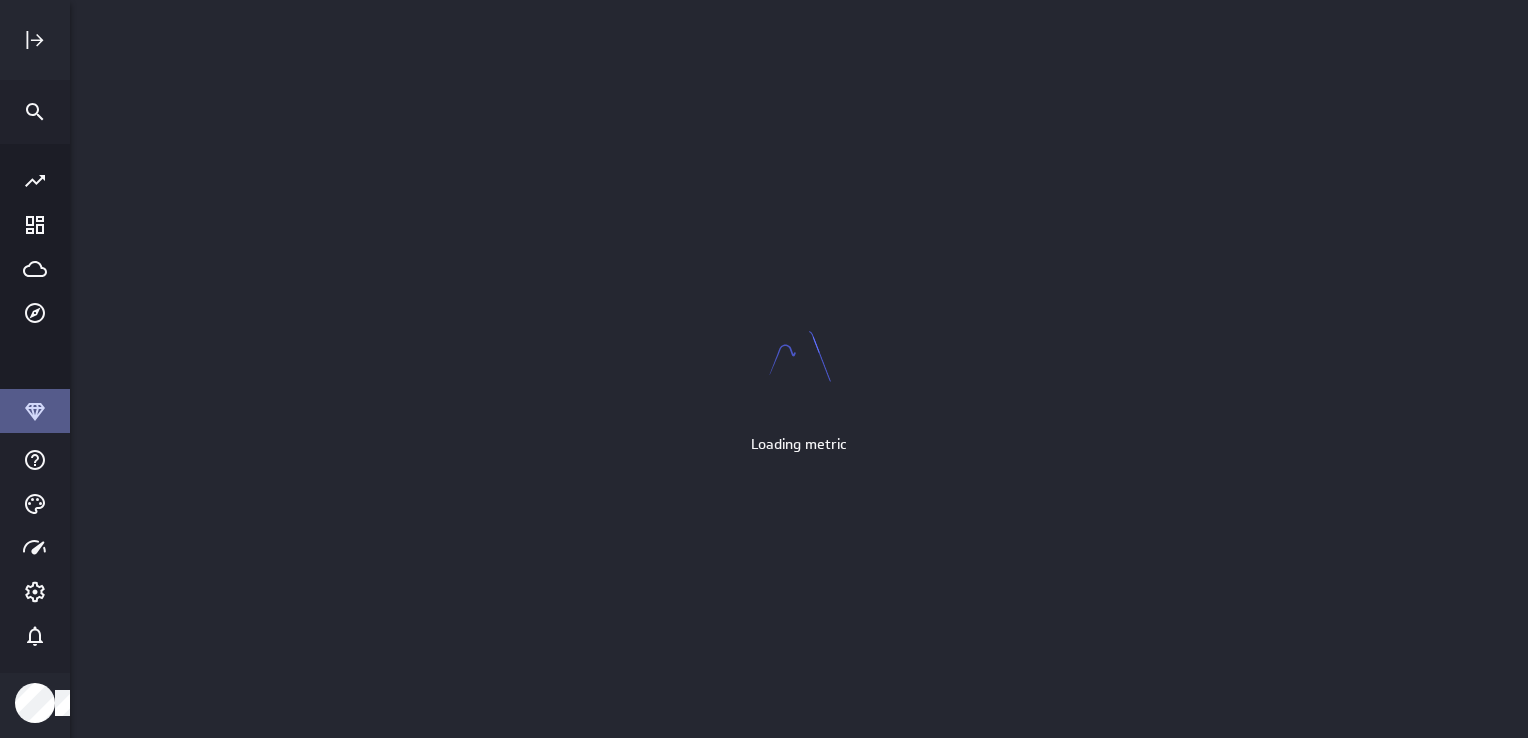 scroll, scrollTop: 9, scrollLeft: 10, axis: both 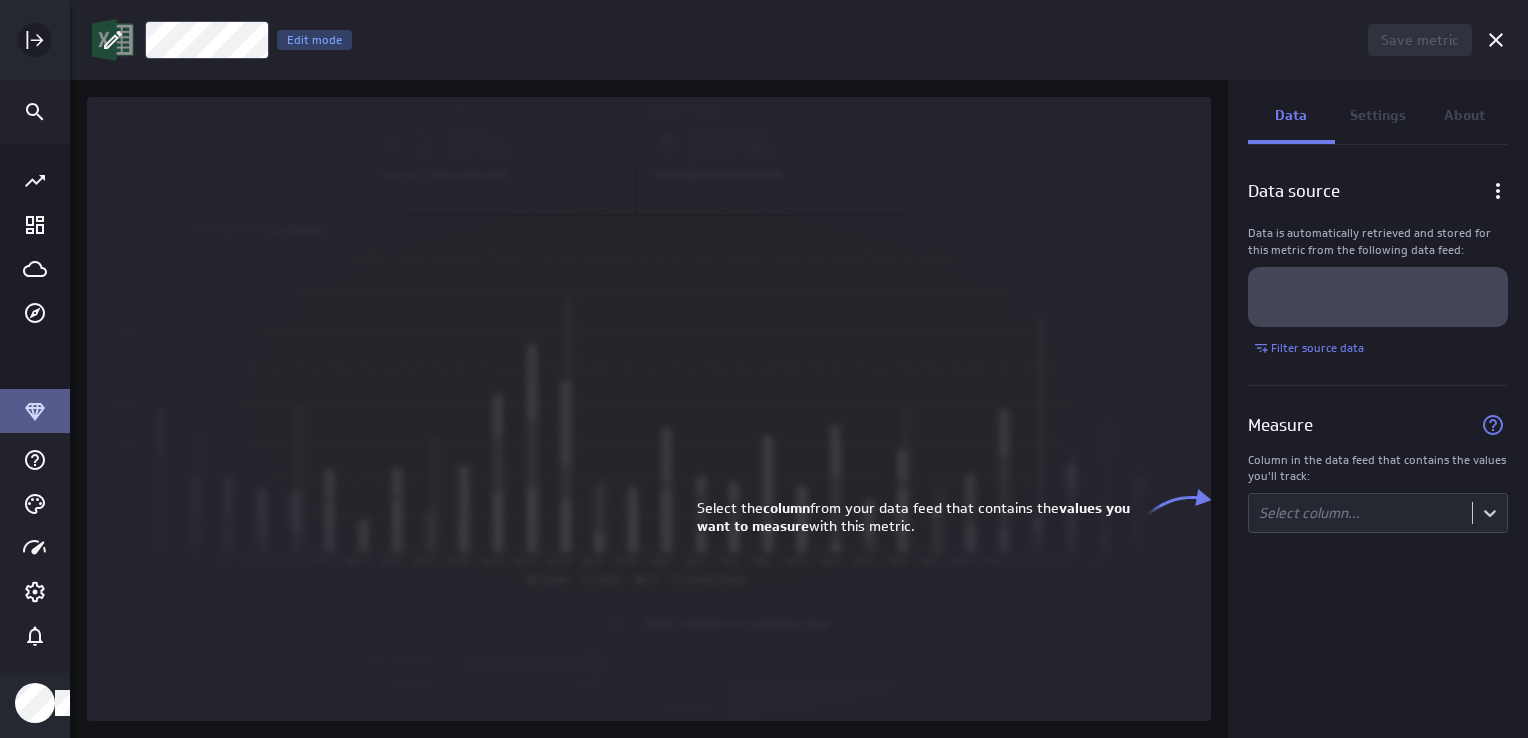 click 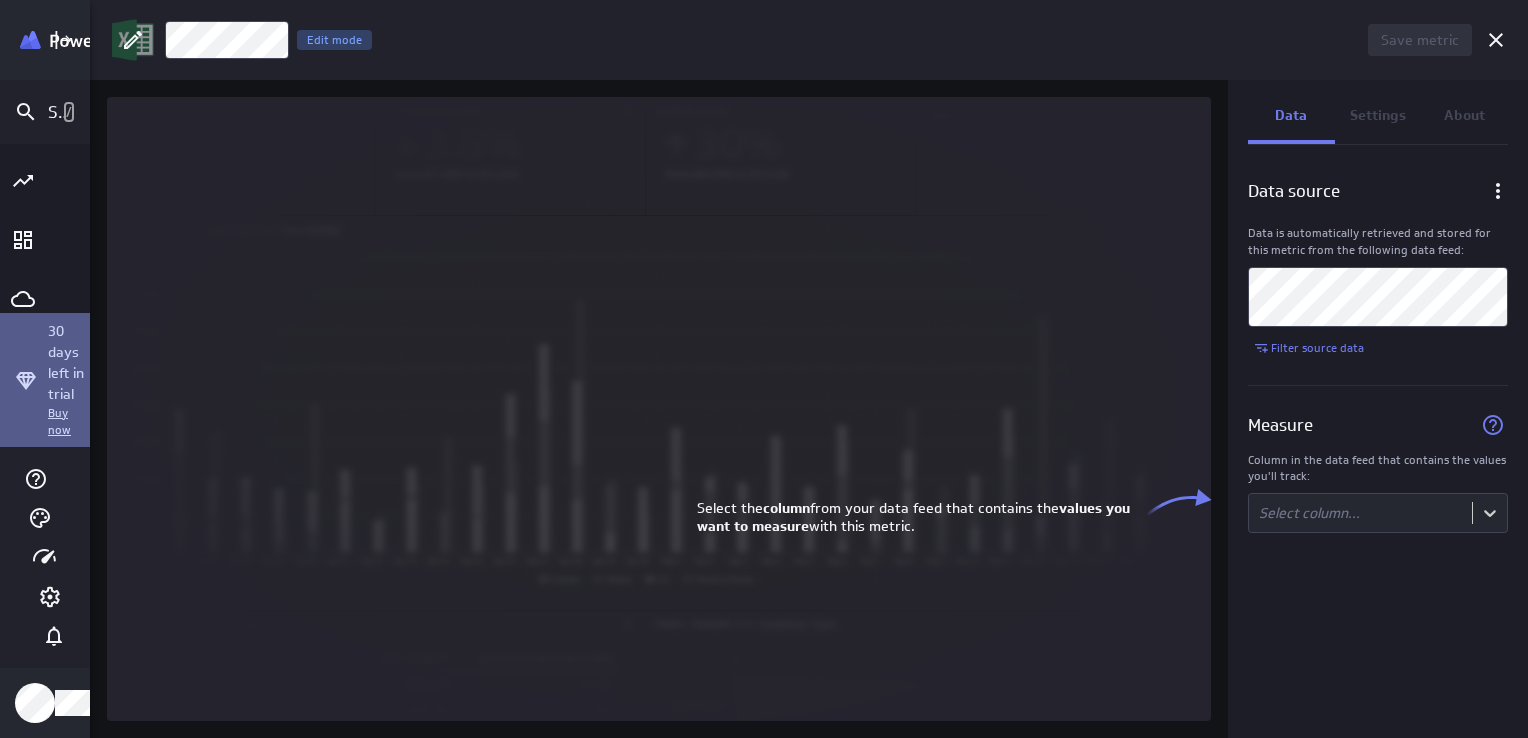 scroll, scrollTop: 769, scrollLeft: 1299, axis: both 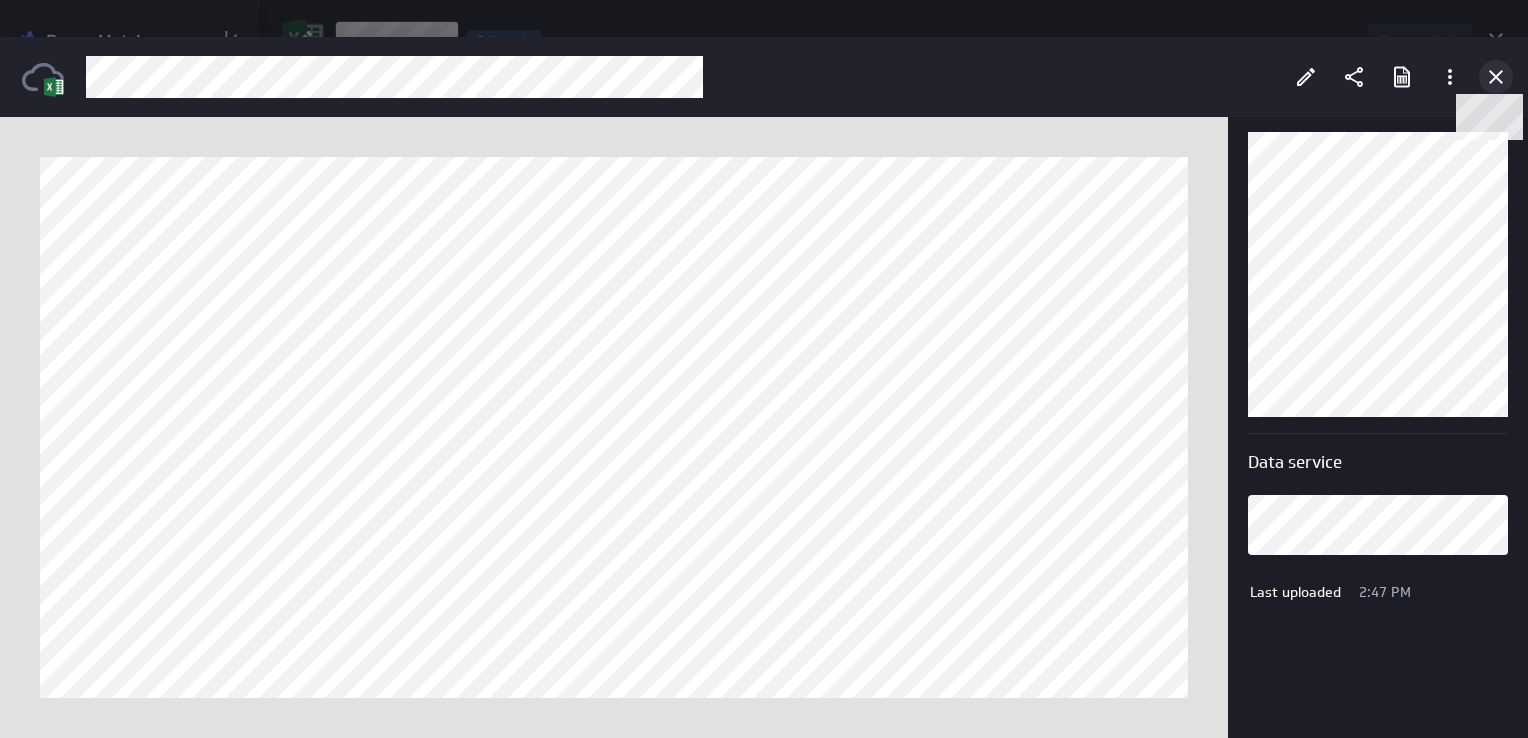 click 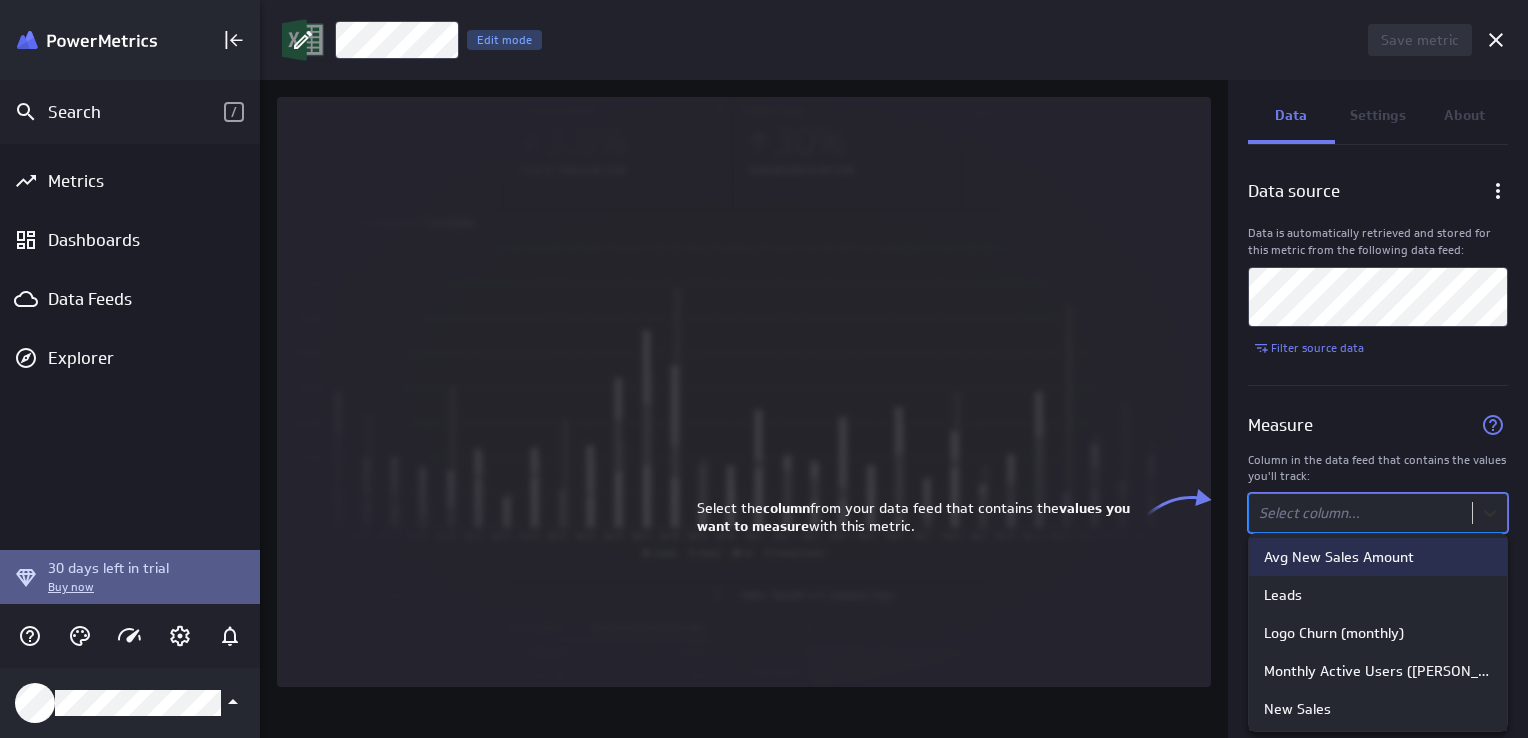 click on "Search / Metrics Dashboards Data Feeds Explorer 30 days left in trial Buy now Save metric Untitled Edit mode Data Settings About Data source Data is automatically retrieved and stored for this metric from the following data feed: Filter source data Measure Column in the data feed that contains the values you'll track: option Avg New Sales Amount focused, 1 of 12. 12 results available. Use Up and Down to choose options, press Enter to select the currently focused option, press Escape to exit the menu, press Tab to select the option and exit the menu. Select column... (no message) PowerMetrics Assistant Hey Allen. I’m your PowerMetrics Assistant. If I can’t answer your question, try searching in our  Help Center  (that’s what I do!) You can also contact the  Support Team . How can I help you today?
Select the  column  from your data feed that contains the  values you want to measure  with this metric. Avg New Sales Amount Leads Logo Churn (monthly)" at bounding box center (764, 369) 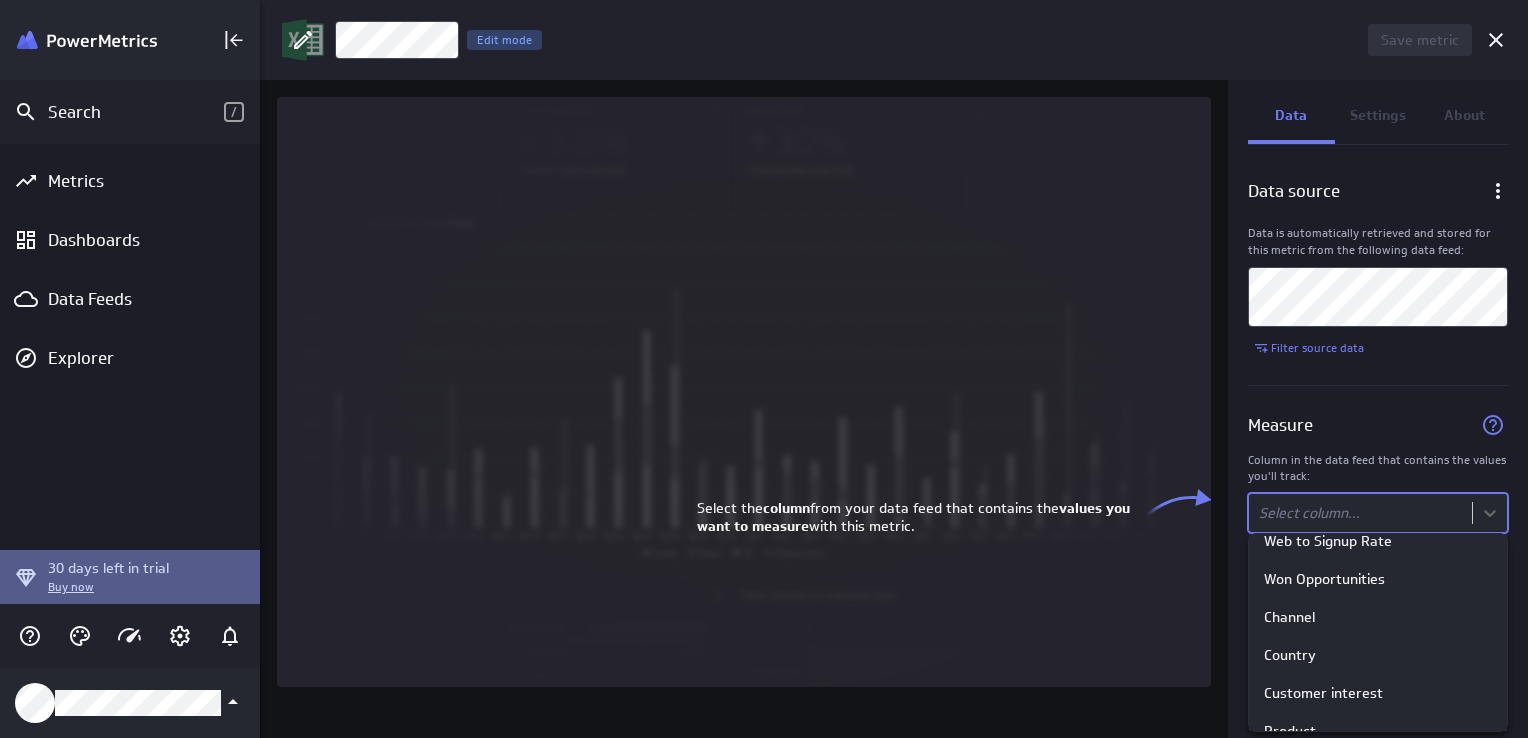 scroll, scrollTop: 248, scrollLeft: 0, axis: vertical 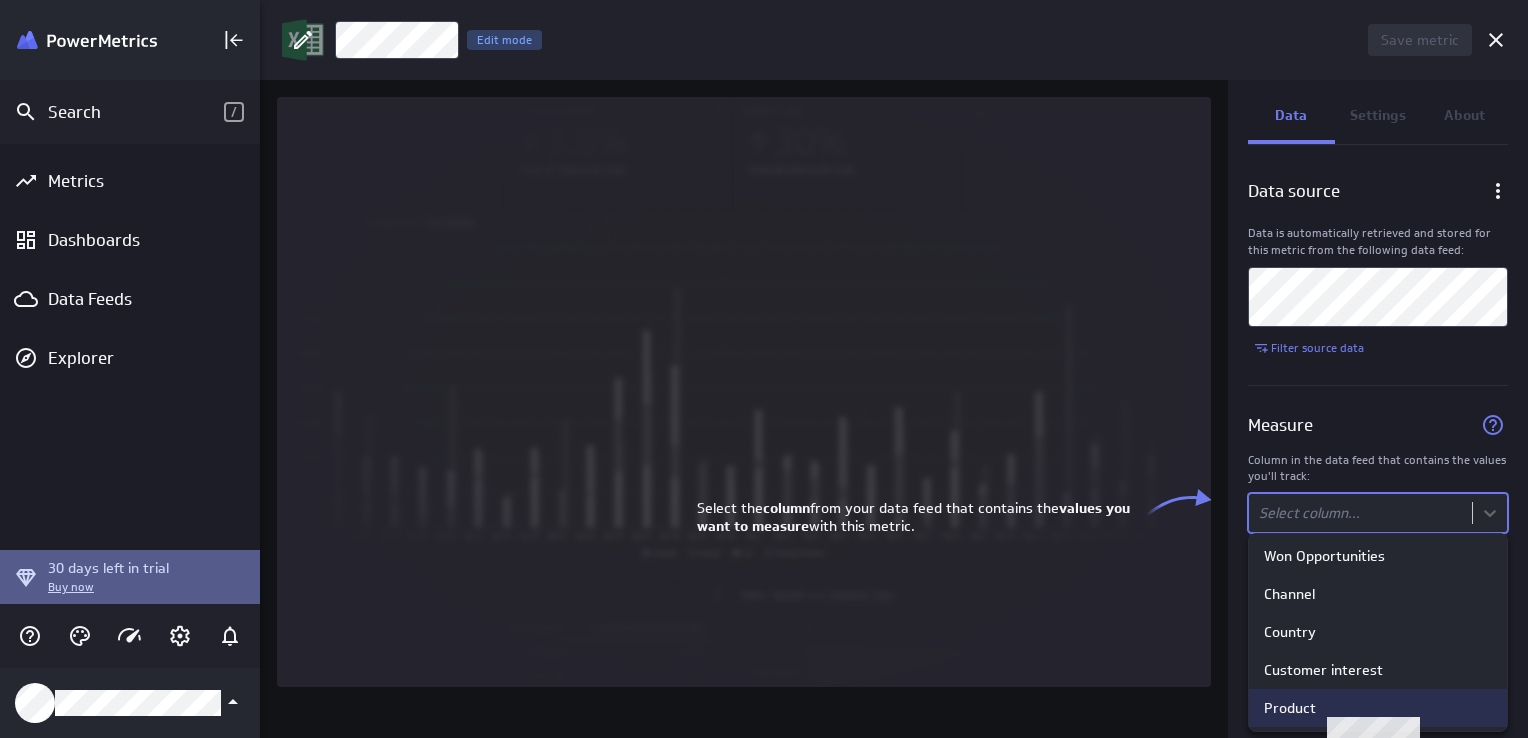click on "Product" at bounding box center (1290, 708) 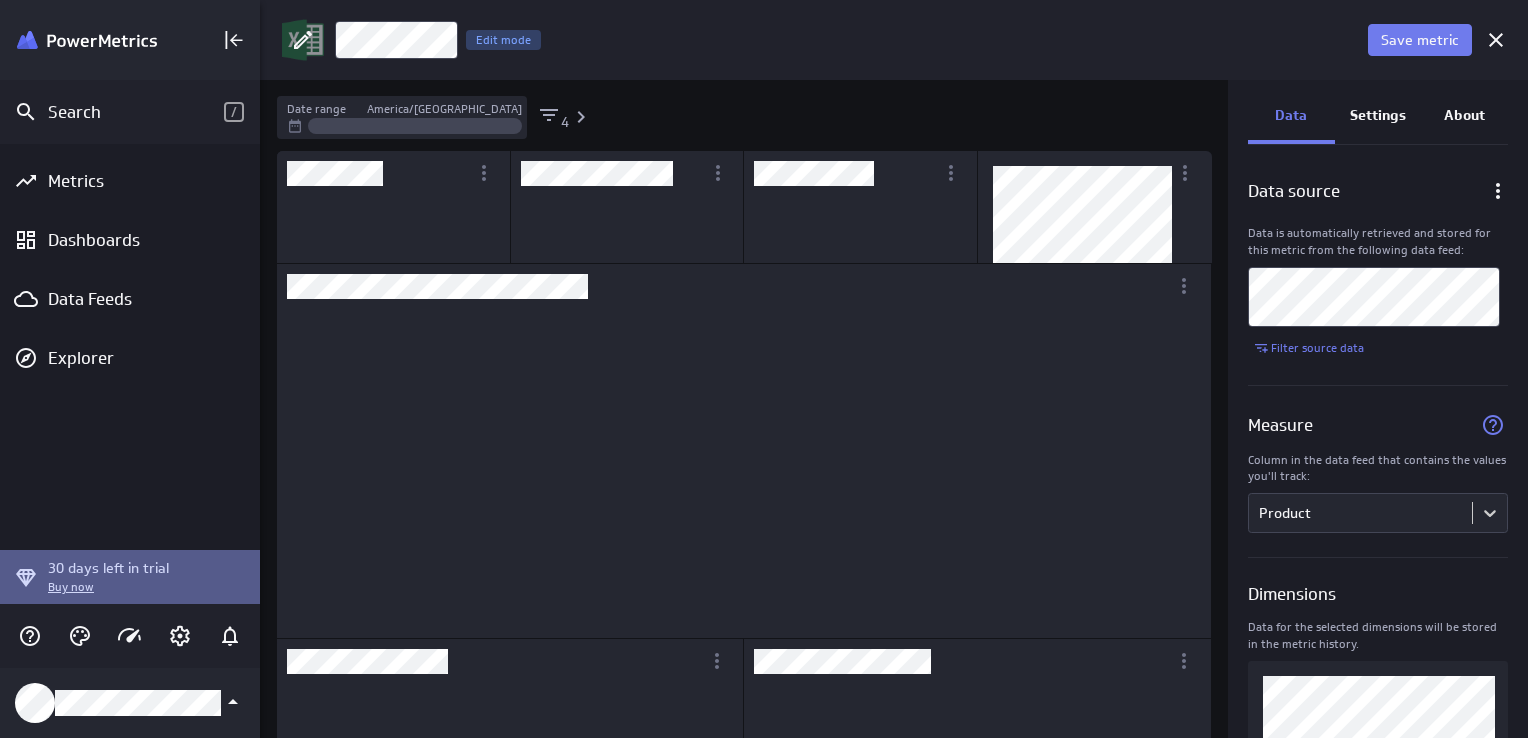 scroll, scrollTop: 9, scrollLeft: 10, axis: both 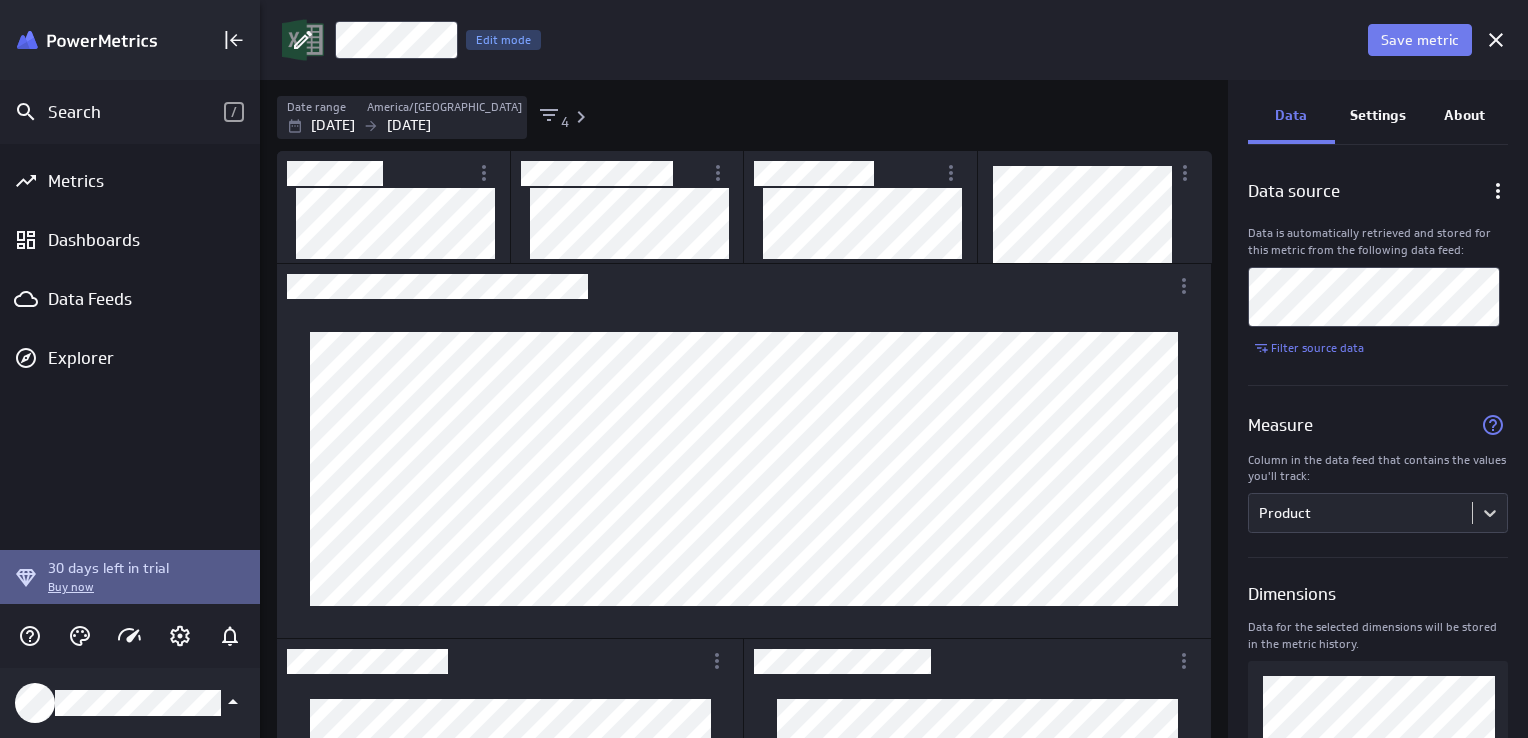 click on "Settings" at bounding box center [1378, 115] 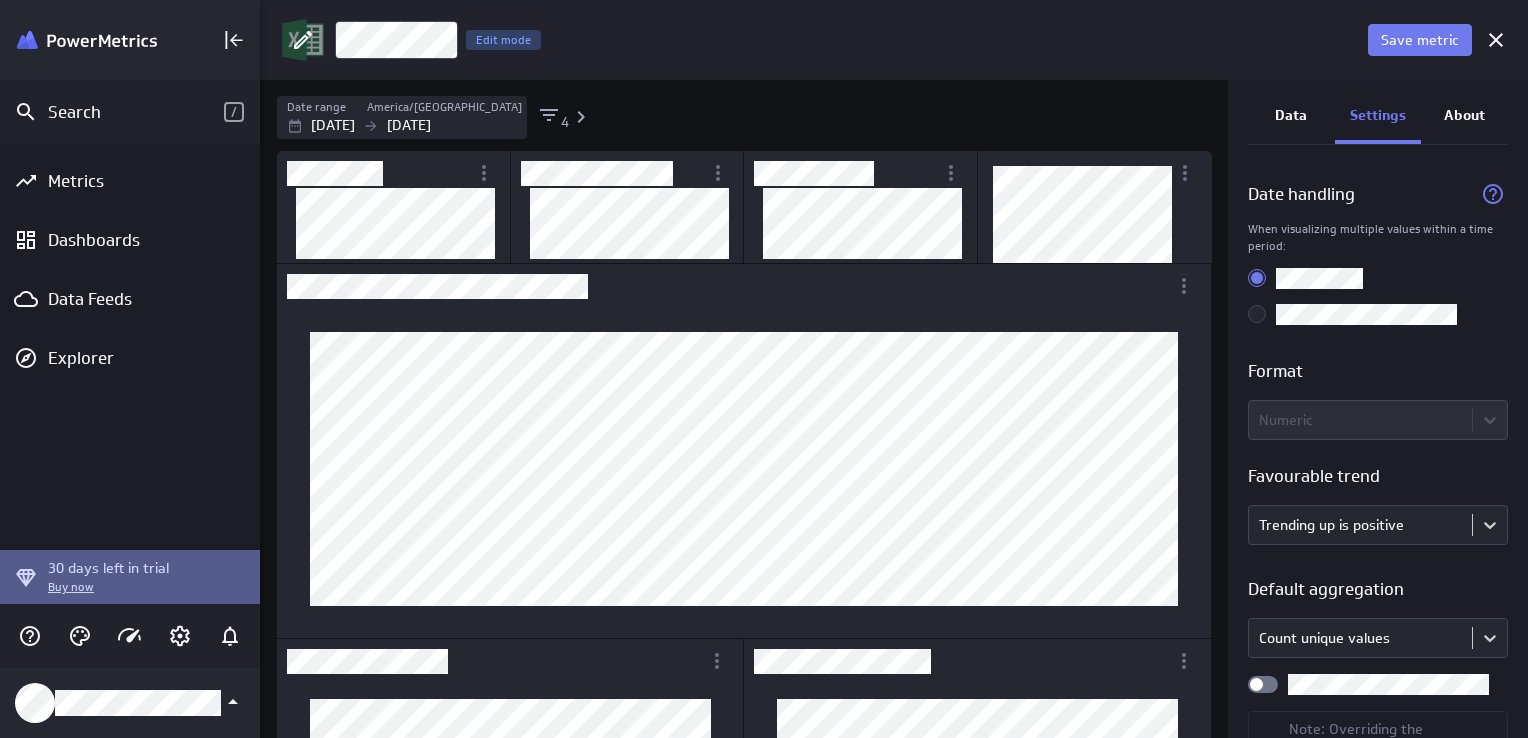 click on "Data" at bounding box center [1291, 115] 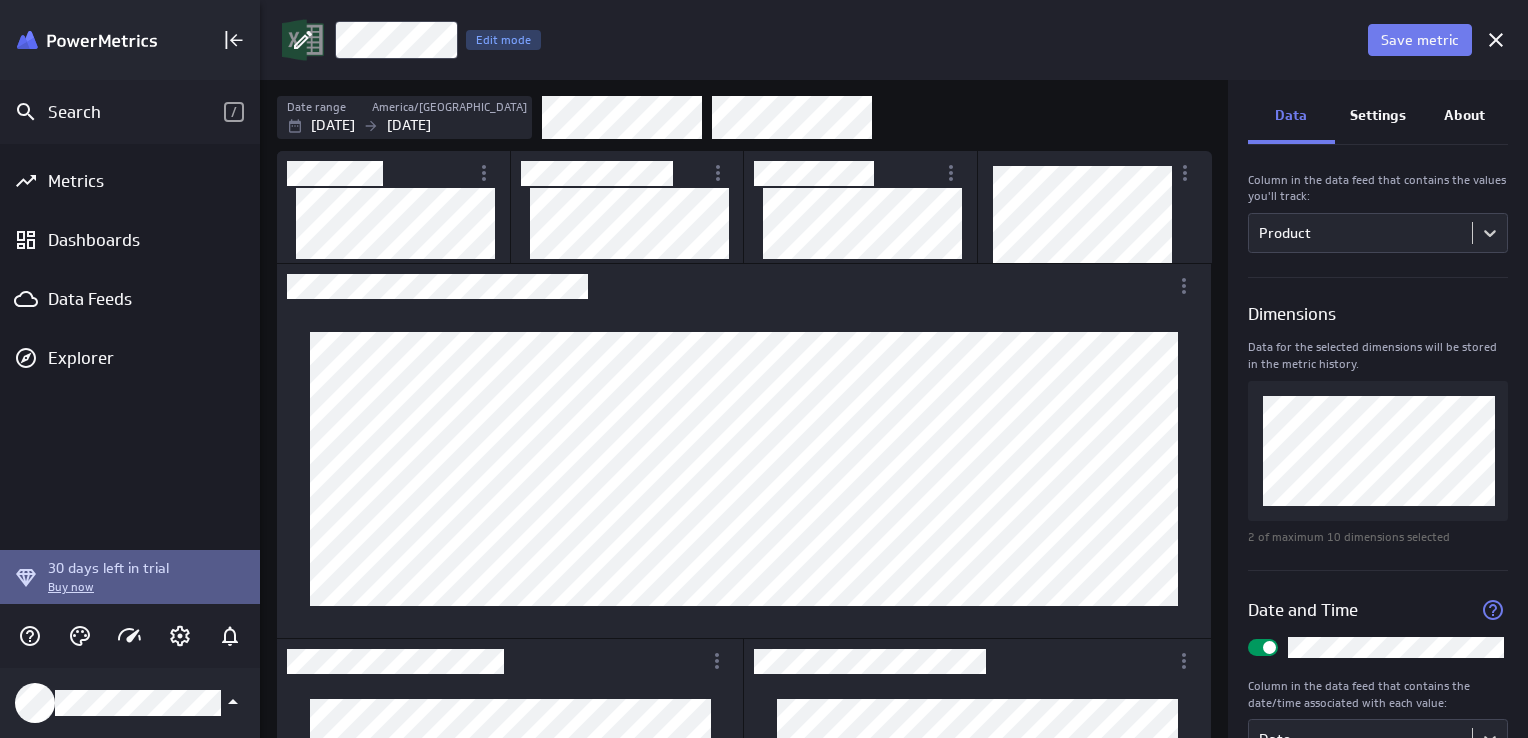 scroll, scrollTop: 343, scrollLeft: 0, axis: vertical 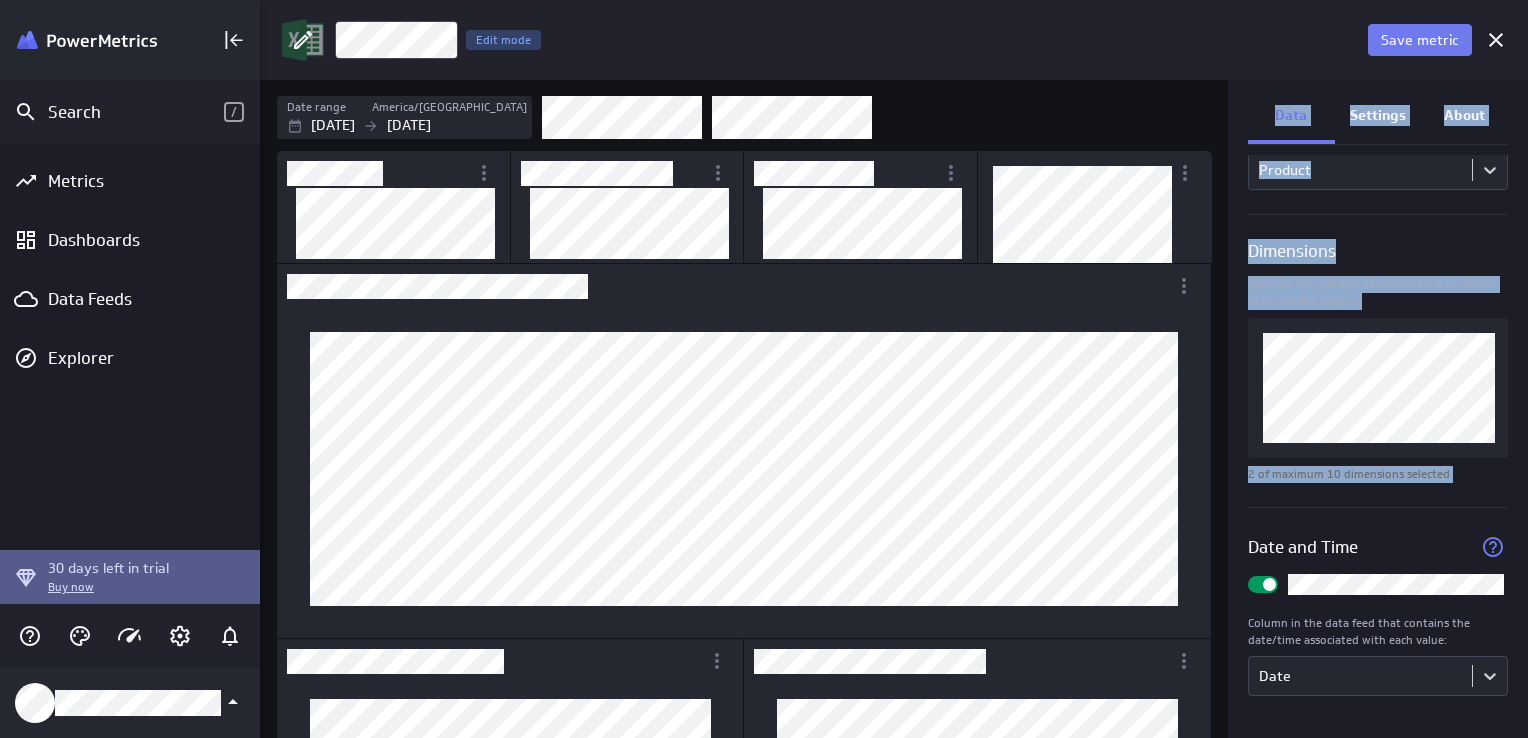 drag, startPoint x: 1218, startPoint y: 474, endPoint x: 1236, endPoint y: 550, distance: 78.10249 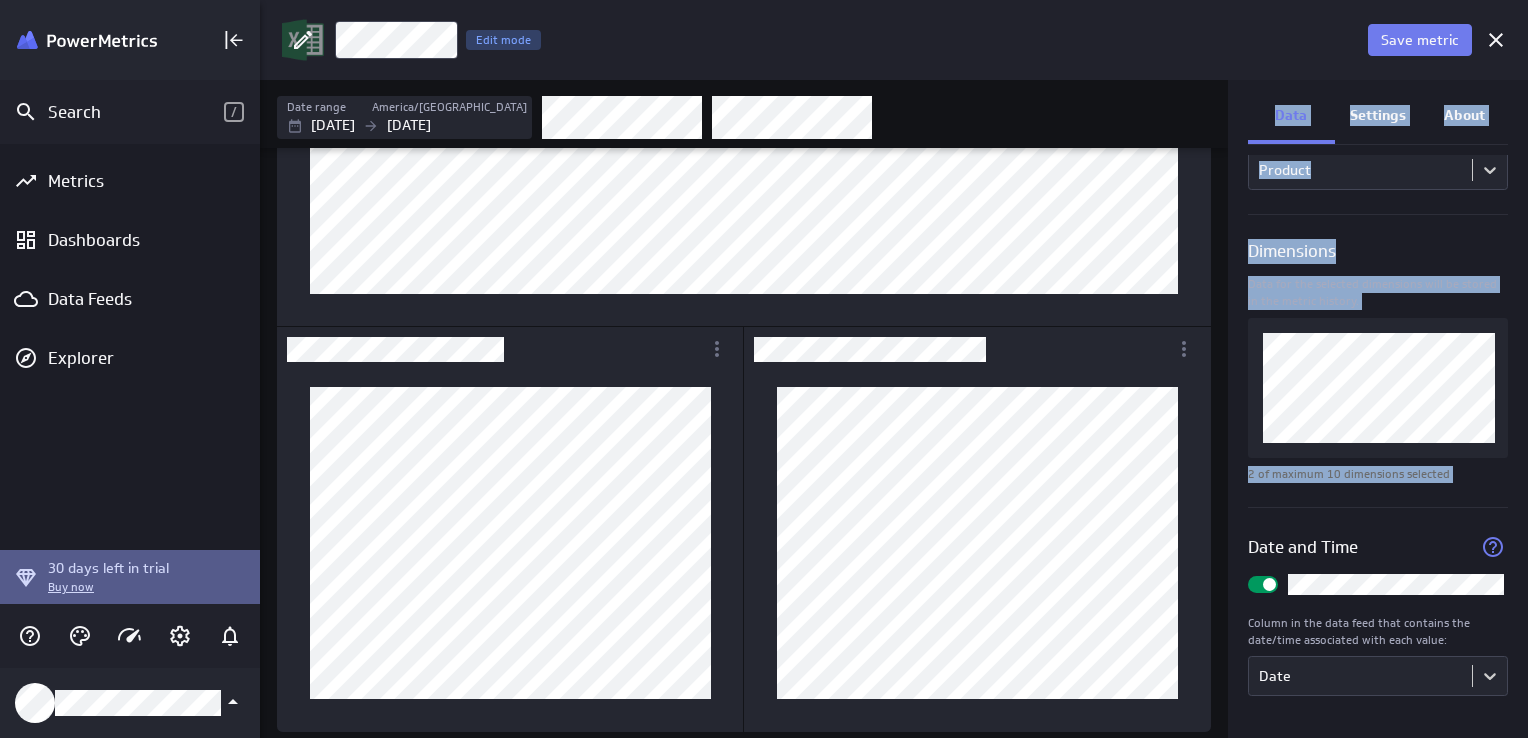 scroll, scrollTop: 312, scrollLeft: 0, axis: vertical 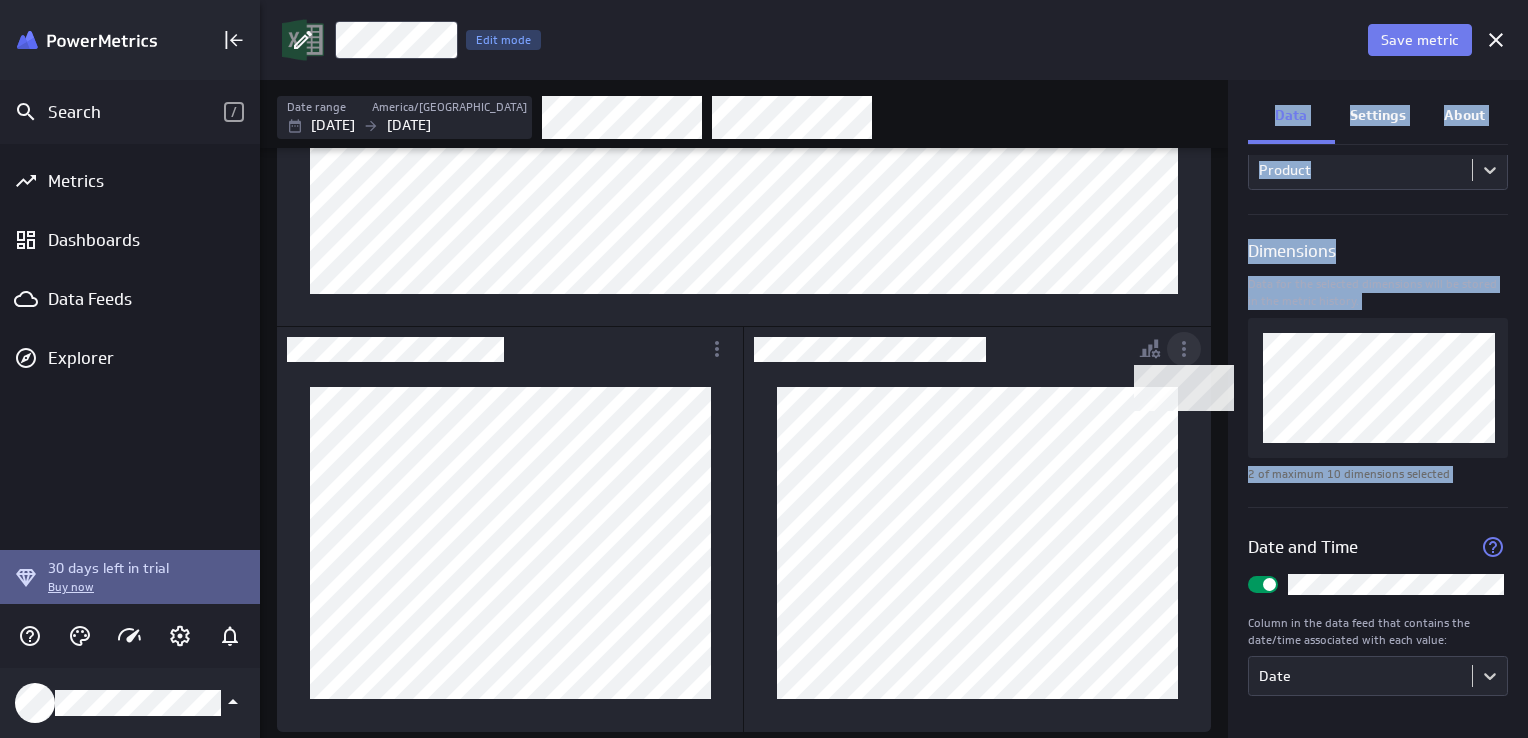 click 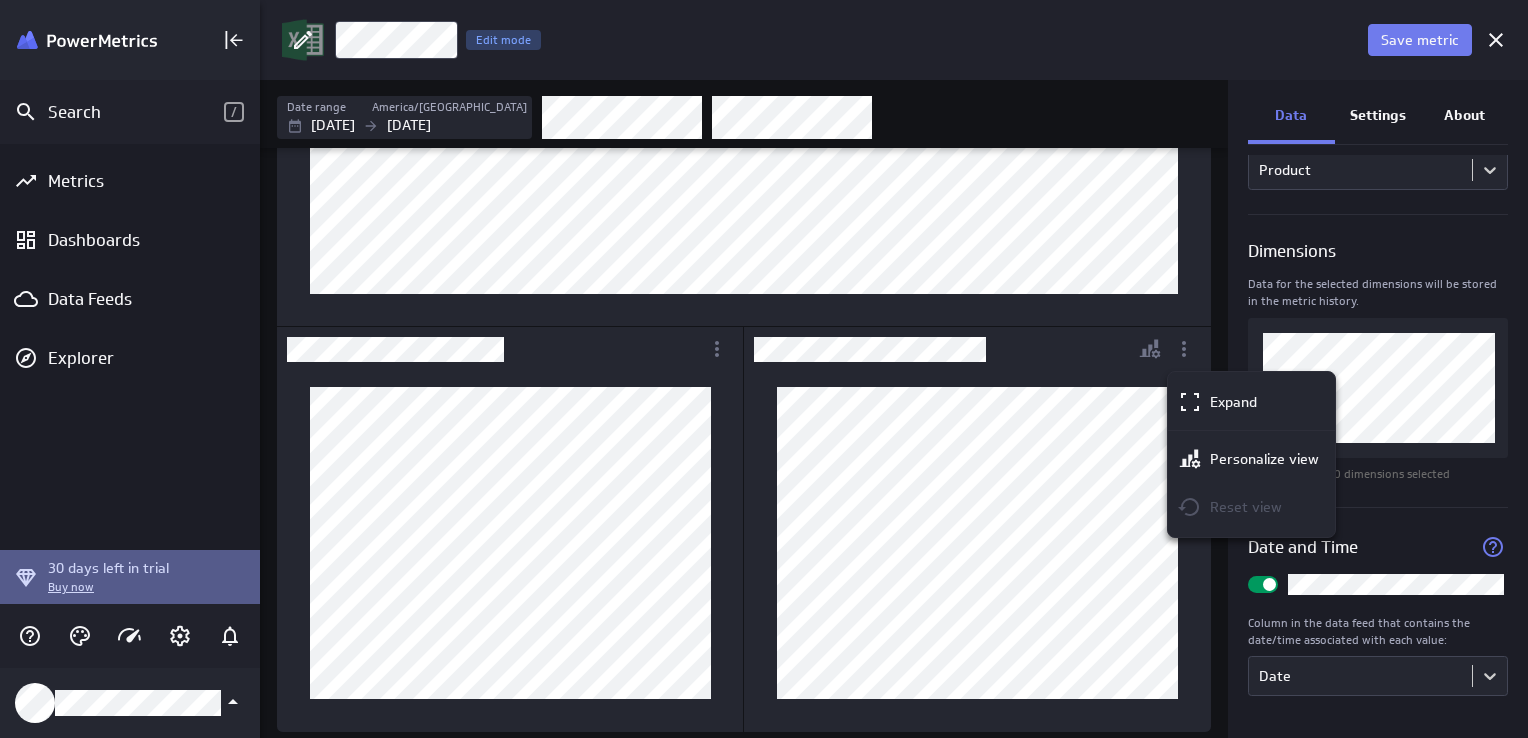 click at bounding box center [764, 369] 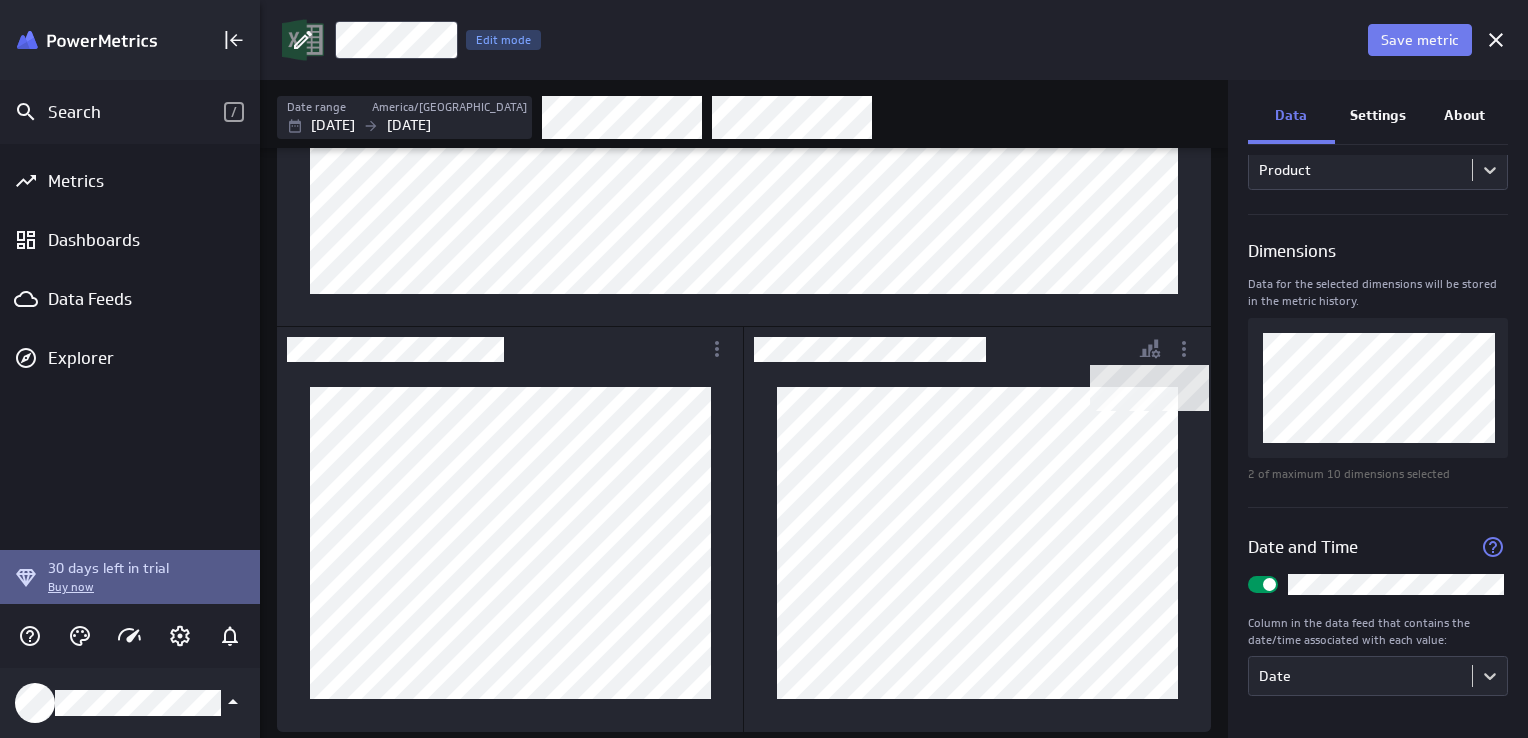 click 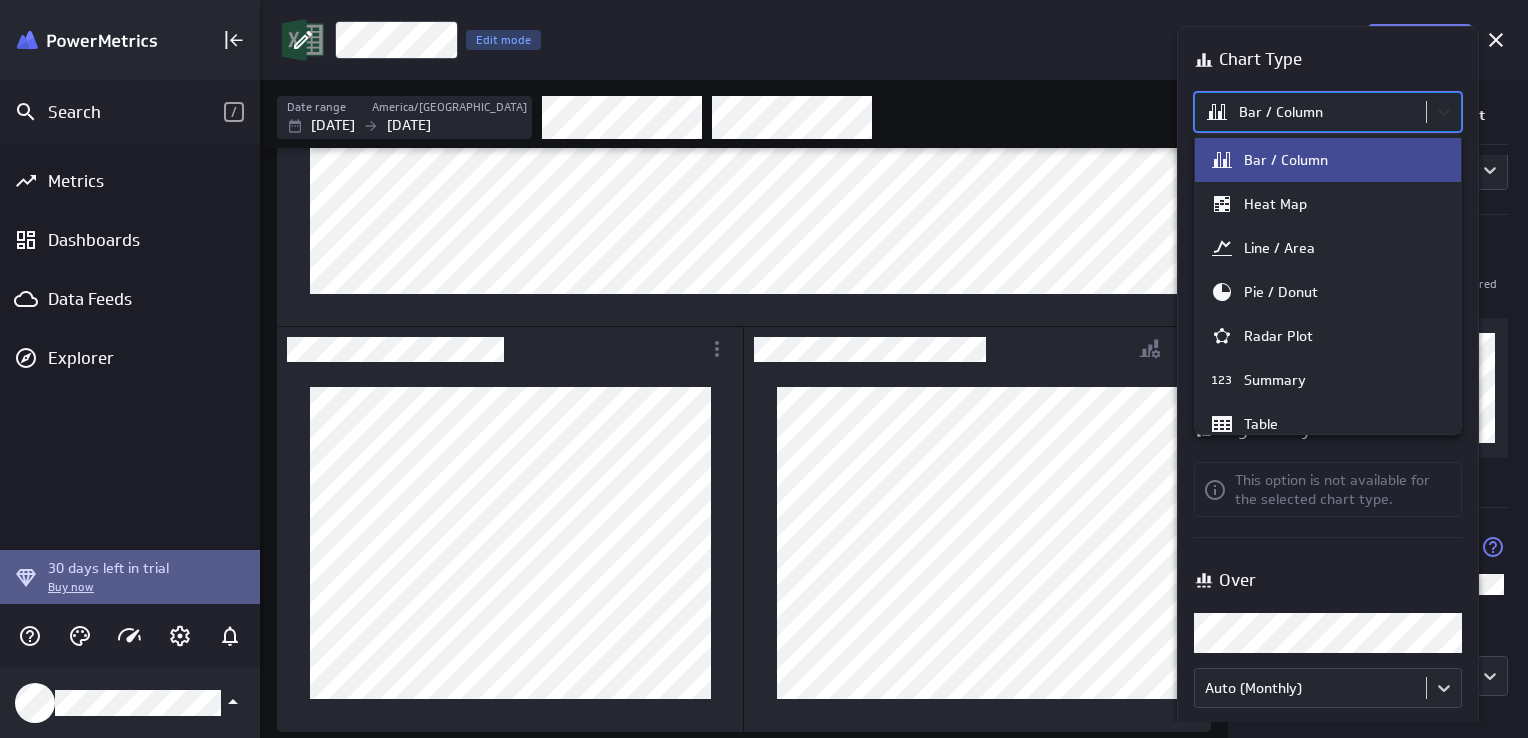 click on "Search / Metrics Dashboards Data Feeds Explorer 30 days left in trial Buy now Save metric Product Edit mode Date range America/Toronto Sep 08 2024 Jul 09 2025 Data Settings About Data source Data is automatically retrieved and stored for this metric from the following data feed: Filter source data Measure Column in the data feed that contains the values you'll track: Product Dimensions Data for the selected dimensions will be stored in the metric history. 2 of maximum 10 dimensions selected Date and Time Column in the data feed that contains the date/time associated with each value: Date (no message) PowerMetrics Assistant Hey Allen. I’m your PowerMetrics Assistant. If I can’t answer your question, try searching in our  Help Center  (that’s what I do!) You can also contact the  Support Team . How can I help you today?
Select the  column  from your data feed that contains the  values you want to measure  with this metric. Created with Highcharts 9.0.1" at bounding box center (764, 369) 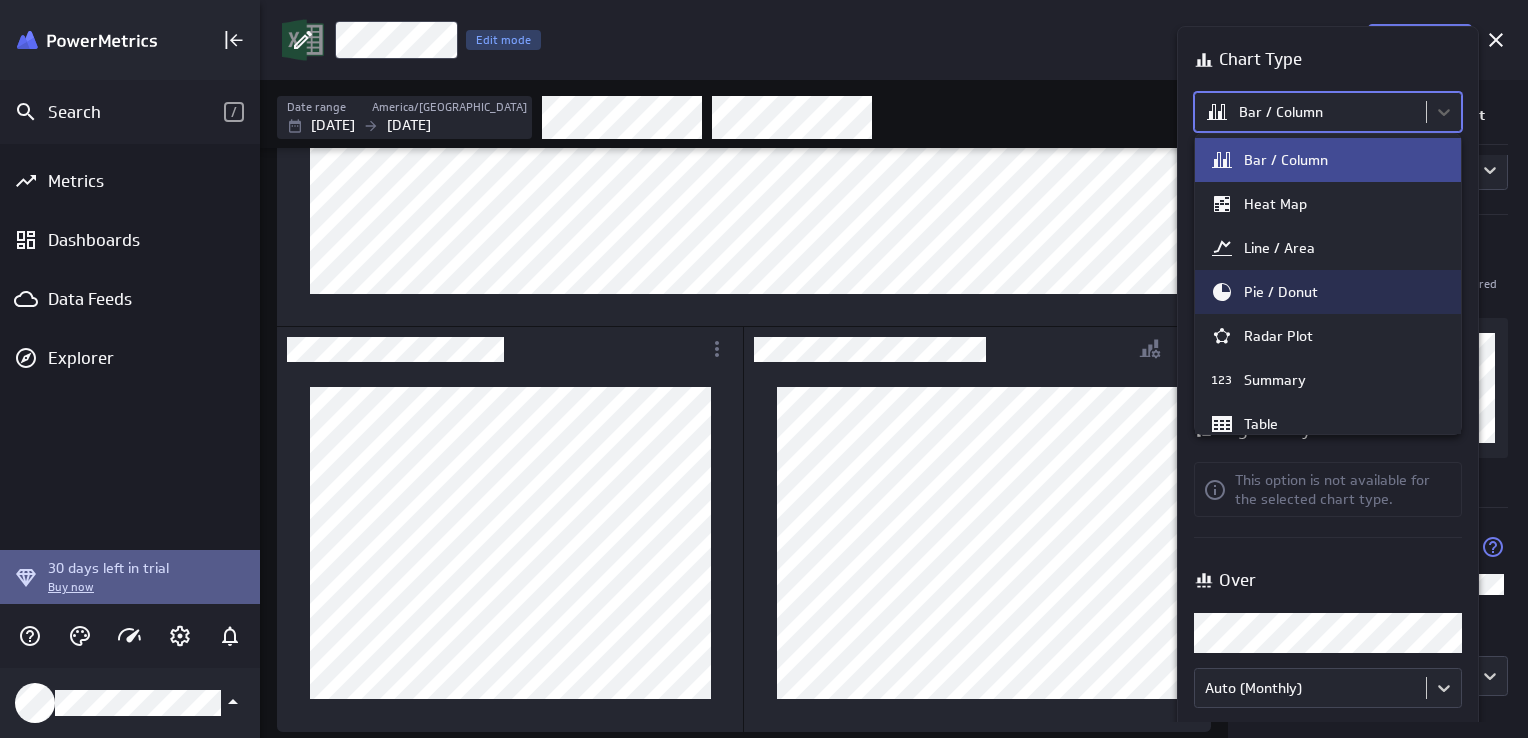 click on "Pie / Donut" at bounding box center [1328, 292] 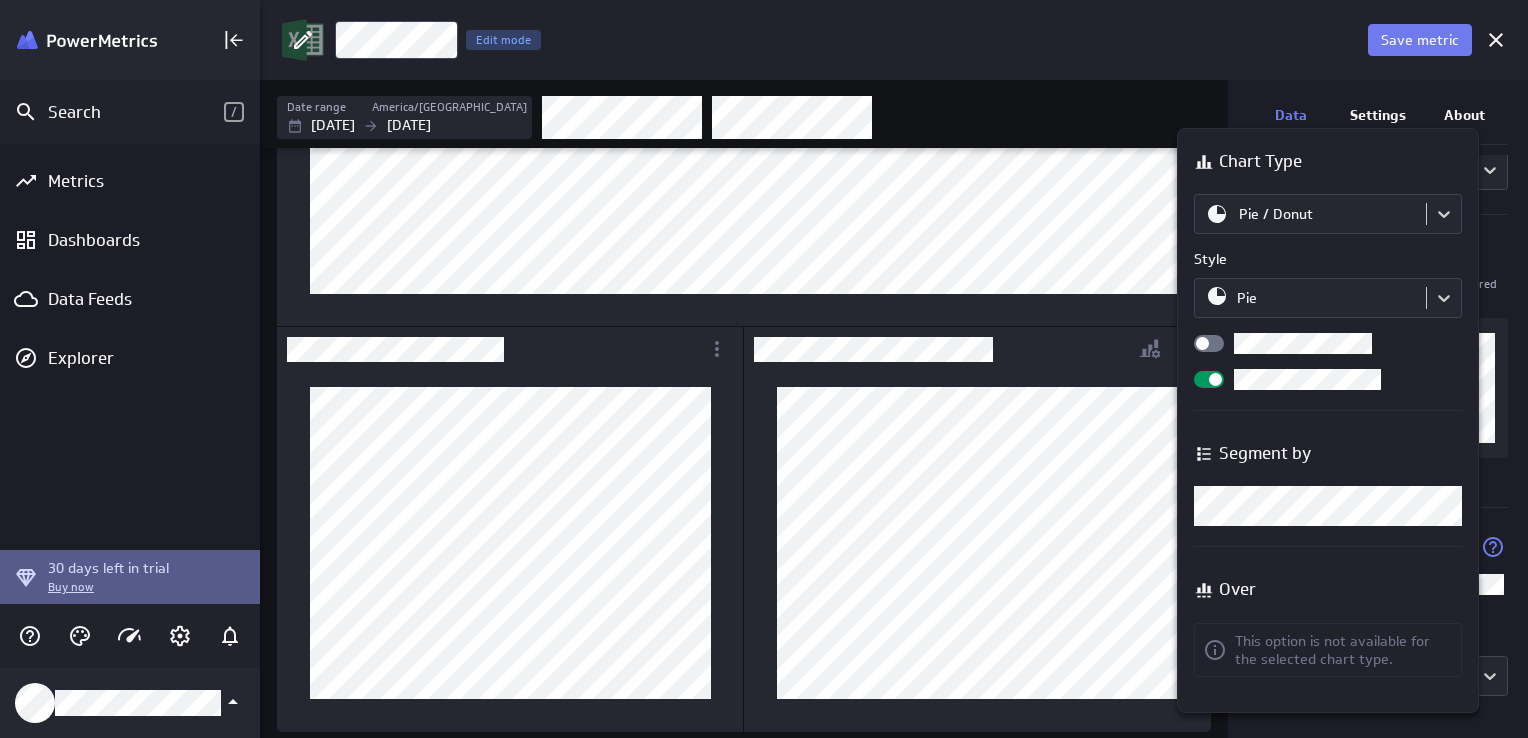 click on "Search / Metrics Dashboards Data Feeds Explorer 30 days left in trial Buy now Save metric Product Edit mode Date range America/Toronto Sep 08 2024 Jul 09 2025 Data Settings About Data source Data is automatically retrieved and stored for this metric from the following data feed: Filter source data Measure Column in the data feed that contains the values you'll track: Product Dimensions Data for the selected dimensions will be stored in the metric history. 2 of maximum 10 dimensions selected Date and Time Column in the data feed that contains the date/time associated with each value: Date (no message) PowerMetrics Assistant Hey Allen. I’m your PowerMetrics Assistant. If I can’t answer your question, try searching in our  Help Center  (that’s what I do!) You can also contact the  Support Team . How can I help you today?
Select the  column  from your data feed that contains the  values you want to measure  with this metric. Created with Highcharts 9.0.1" at bounding box center (764, 369) 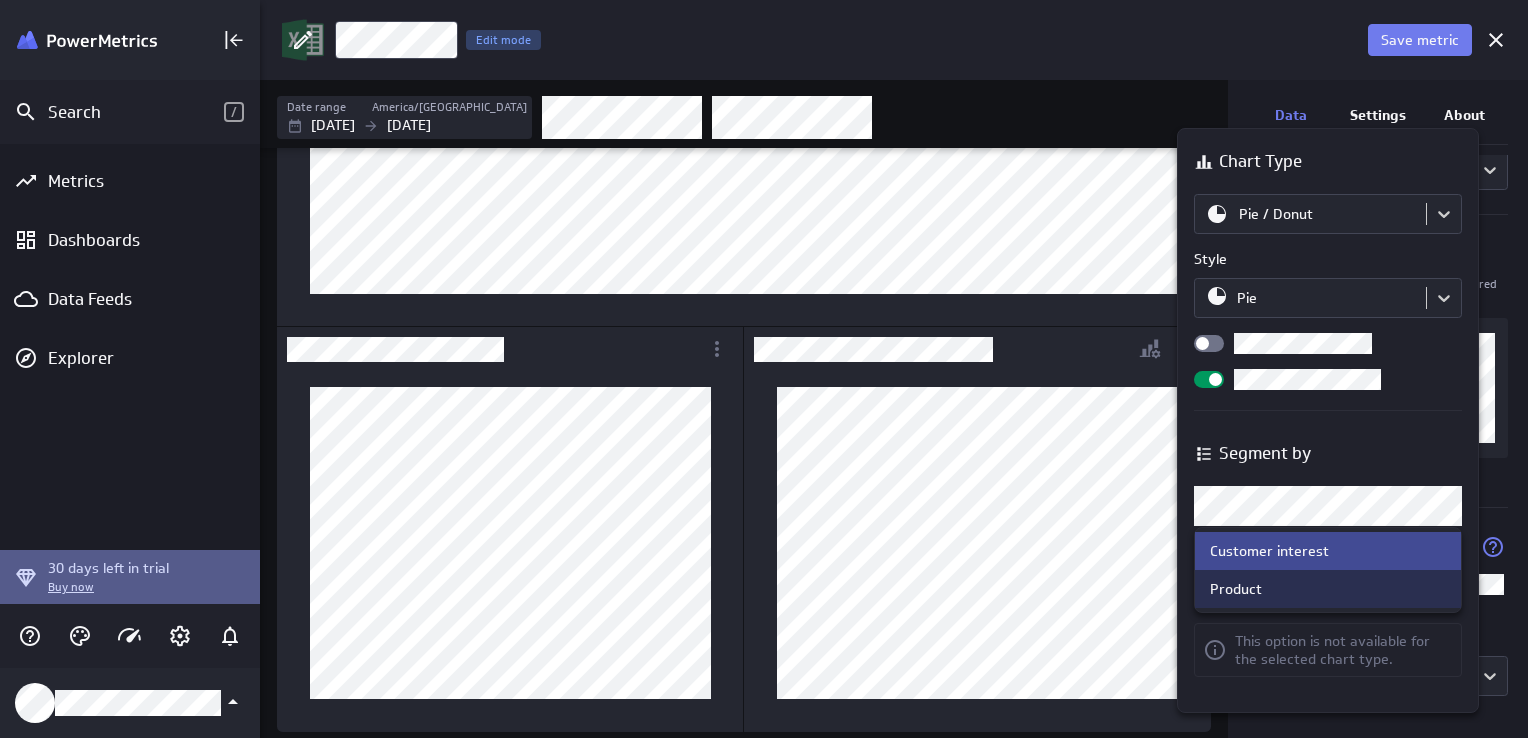 click on "Product" at bounding box center (1328, 589) 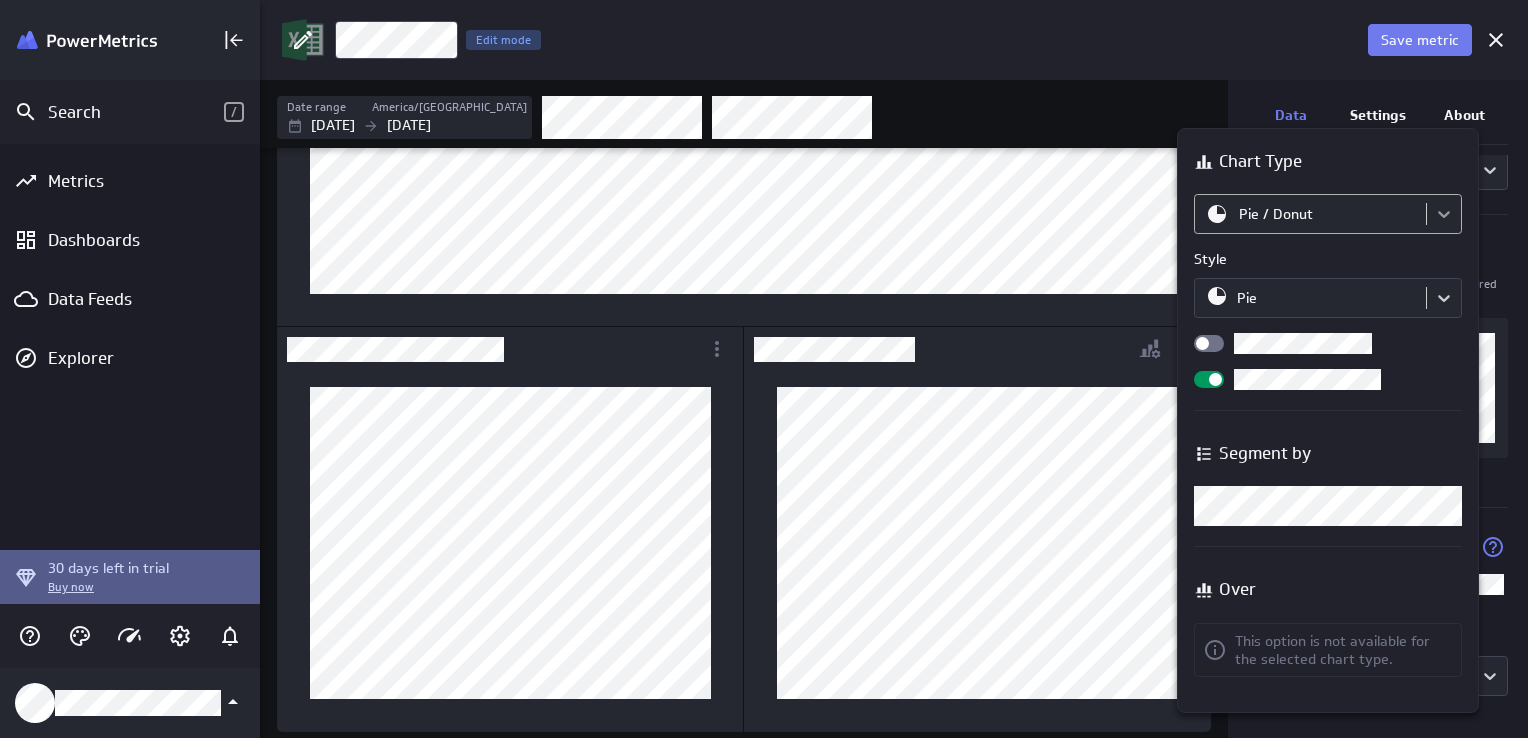 click on "Search / Metrics Dashboards Data Feeds Explorer 30 days left in trial Buy now Save metric Product Edit mode Date range America/Toronto Sep 08 2024 Jul 09 2025 Data Settings About Data source Data is automatically retrieved and stored for this metric from the following data feed: Filter source data Measure Column in the data feed that contains the values you'll track: Product Dimensions Data for the selected dimensions will be stored in the metric history. 2 of maximum 10 dimensions selected Date and Time Column in the data feed that contains the date/time associated with each value: Date (no message) PowerMetrics Assistant Hey Allen. I’m your PowerMetrics Assistant. If I can’t answer your question, try searching in our  Help Center  (that’s what I do!) You can also contact the  Support Team . How can I help you today?
Select the  column  from your data feed that contains the  values you want to measure  with this metric. Created with Highcharts 9.0.1" at bounding box center [764, 369] 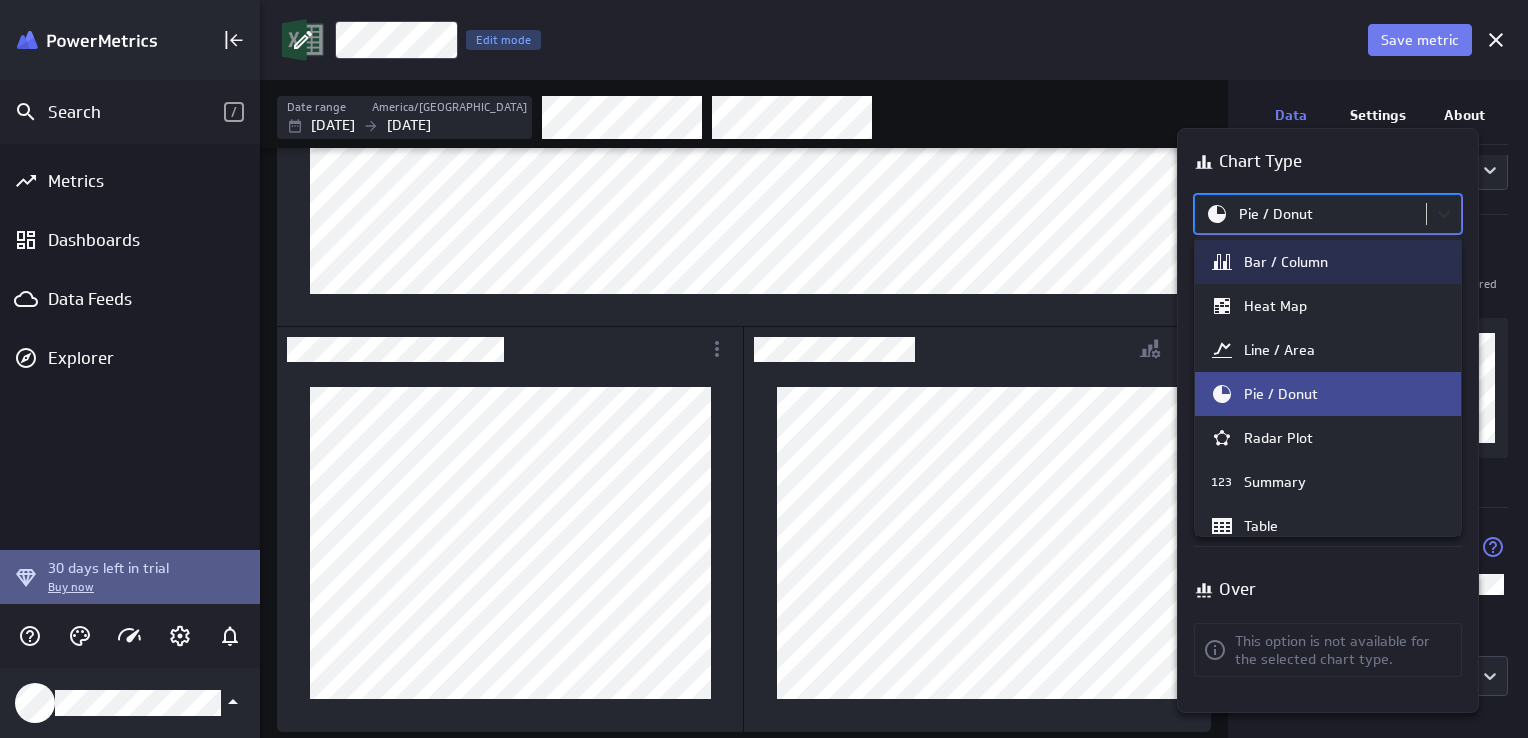 click at bounding box center (764, 369) 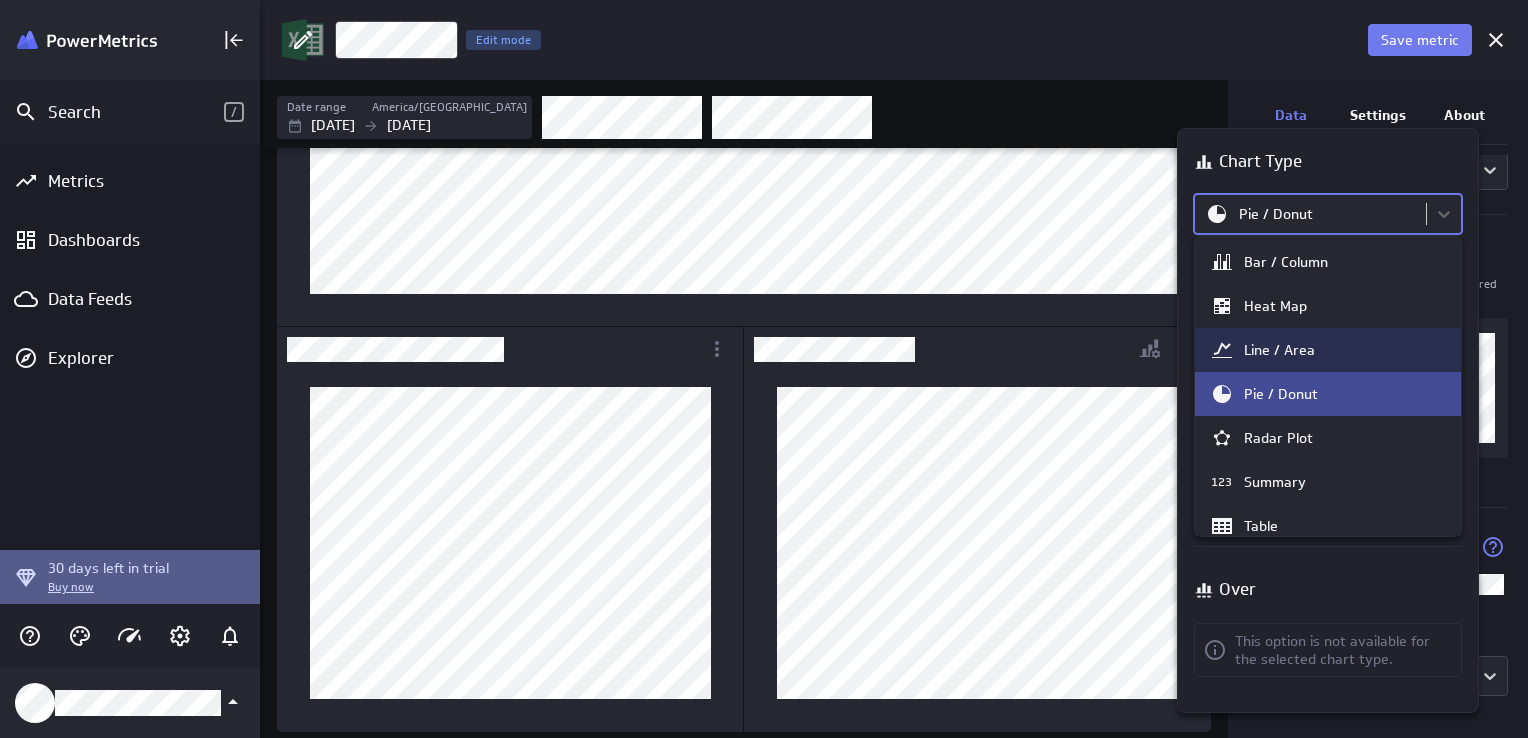 click on "Line / Area" at bounding box center (1328, 350) 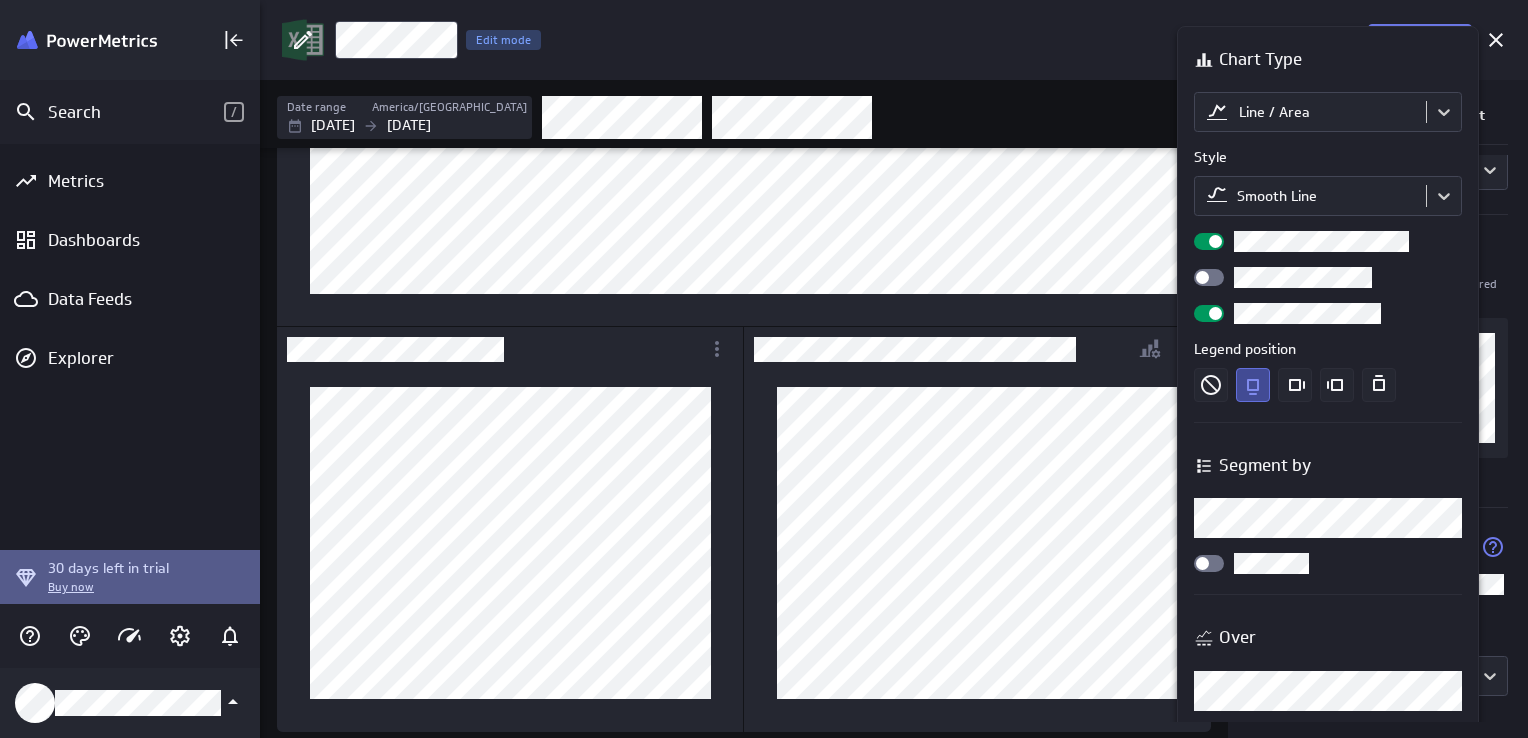 click at bounding box center [764, 369] 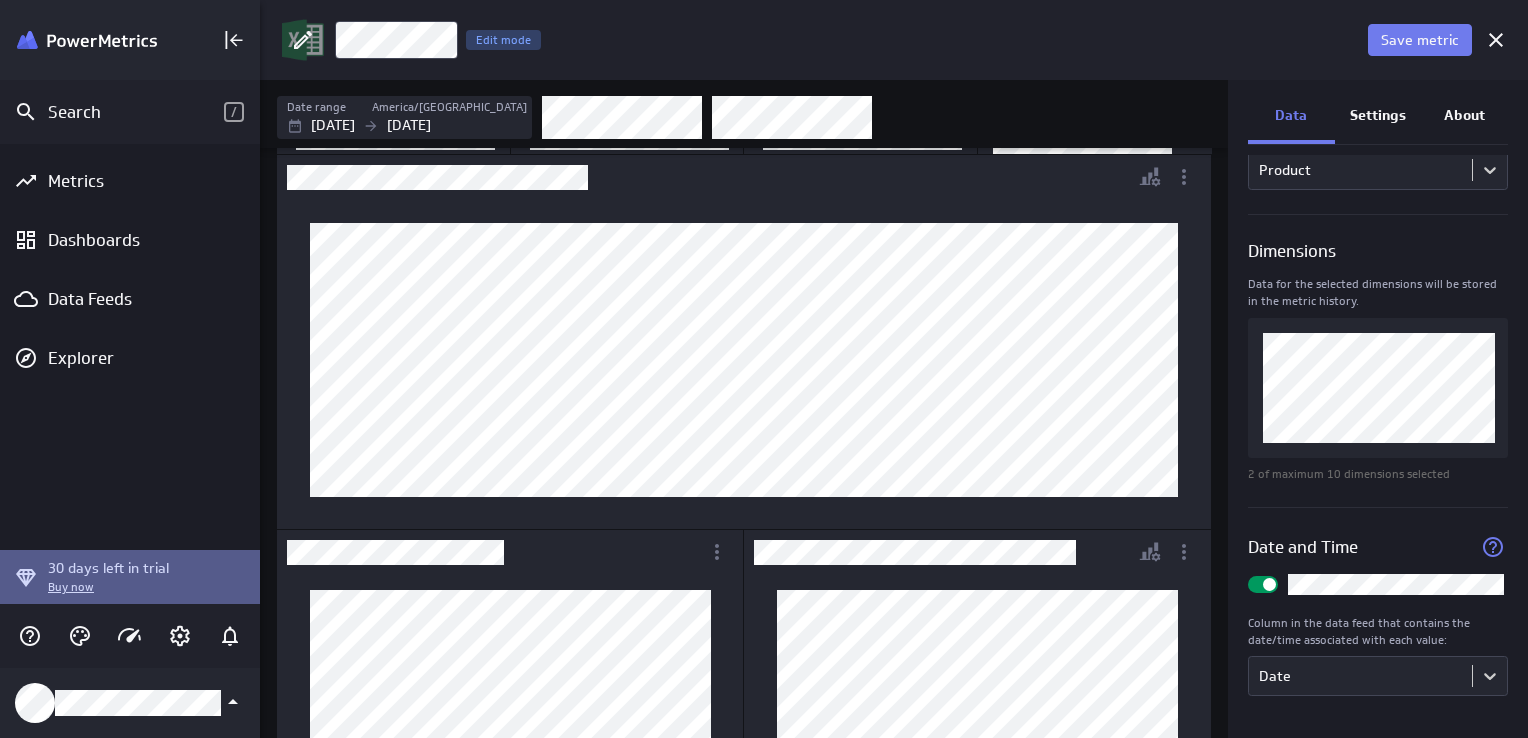 scroll, scrollTop: 0, scrollLeft: 0, axis: both 